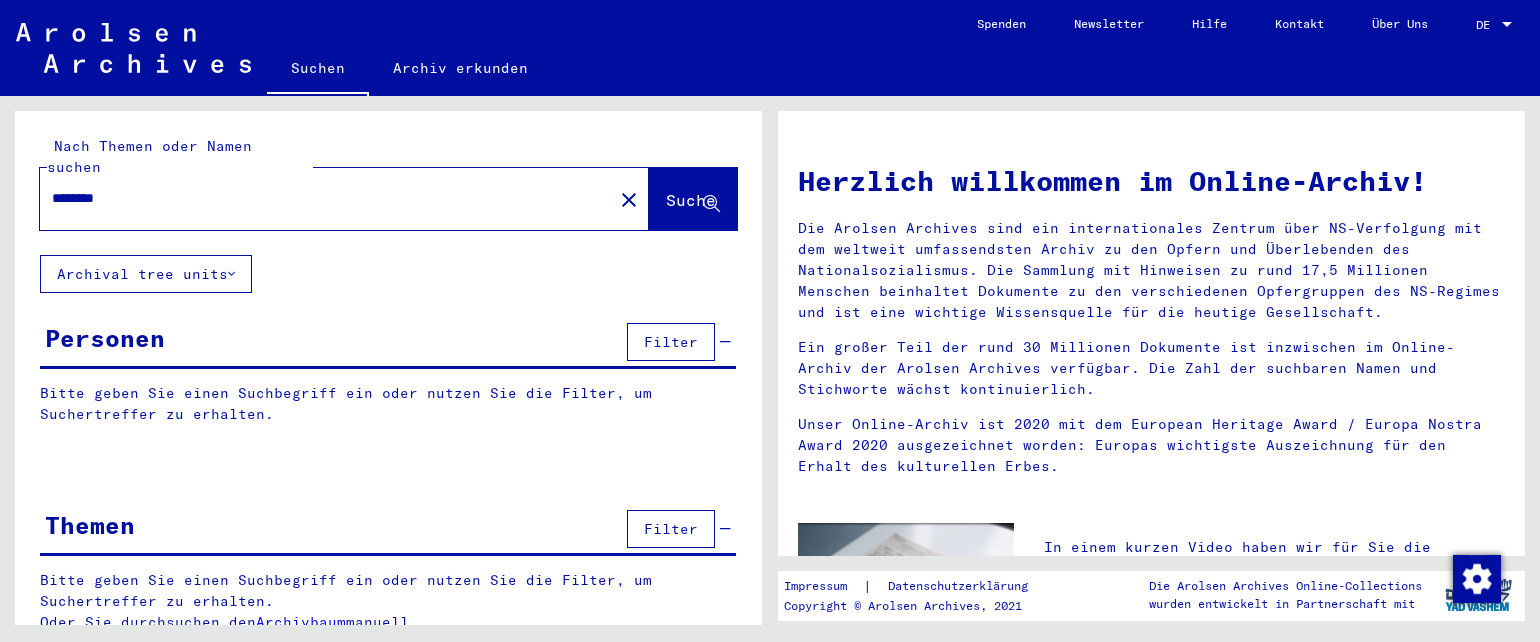 scroll, scrollTop: 0, scrollLeft: 0, axis: both 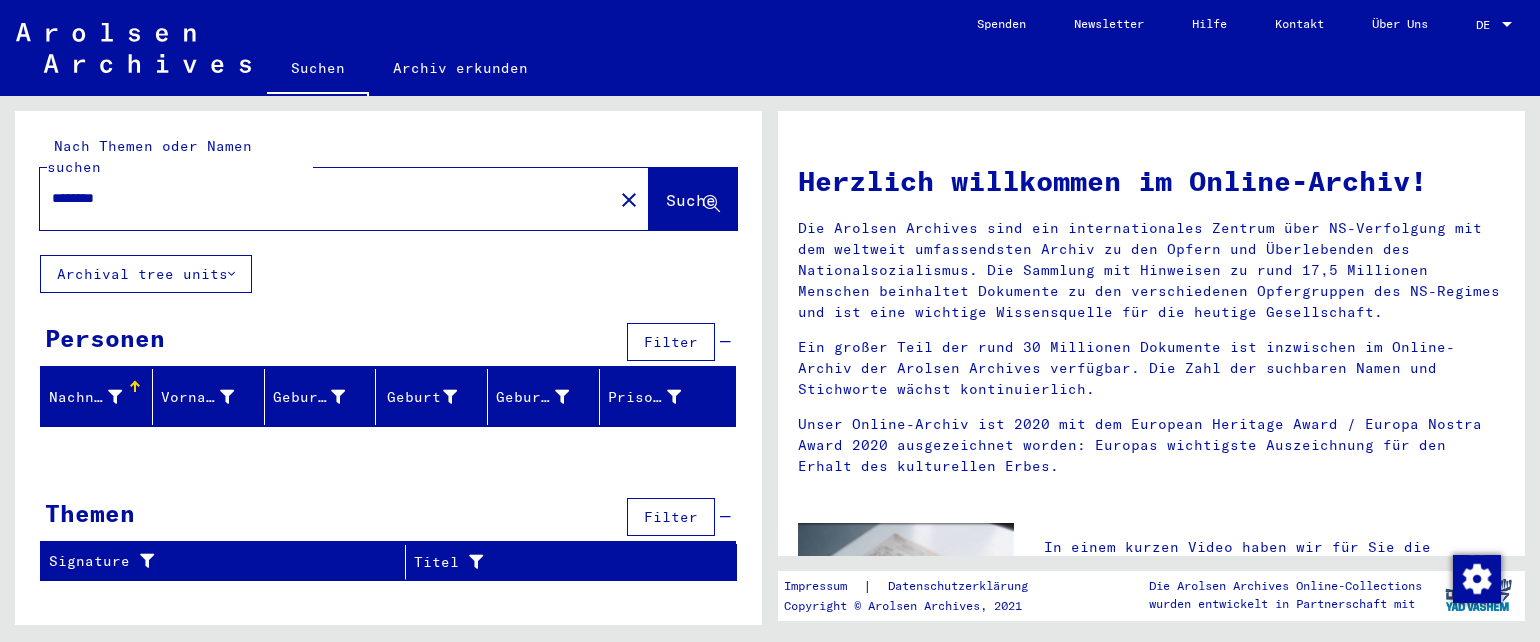 click on "Archival tree units" 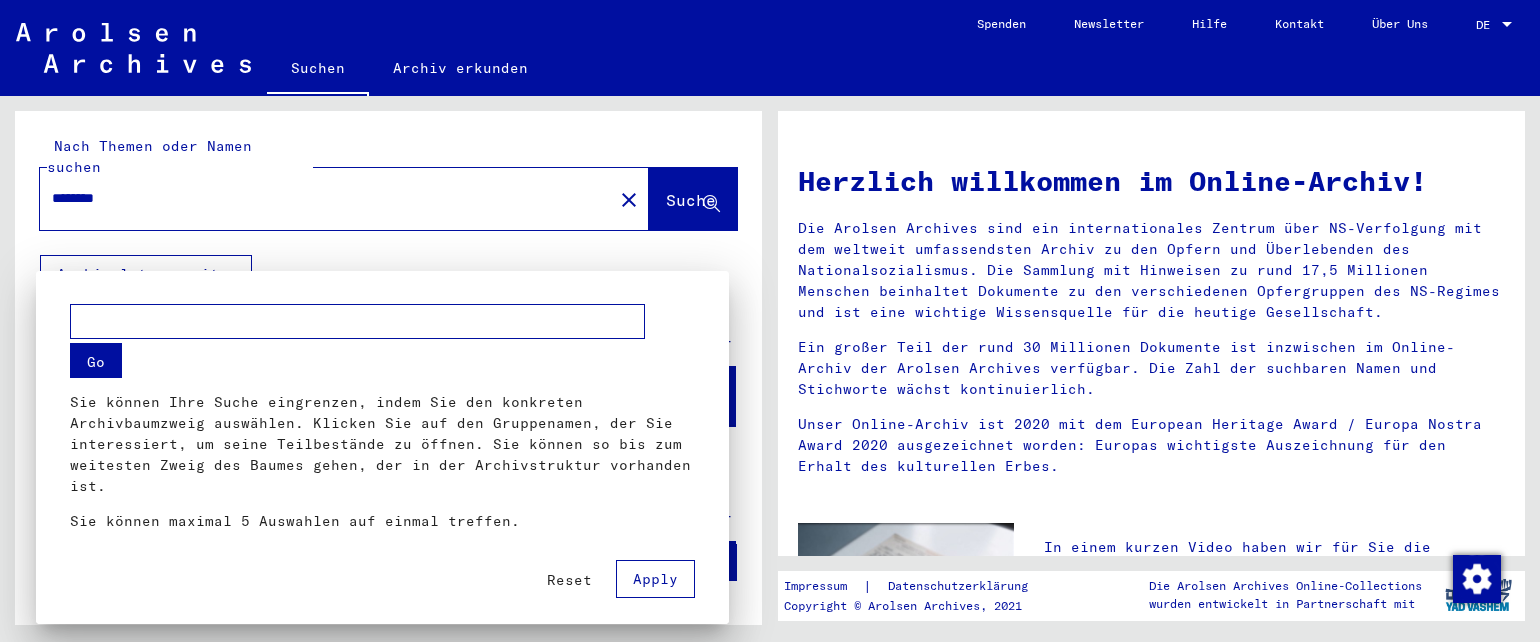 scroll, scrollTop: 318, scrollLeft: 0, axis: vertical 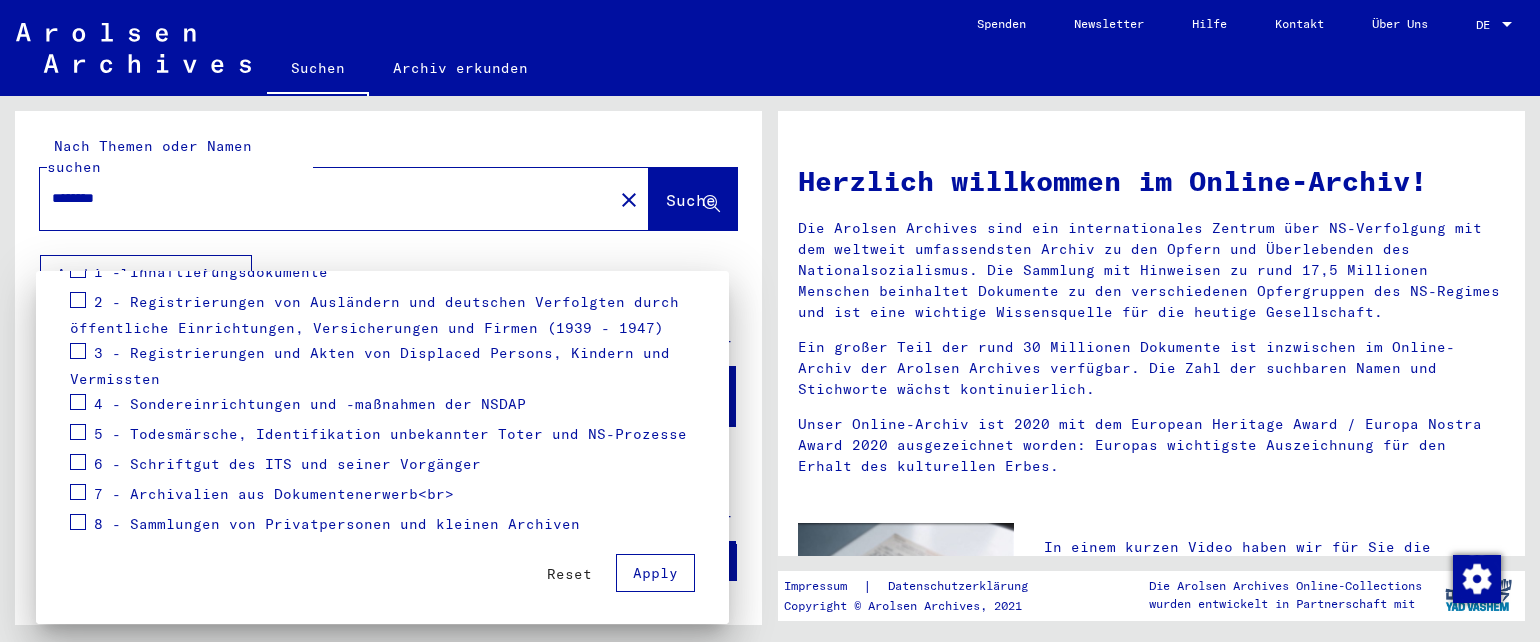 click at bounding box center [770, 321] 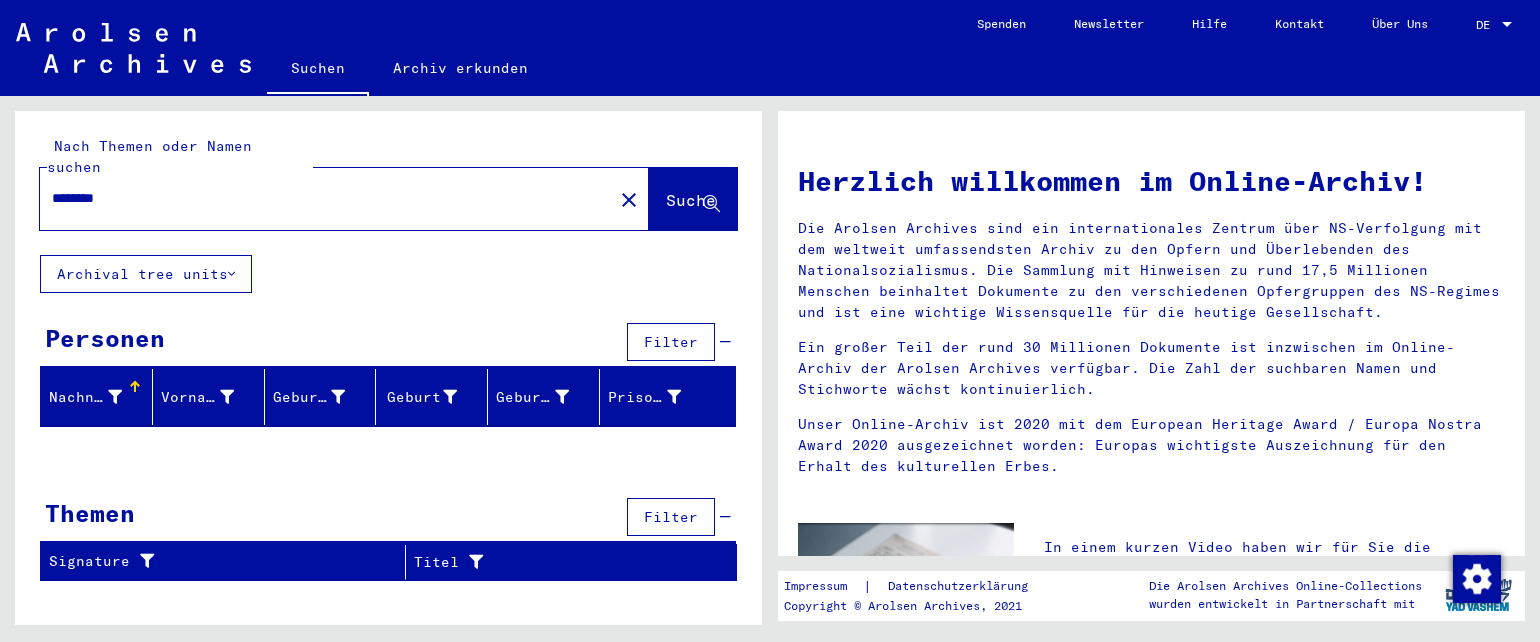 click on "Nach Themen oder Namen suchen ******** close  Suche     Archival tree units  Personen  Filter   Nachname   Vorname   Geburtsname   Geburt‏   Geburtsdatum   Prisoner #  Signature Nachname Vorname Geburtsname Geburt‏ Geburtsdatum Prisoner # Vater (Adoptivvater) Mutter (Adoptivmutter) Religion Nationalität Beruf Haftstätte Sterbedatum Letzter Wohnort Letzter Wohnort (Land) Haftstätte Letzter Wohnort (Provinz) Letzter Wohnort (Ort) Letzter Wohnort (Stadtteil) Letzter Wohnort (Straße) Letzter Wohnort (Hausnummer) Signature Nachname Vorname Geburtsname Geburt‏ Geburtsdatum Prisoner # Themen  Filter   Signature   Titel  Signatur Signature Titel hierarchy list" 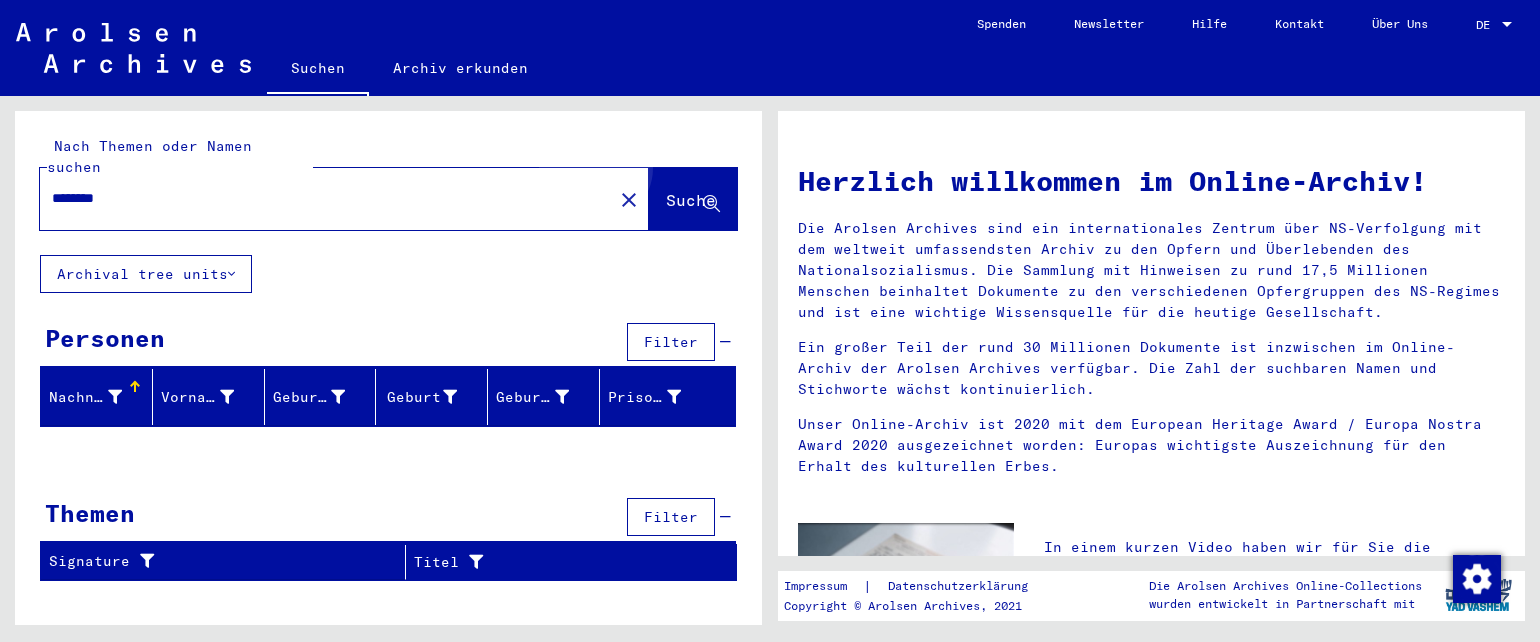 click on "Suche" 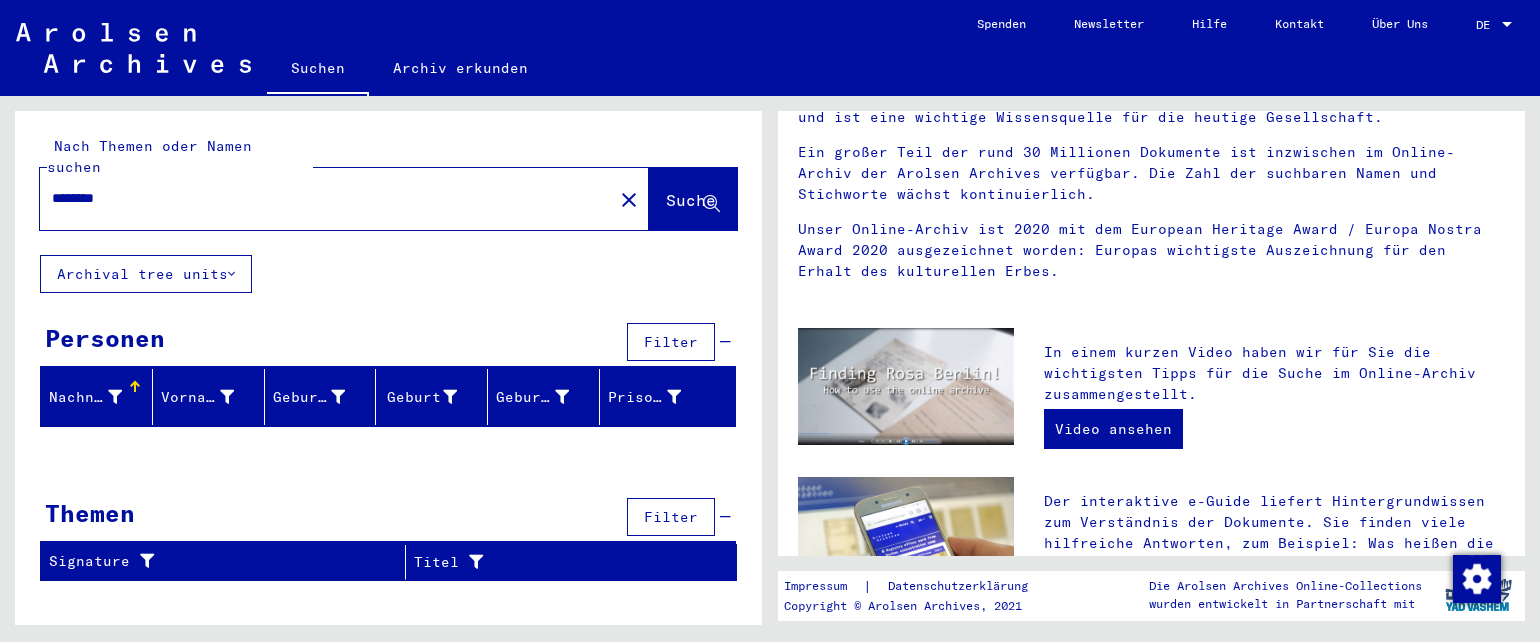 scroll, scrollTop: 240, scrollLeft: 0, axis: vertical 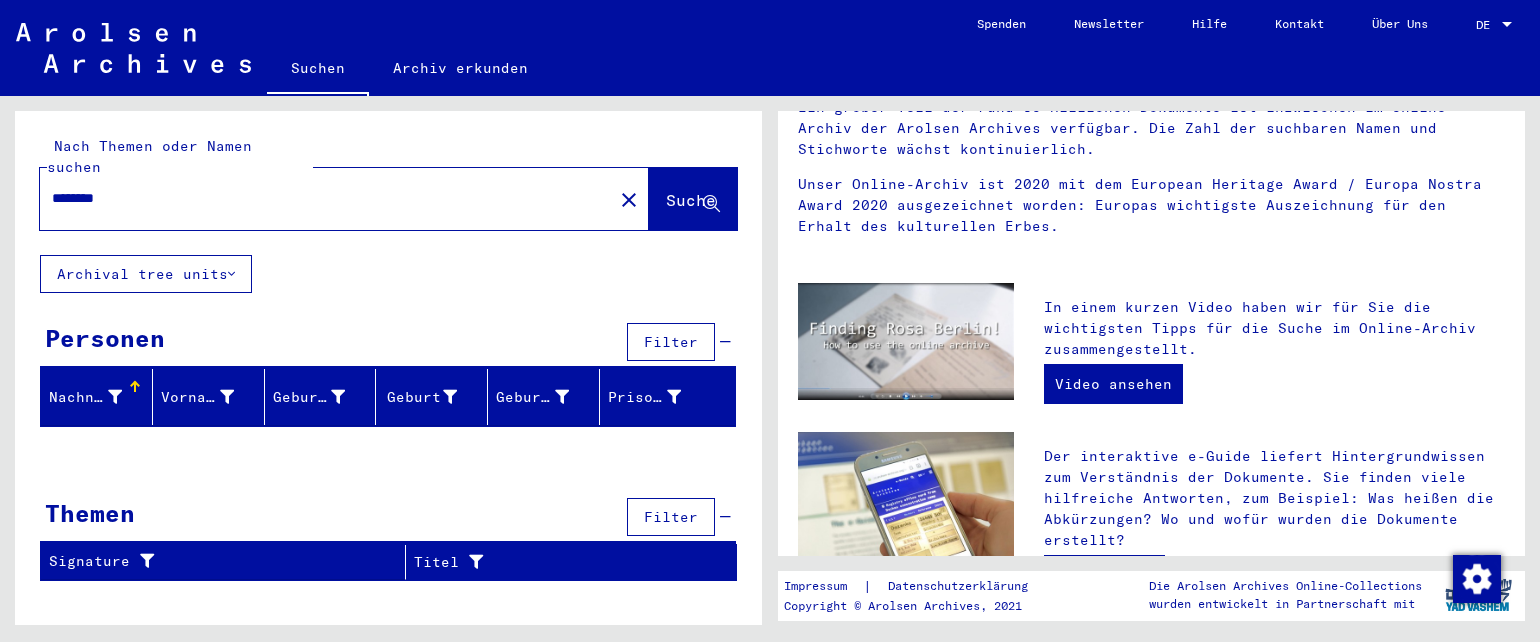 click on "Nach Themen oder Namen suchen ******** close  Suche     Archival tree units  Personen  Filter   Nachname   Vorname   Geburtsname   Geburt‏   Geburtsdatum   Prisoner #  Signature Nachname Vorname Geburtsname Geburt‏ Geburtsdatum Prisoner # Vater (Adoptivvater) Mutter (Adoptivmutter) Religion Nationalität Beruf Haftstätte Sterbedatum Letzter Wohnort Letzter Wohnort (Land) Haftstätte Letzter Wohnort (Provinz) Letzter Wohnort (Ort) Letzter Wohnort (Stadtteil) Letzter Wohnort (Straße) Letzter Wohnort (Hausnummer) Signature Nachname Vorname Geburtsname Geburt‏ Geburtsdatum Prisoner # Themen  Filter   Signature   Titel  Signatur Signature Titel hierarchy list" 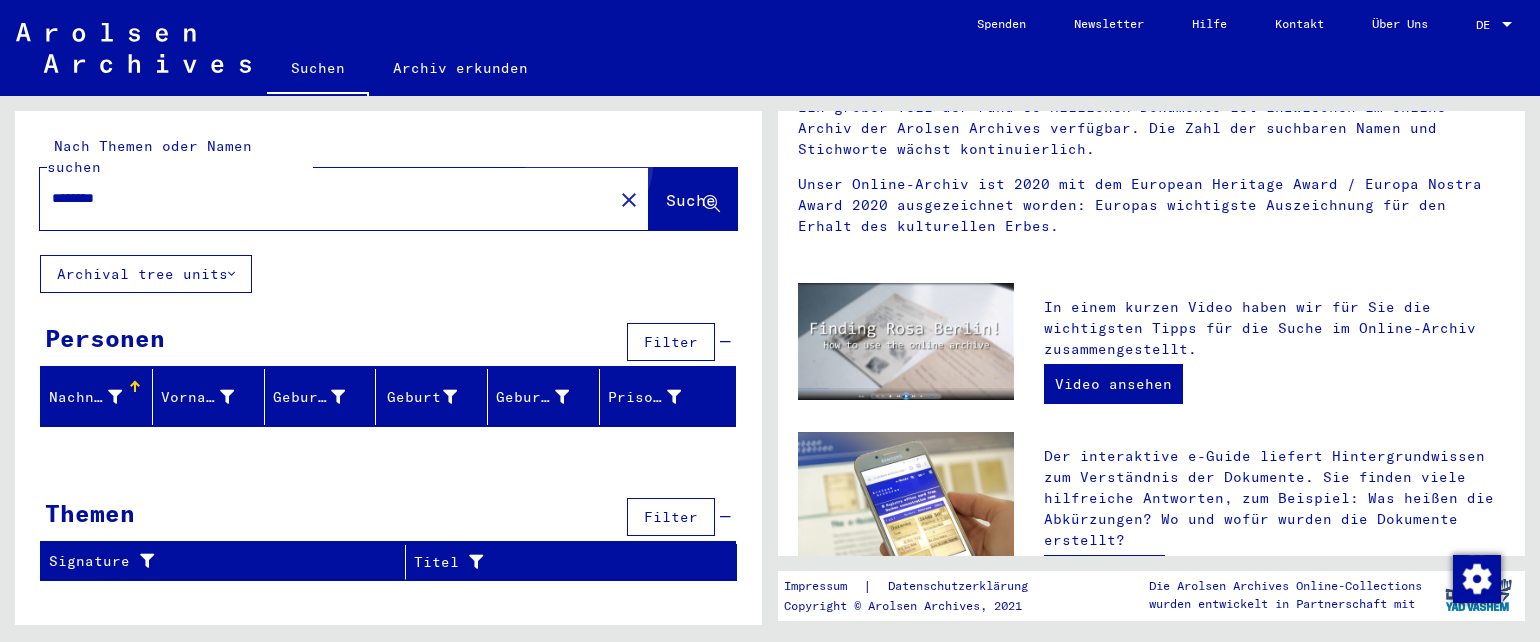click on "Suche" 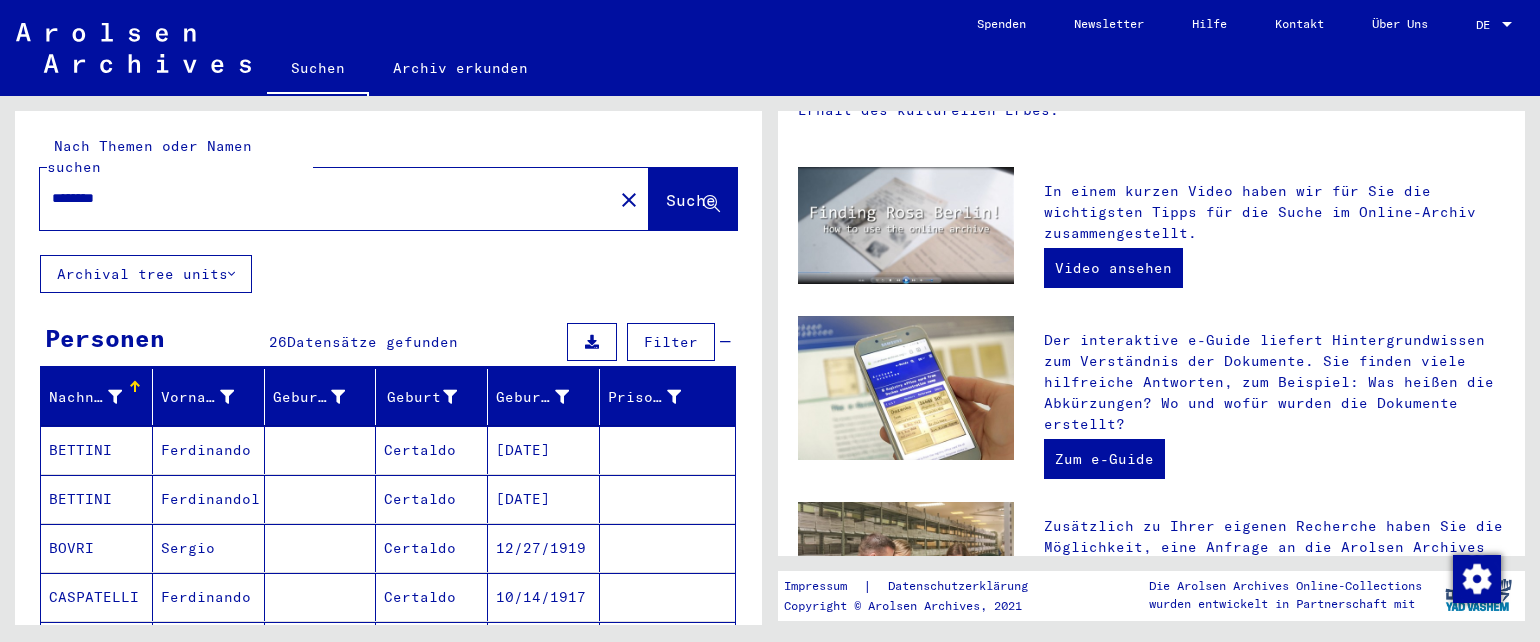 scroll, scrollTop: 360, scrollLeft: 0, axis: vertical 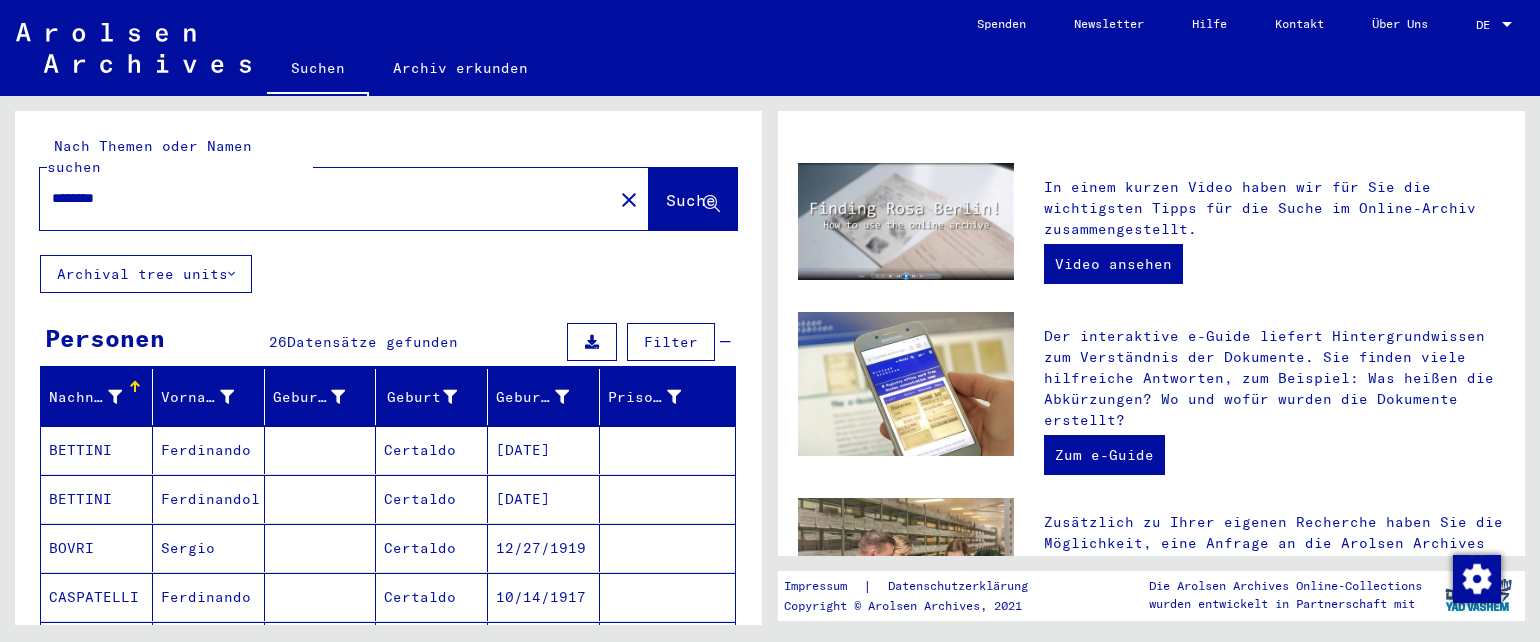 click on "Nachname Vorname Geburtsname Geburt‏ Geburtsdatum Prisoner # Bettini Ferdinando [CITY] [DATE] Bettini Ferdinandol [CITY] [DATE] Bovri Sergio [CITY] [DATE] Caspatelli Ferdinando [CITY] [DATE] Chizzani Livio [CITY] [DATE] Alle Ergebnisse anzeigen Signature Nachname Vorname Geburtsname Geburt‏ Geburtsdatum Prisoner # Vater (Adoptivvater) Mutter (Adoptivmutter) Religion Nationalität Beruf Haftstätte Sterbedatum Letzter Wohnort Letzter Wohnort (Land) Haftstätte Letzter Wohnort (Provinz) Letzter Wohnort (Ort) Letzter Wohnort (Stadtteil) Letzter Wohnort (Straße) Letzter Wohnort (Hausnummer) 2.1.2.1 - Nationalität/Herkunft der aufgeführten Personen: Italienisch Bettini Ferdinando [CITY] [DATE] 2.1.2.1 - Nationalität/Herkunft der aufgeführten Personen: Italienisch Bettini Ferdinandol [CITY] [DATE] 2.1.2.1 - Nationalität/Herkunft der aufgeführten Personen: Italienisch Bovri Sergio" at bounding box center (388, 557) 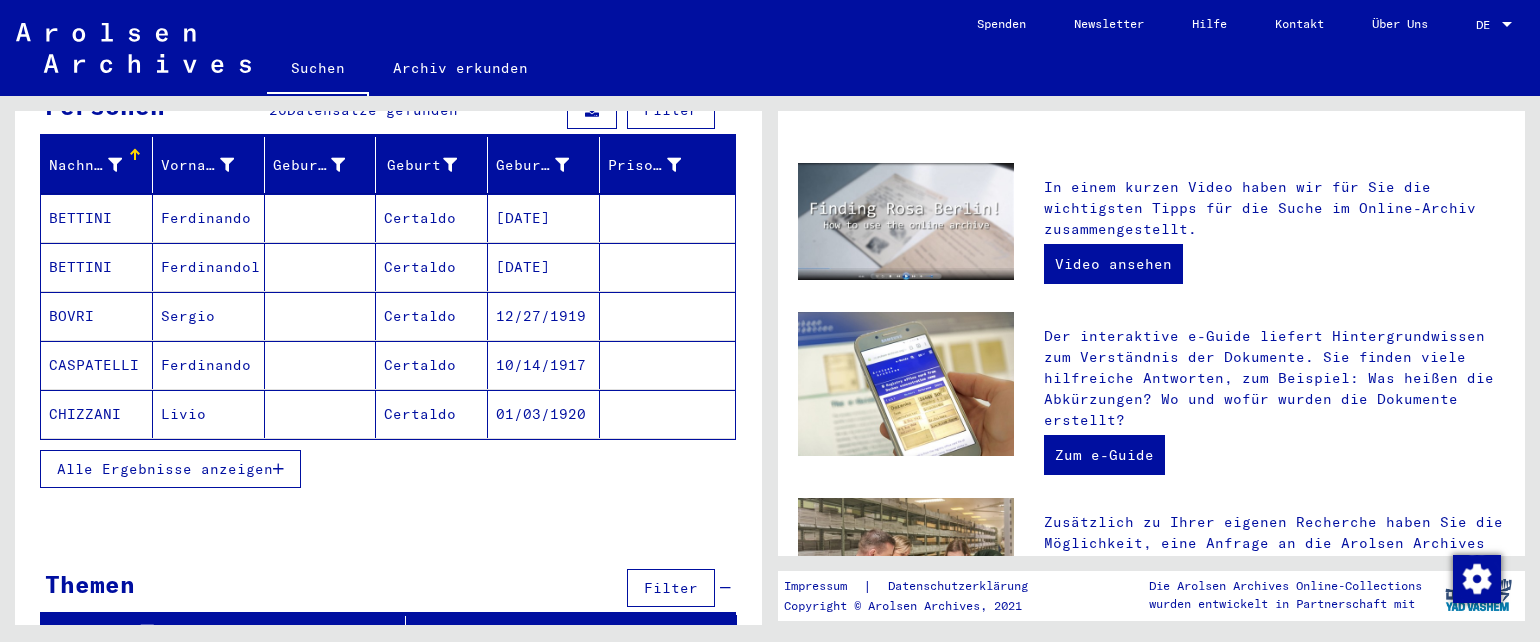 click on "Alle Ergebnisse anzeigen" at bounding box center [165, 469] 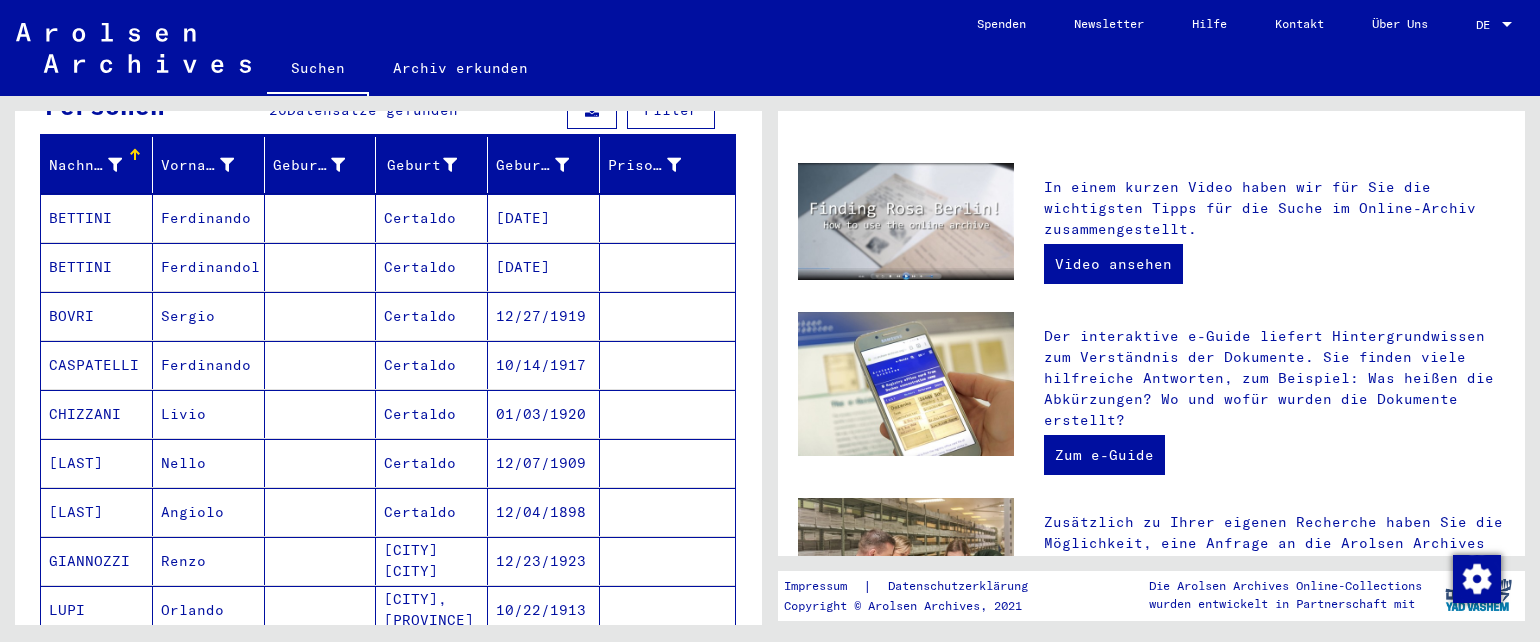 click on "[LAST] [FIRST] [LAST] [CITY] [DATE] [LAST] [FIRST] [CITY] [DATE] [LAST] [FIRST] [CITY] [DATE] [LAST] [FIRST] [CITY] [DATE] [LAST] [FIRST] [CITY] [DATE] [LAST] [FIRST] [CITY] [DATE] [LAST] [FIRST] [CITY] [DATE] [LAST] [FIRST] [CITY] [CITY] [DATE] [LAST] [FIRST] [CITY], Pr. [CITY] [DATE] [LAST] [FIRST] [CITY] [CITY] [DATE] [LAST] [FIRST] [CITY] [CITY] [DATE] [LAST] [FIRST] [CITY] [DATE] [LAST] [FIRST] [CITY] [DATE] [LAST] [FIRST] [CITY] [DATE] [LAST] [FIRST] [CITY]-[CITY] [DATE] [LAST] [FIRST] [CITY] [DATE] [LAST] [FIRST] [CITY]/[CITY] *" at bounding box center (388, 843) 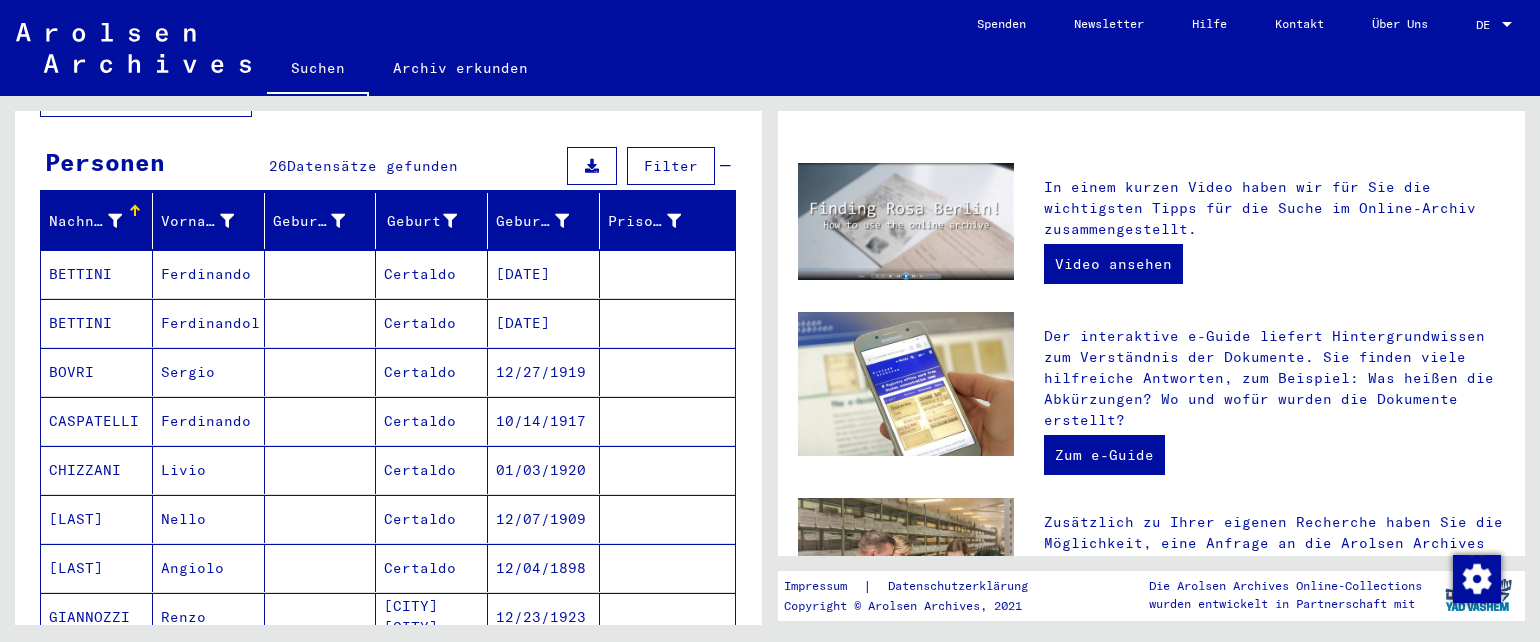 scroll, scrollTop: 168, scrollLeft: 0, axis: vertical 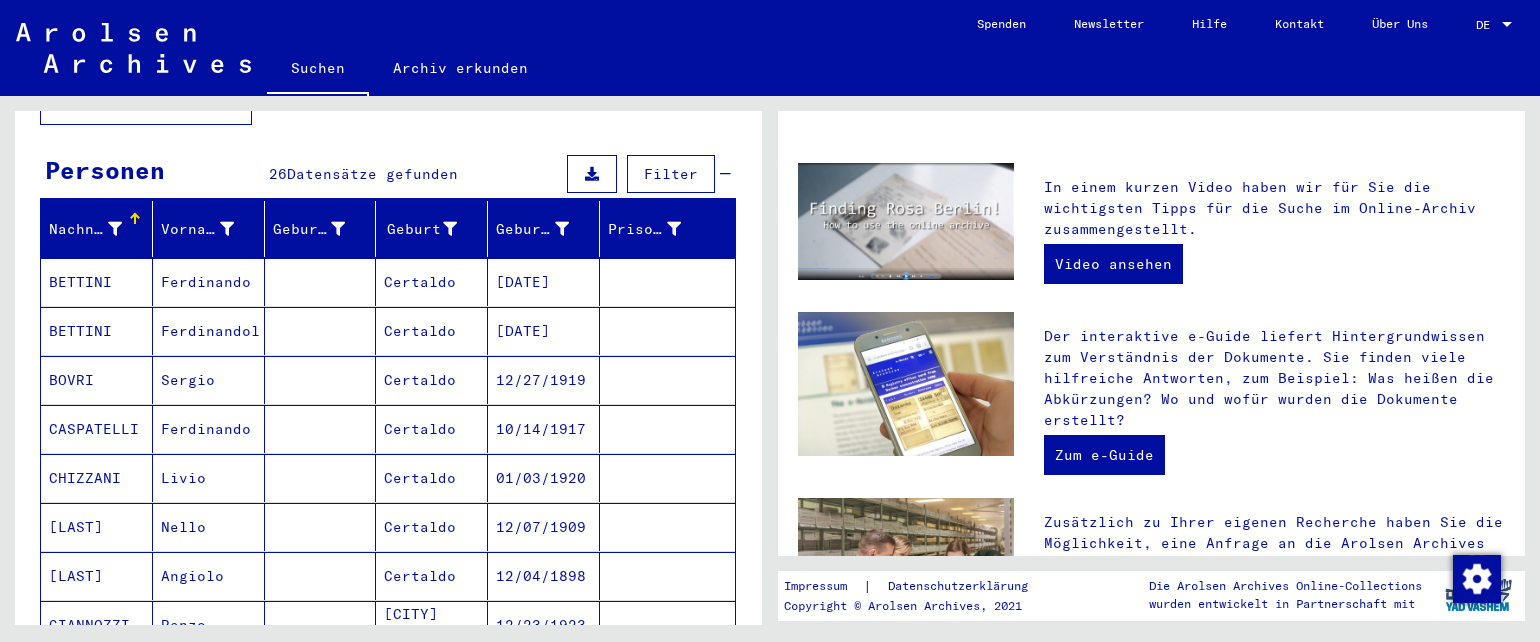 click on "[LAST] [FIRST] [LAST] [CITY] [DATE] [LAST] [FIRST] [CITY] [DATE] [LAST] [FIRST] [CITY] [DATE] [LAST] [FIRST] [CITY] [DATE] [LAST] [FIRST] [CITY] [DATE] [LAST] [FIRST] [CITY] [DATE] [LAST] [FIRST] [CITY] [DATE] [LAST] [FIRST] [CITY] [CITY] [DATE] [LAST] [FIRST] [CITY], Pr. [CITY] [DATE] [LAST] [FIRST] [CITY] [CITY] [DATE] [LAST] [FIRST] [CITY] [CITY] [DATE] [LAST] [FIRST] [CITY] [DATE] [LAST] [FIRST] [CITY] [DATE] [LAST] [FIRST] [CITY] [DATE] [LAST] [FIRST] [CITY]-[CITY] [DATE] [LAST] [FIRST] [CITY] [DATE] [LAST] [FIRST] [CITY]/[CITY] *" at bounding box center (388, 907) 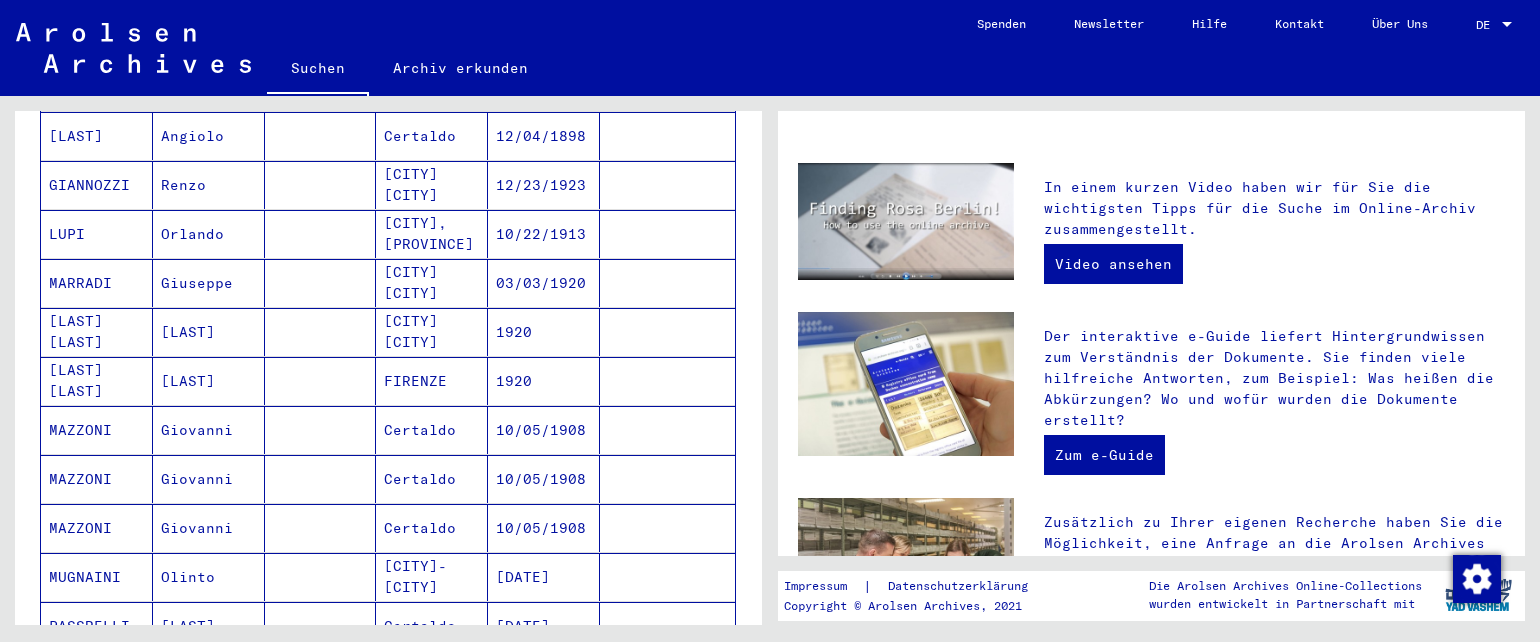 scroll, scrollTop: 655, scrollLeft: 0, axis: vertical 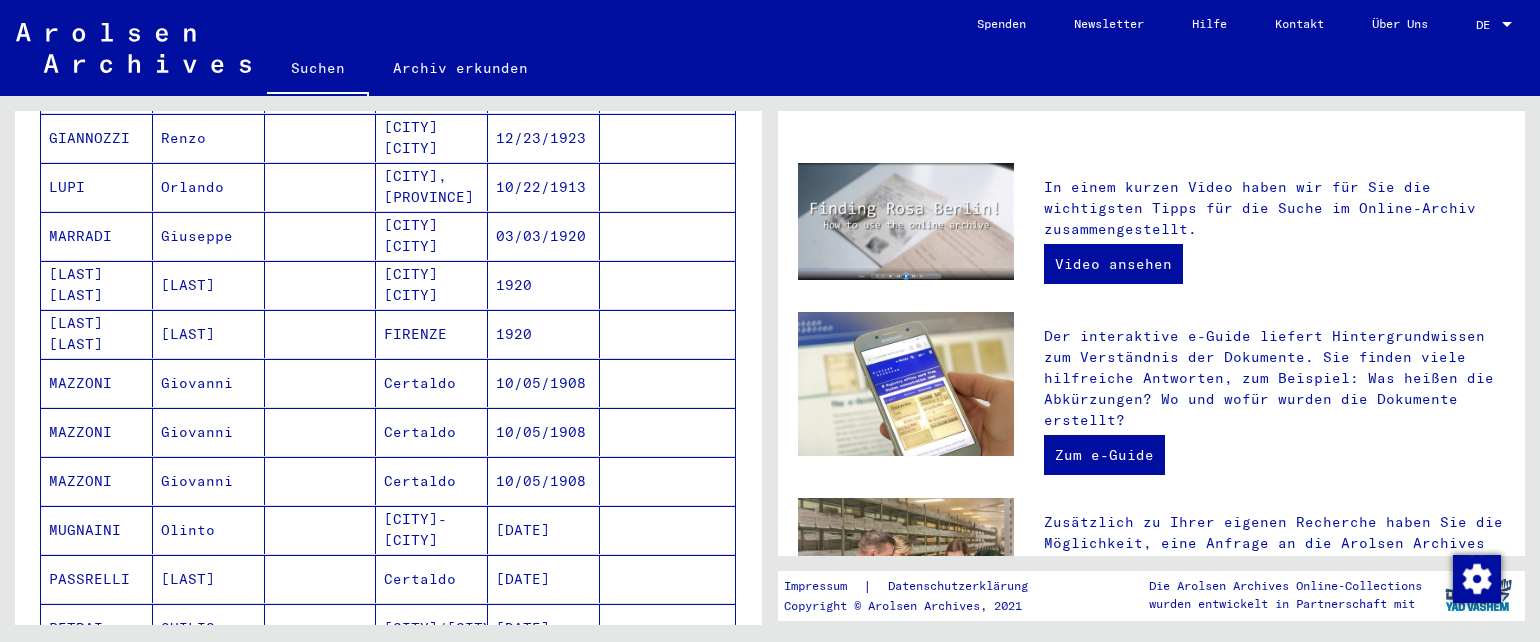 drag, startPoint x: 740, startPoint y: 620, endPoint x: 657, endPoint y: 425, distance: 211.92923 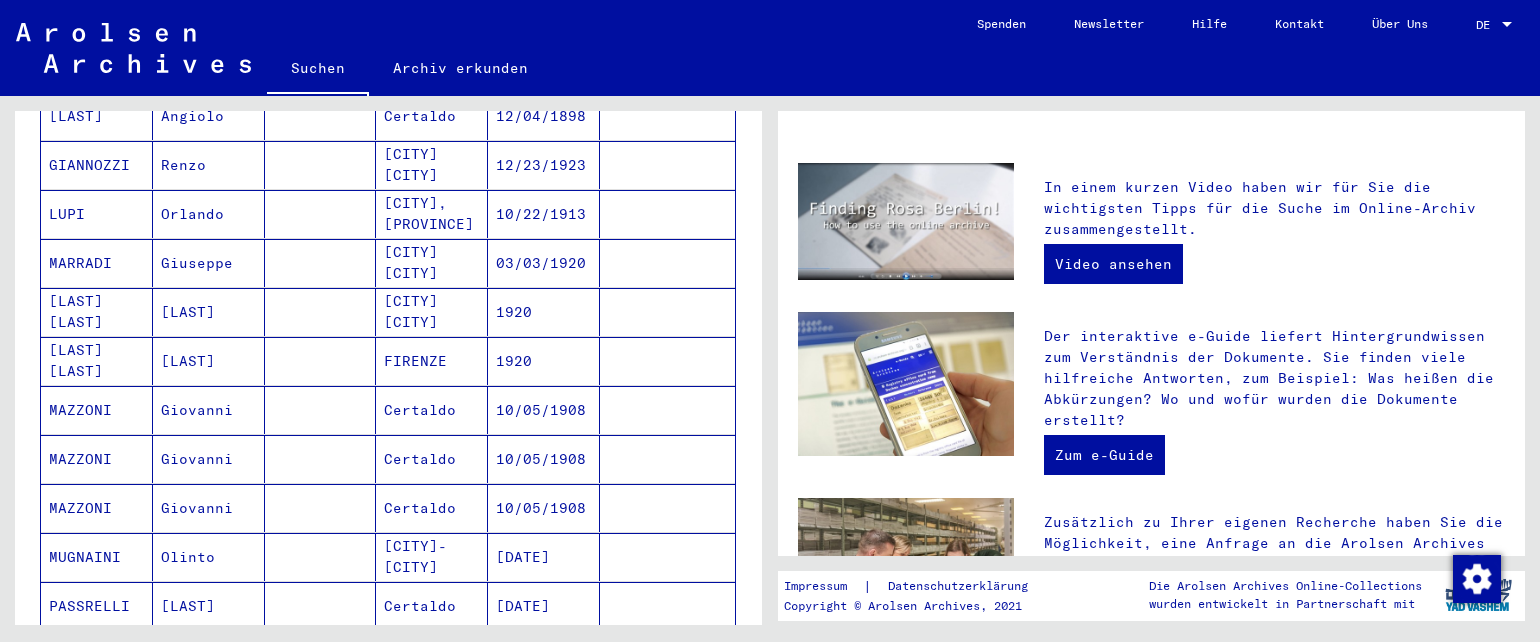 scroll, scrollTop: 615, scrollLeft: 0, axis: vertical 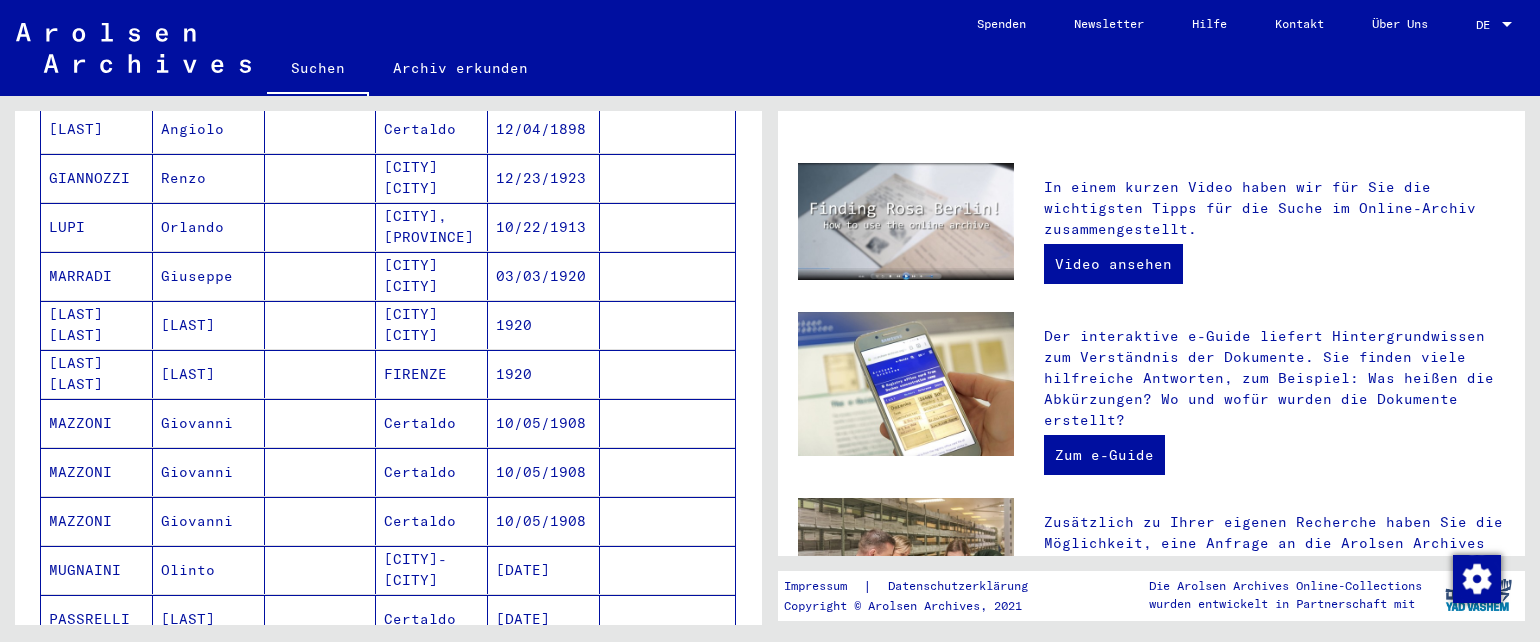 click on "[LAST] [FIRST] [LAST] [CITY] [DATE] [LAST] [FIRST] [CITY] [DATE] [LAST] [FIRST] [CITY] [DATE] [LAST] [FIRST] [CITY] [DATE] [LAST] [FIRST] [CITY] [DATE] [LAST] [FIRST] [CITY] [DATE] [LAST] [FIRST] [CITY] [DATE] [LAST] [FIRST] [CITY] [CITY] [DATE] [LAST] [FIRST] [CITY], Pr. [CITY] [DATE] [LAST] [FIRST] [CITY] [CITY] [DATE] [LAST] [FIRST] [CITY] [CITY] [DATE] [LAST] [FIRST] [CITY] [DATE] [LAST] [FIRST] [CITY] [DATE] [LAST] [FIRST] [CITY] [DATE] [LAST] [FIRST] [CITY]-[CITY] [DATE] [LAST] [FIRST] [CITY] [DATE] [LAST] [FIRST] [CITY]/[CITY] *" at bounding box center [388, 460] 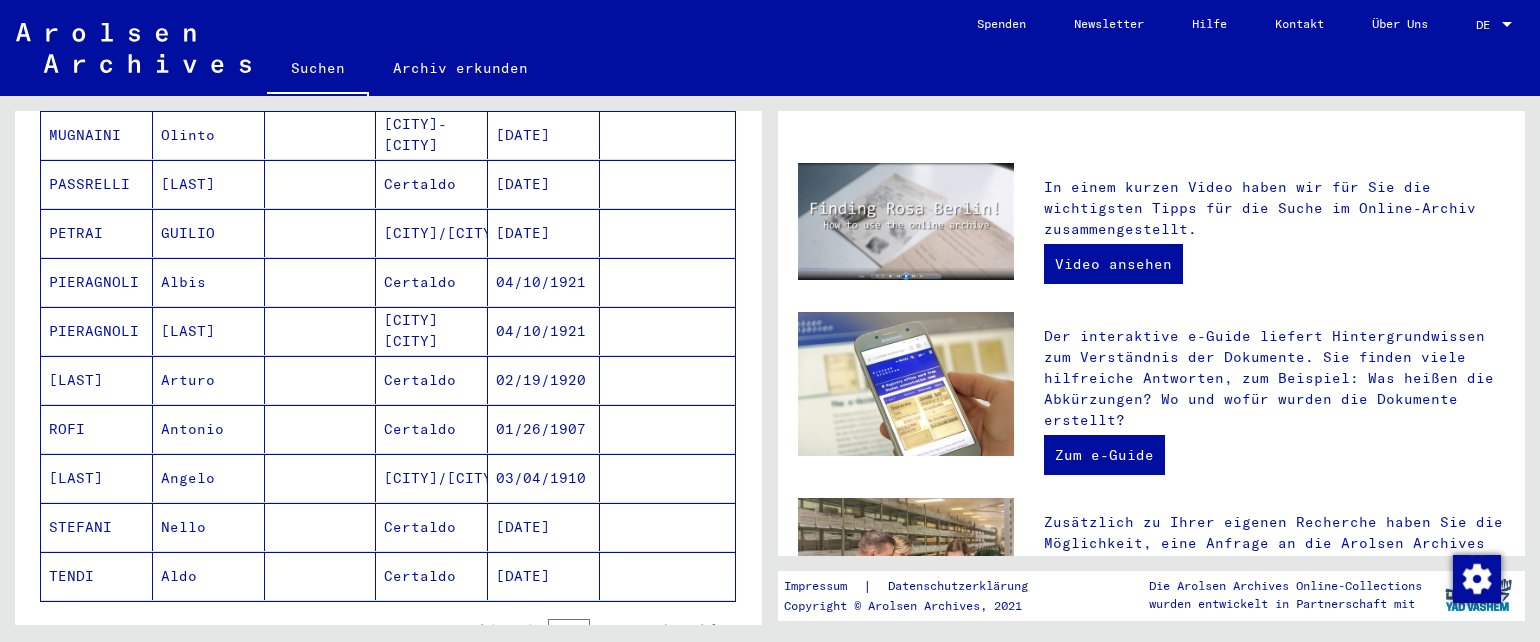 scroll, scrollTop: 1038, scrollLeft: 0, axis: vertical 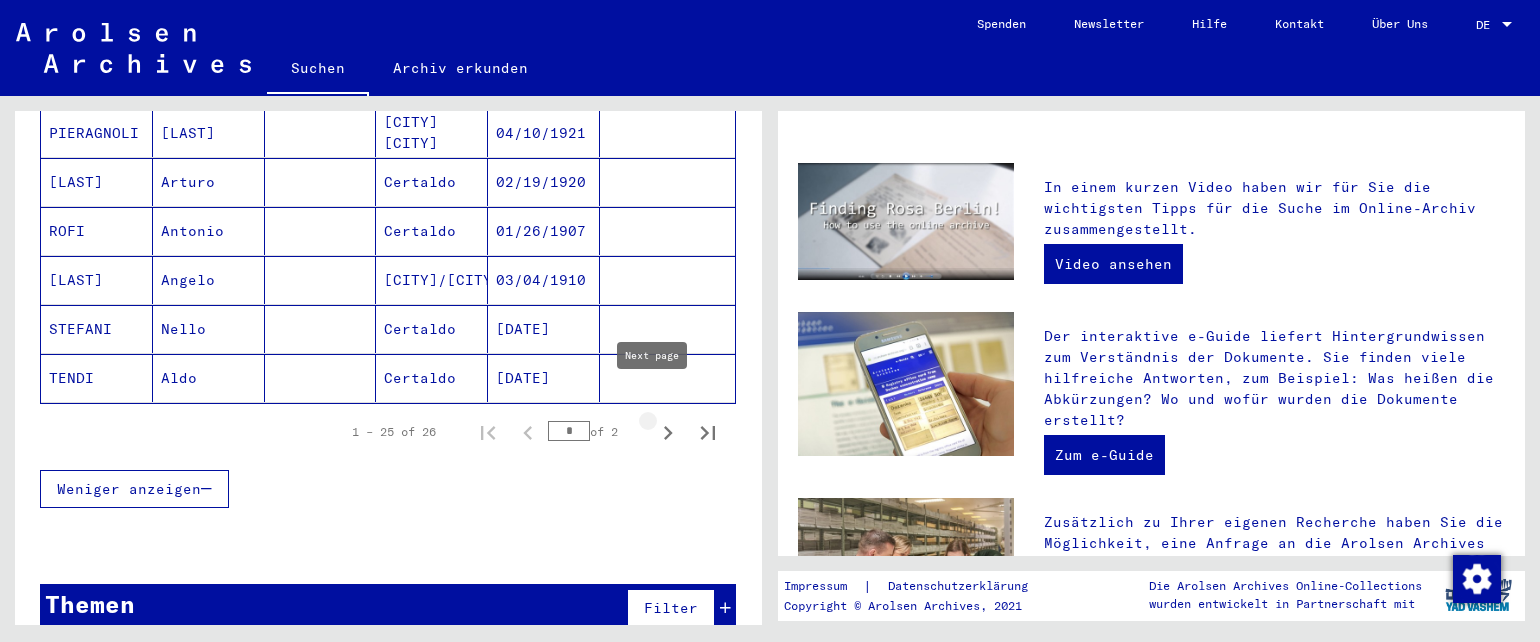 click 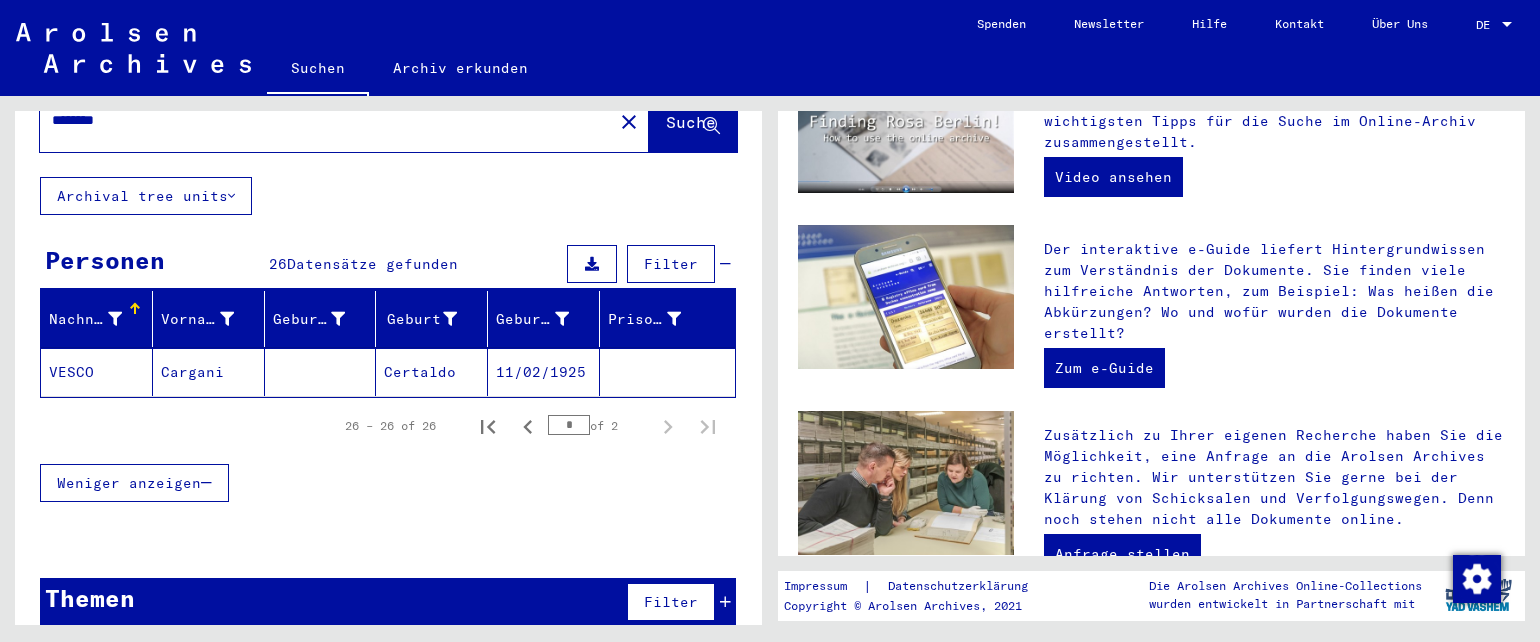scroll, scrollTop: 480, scrollLeft: 0, axis: vertical 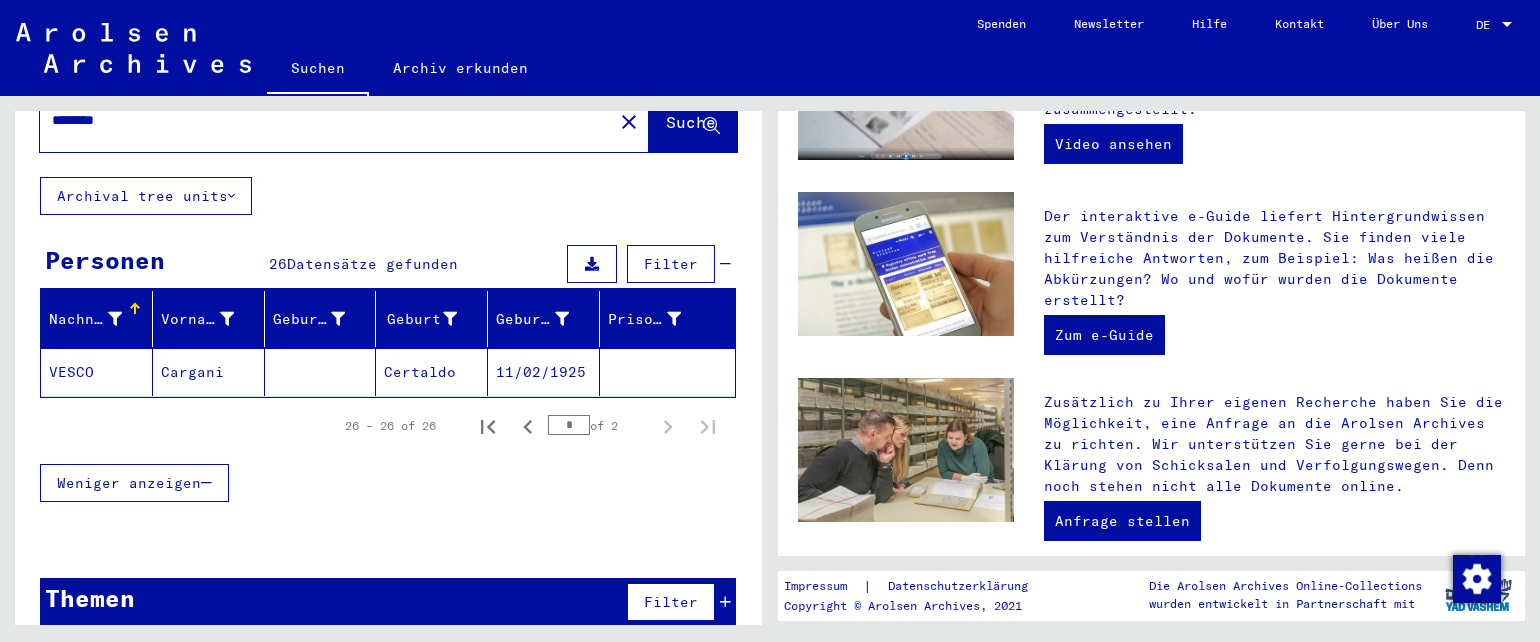 click on "Weniger anzeigen" at bounding box center (129, 483) 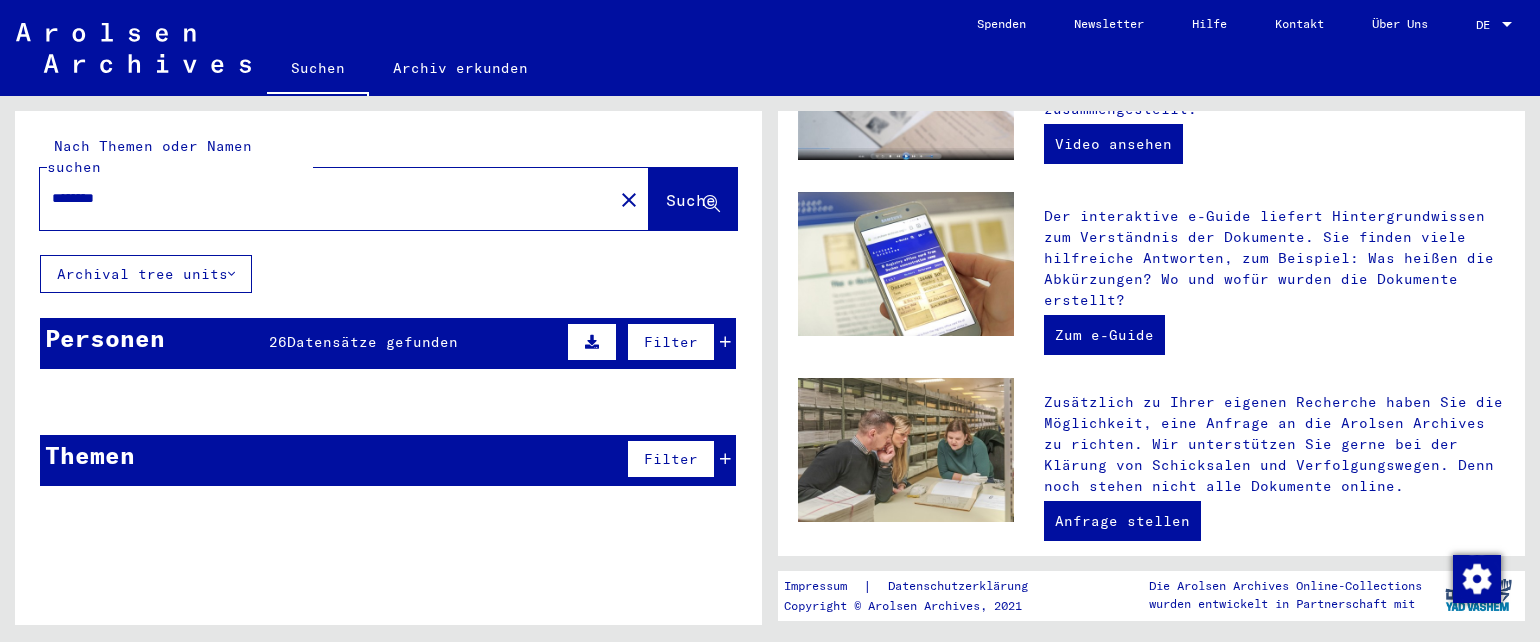 click 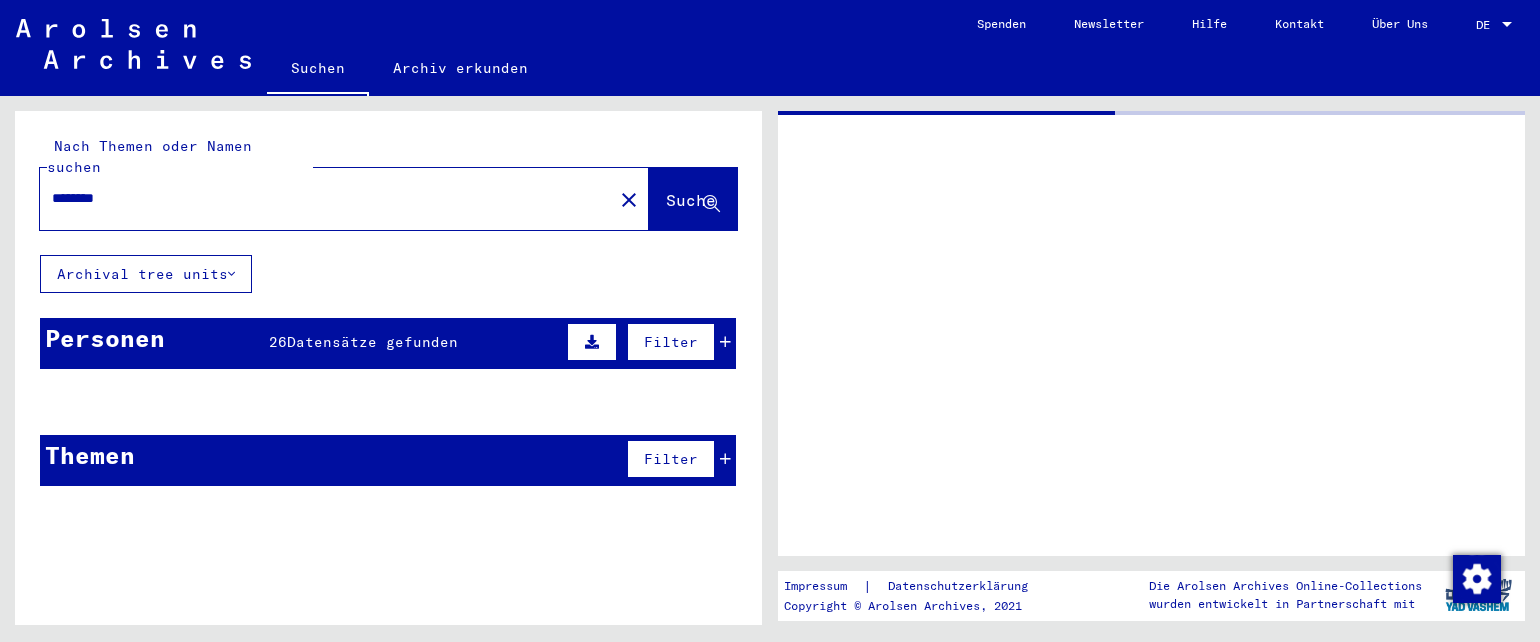 scroll, scrollTop: 0, scrollLeft: 0, axis: both 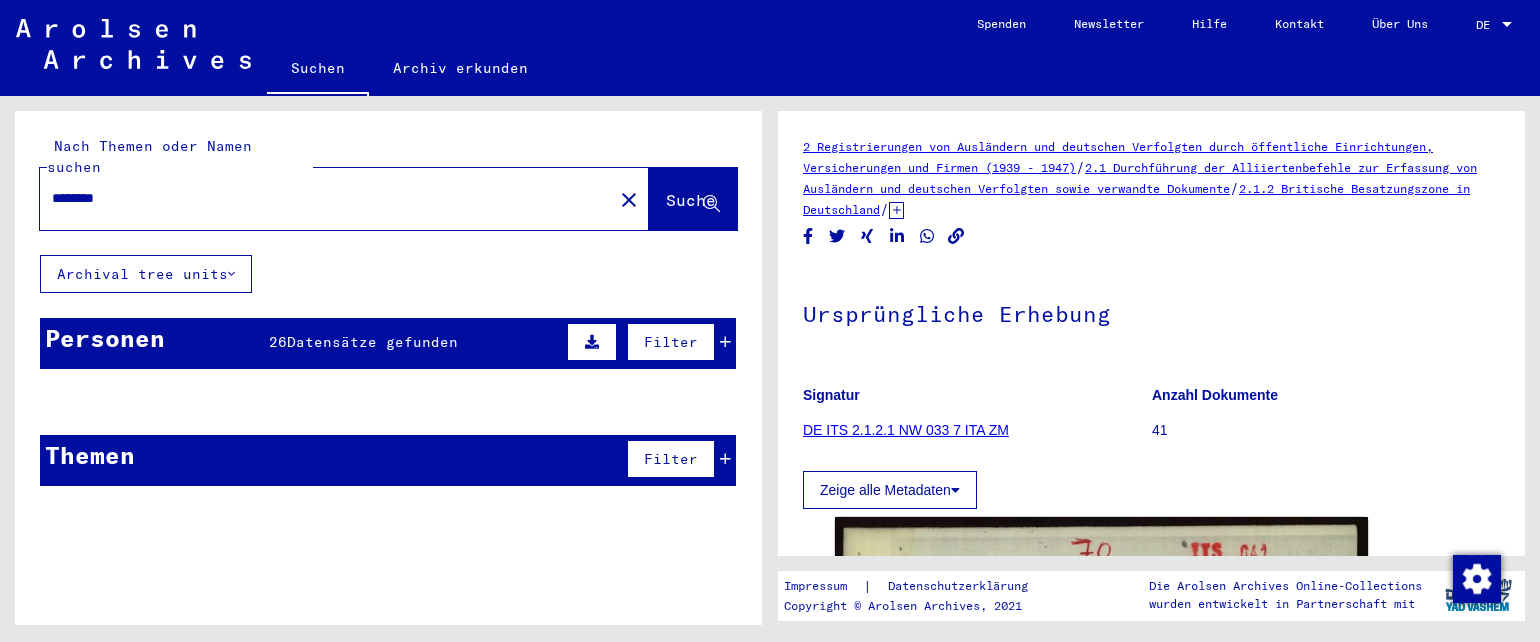 click 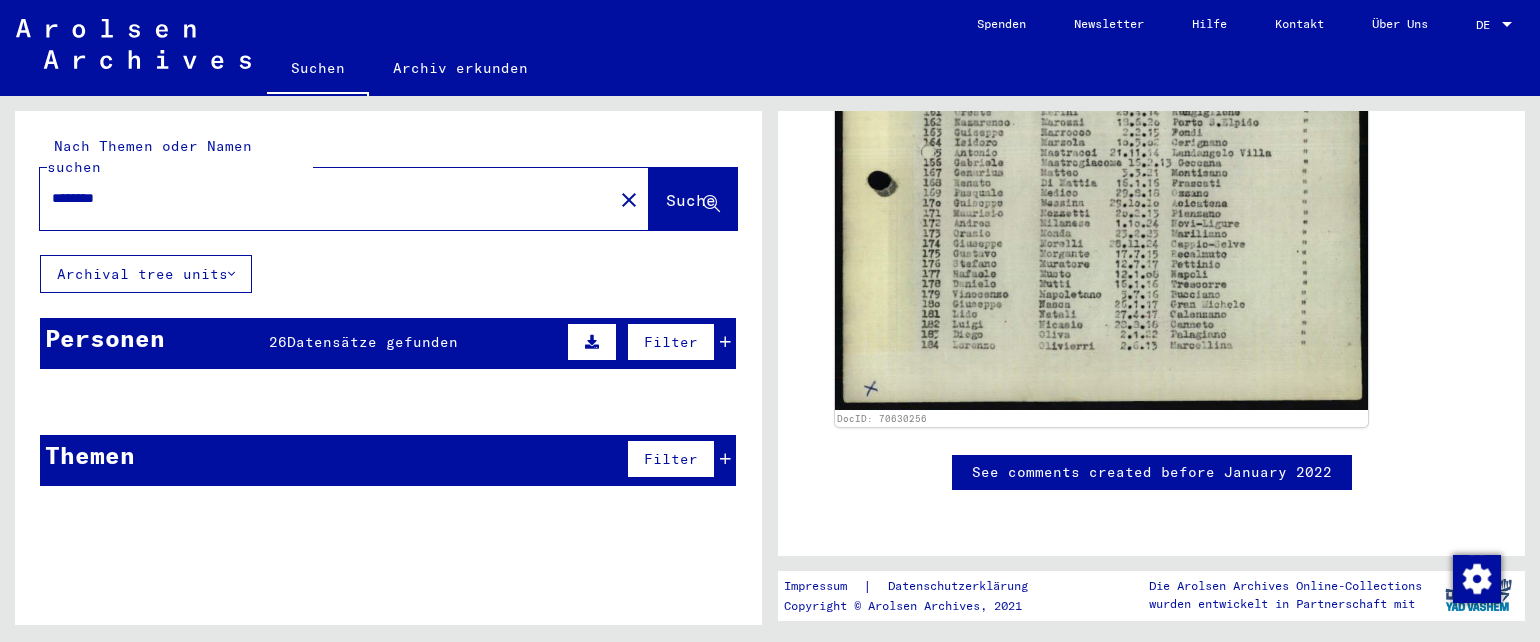 scroll, scrollTop: 1000, scrollLeft: 0, axis: vertical 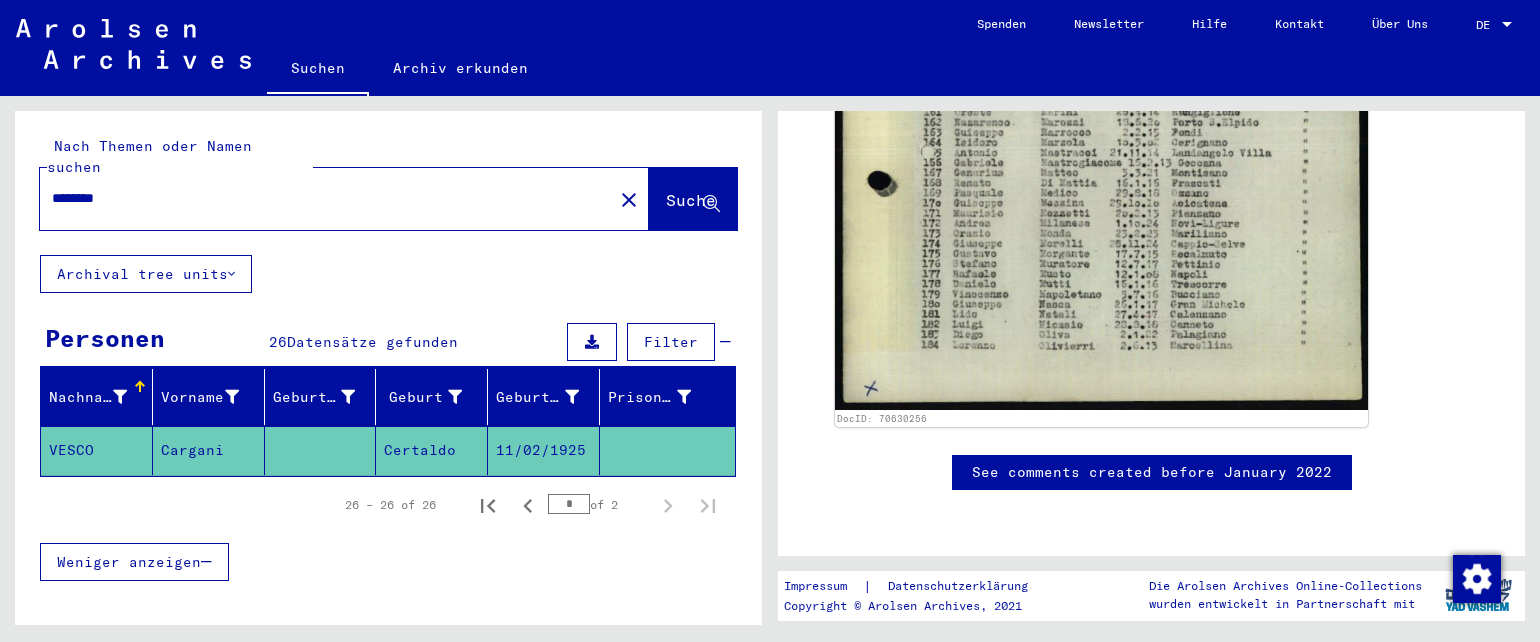 click on "VESCO" 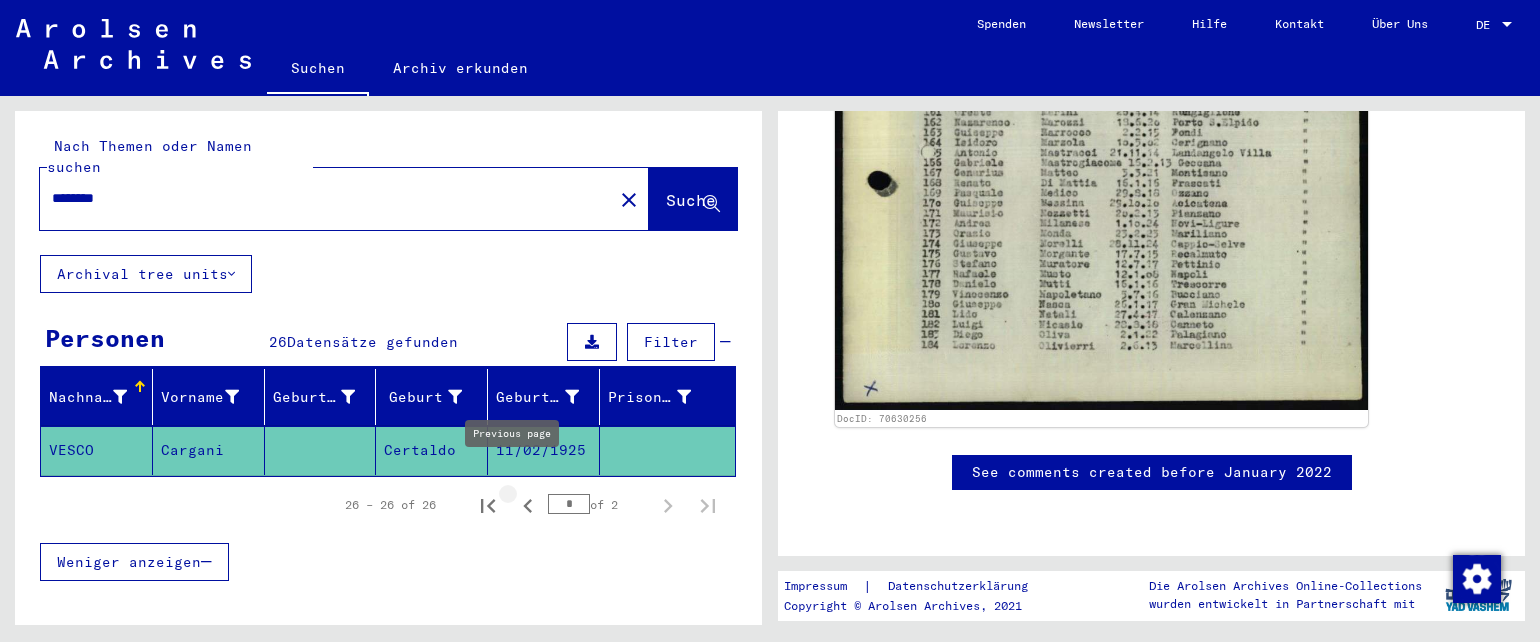 click 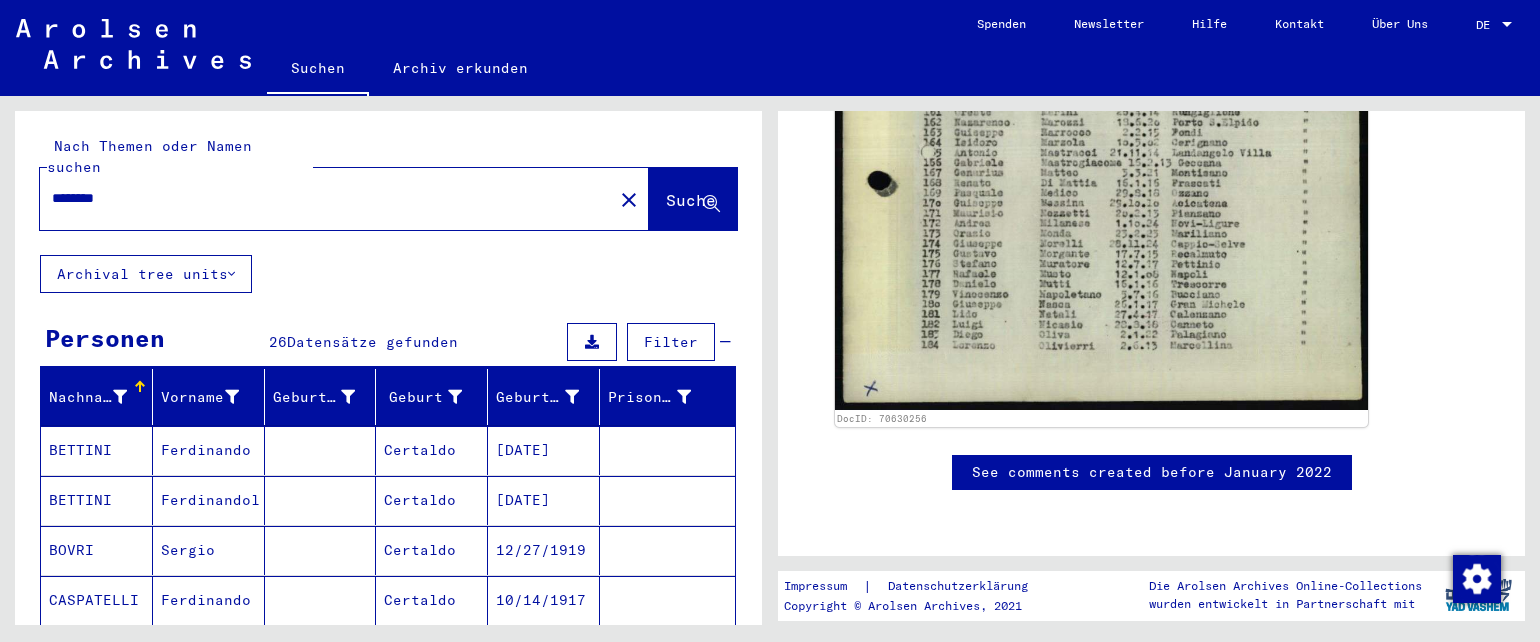 scroll, scrollTop: 40, scrollLeft: 0, axis: vertical 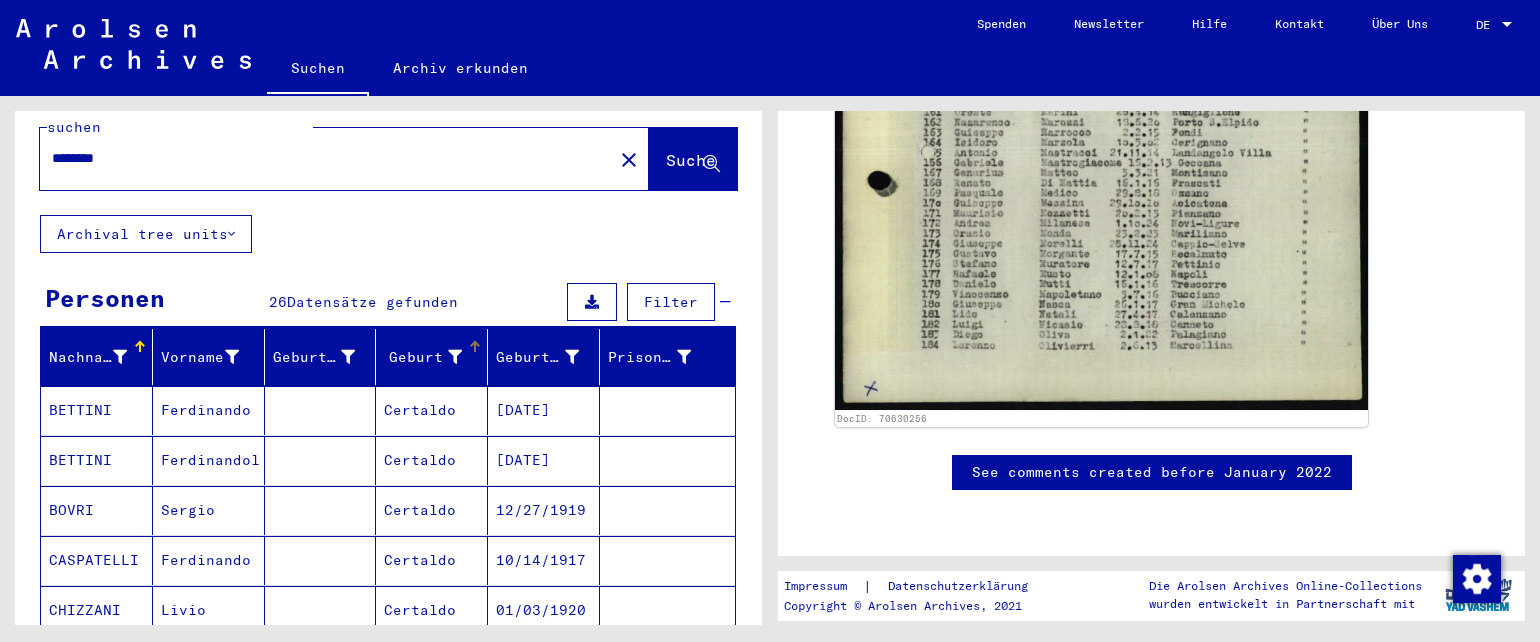 click at bounding box center (455, 357) 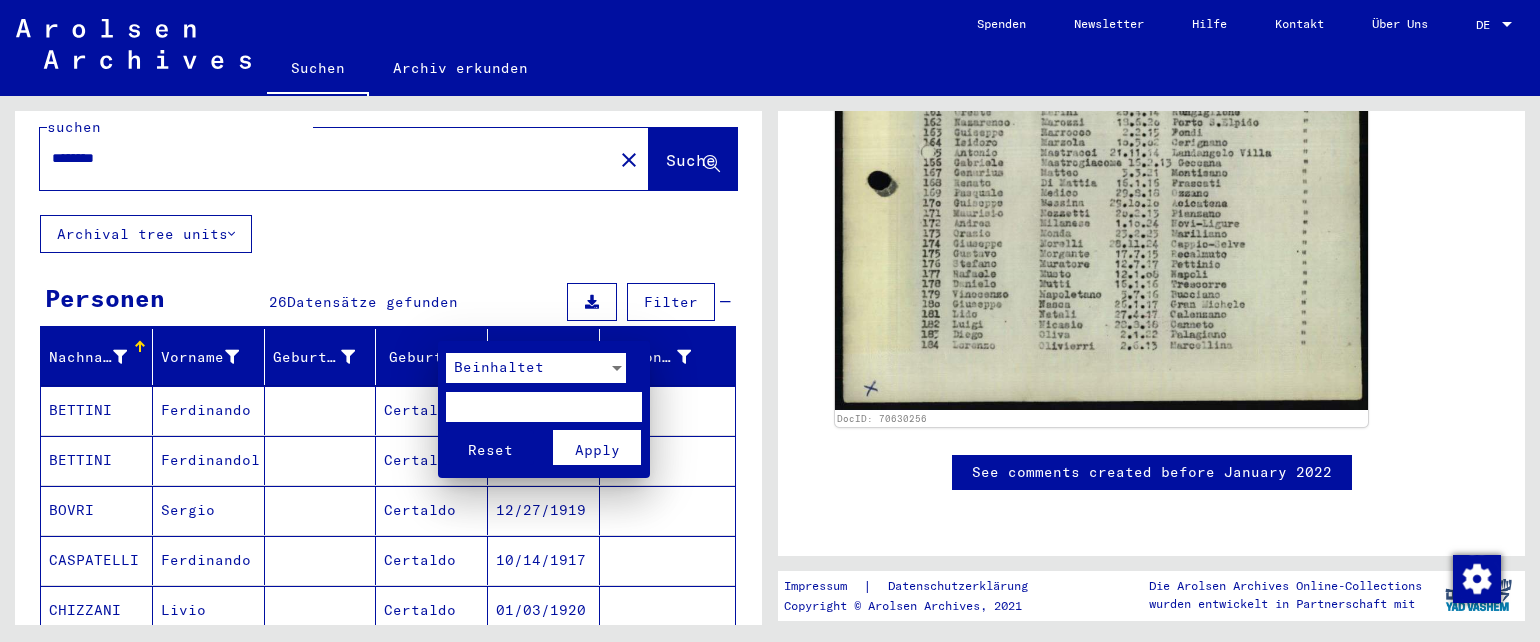 click at bounding box center [770, 321] 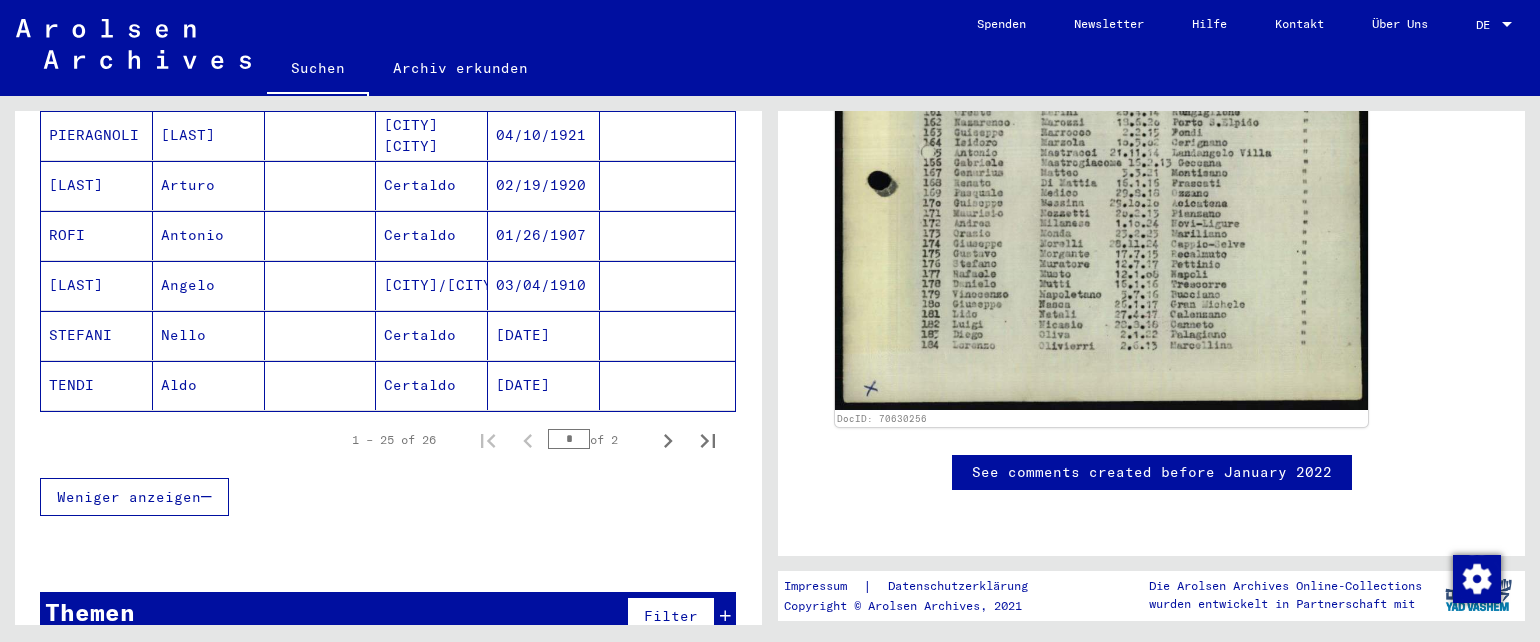 scroll, scrollTop: 1268, scrollLeft: 0, axis: vertical 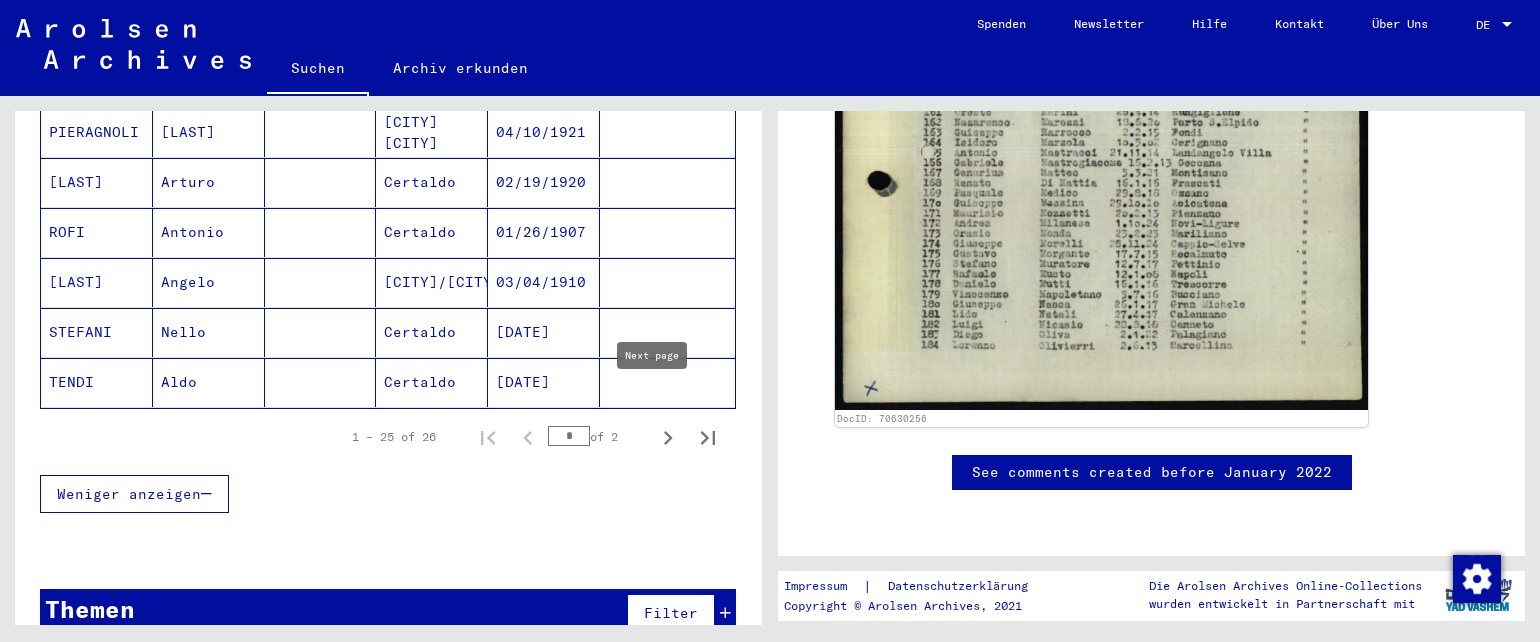click 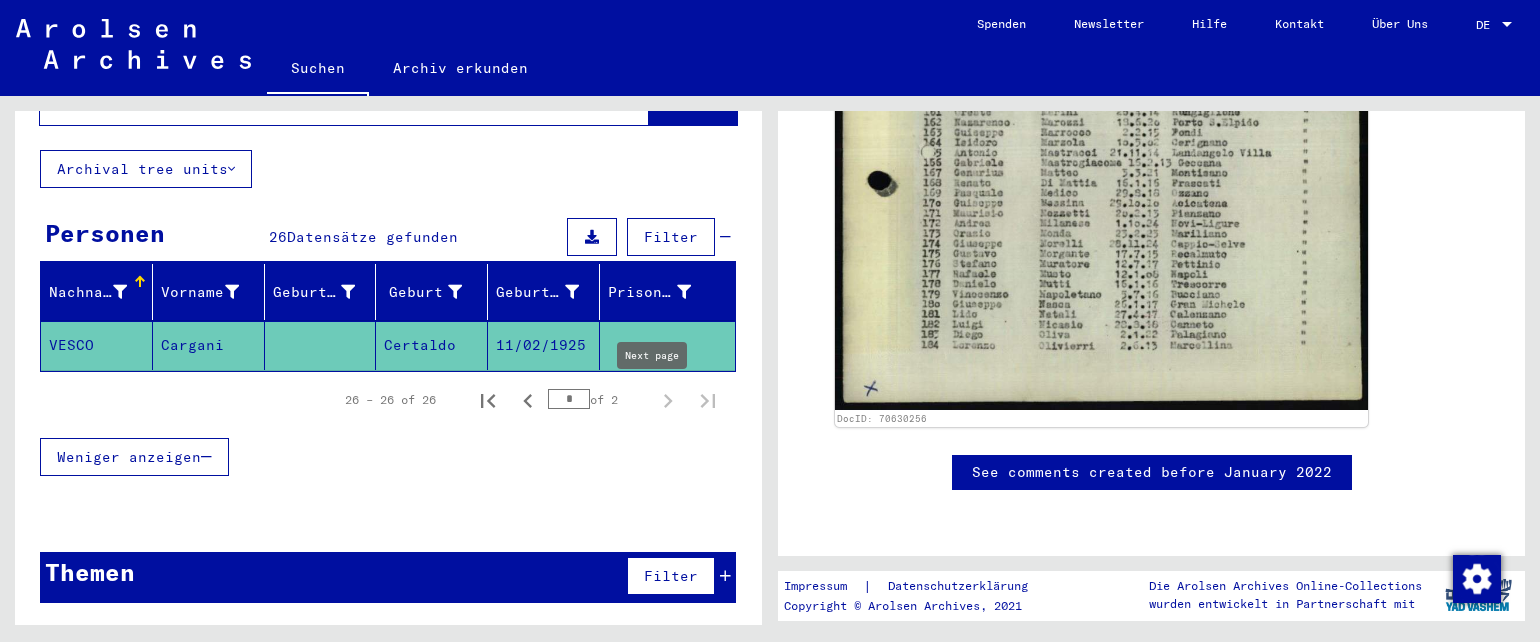 scroll, scrollTop: 79, scrollLeft: 0, axis: vertical 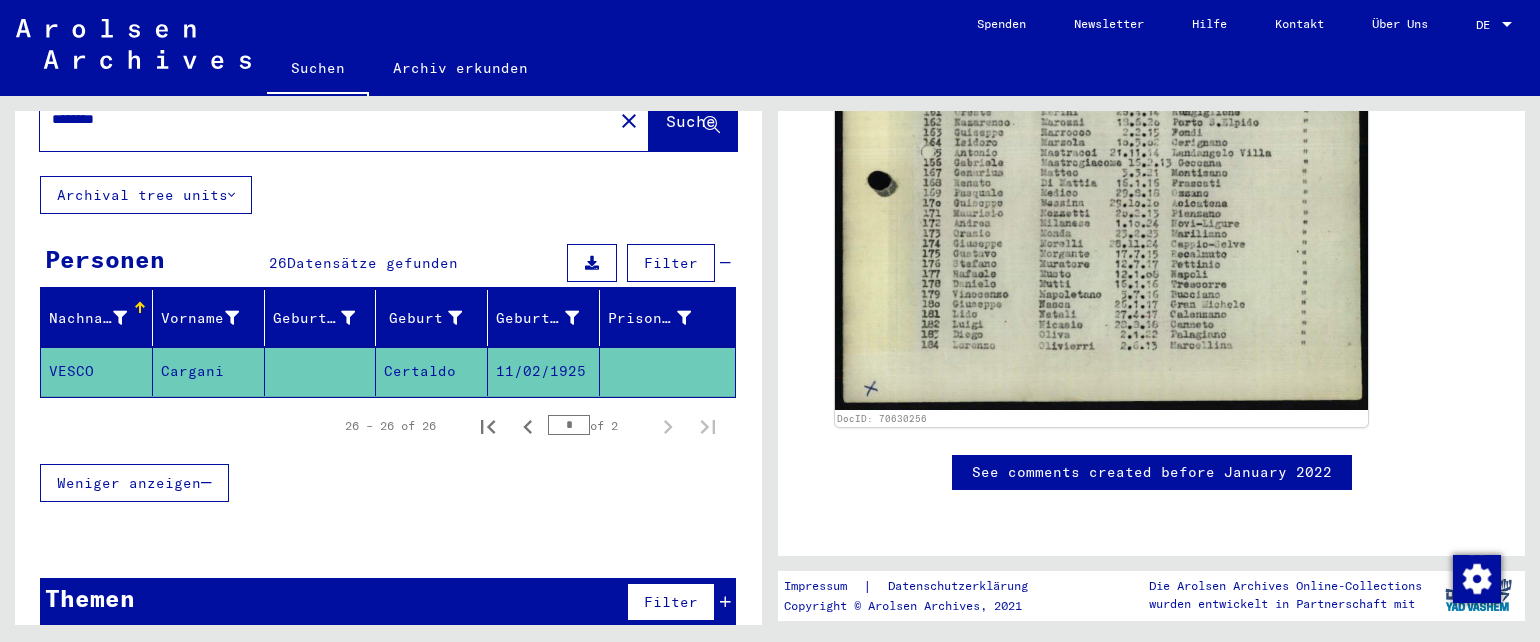 click on "VESCO" 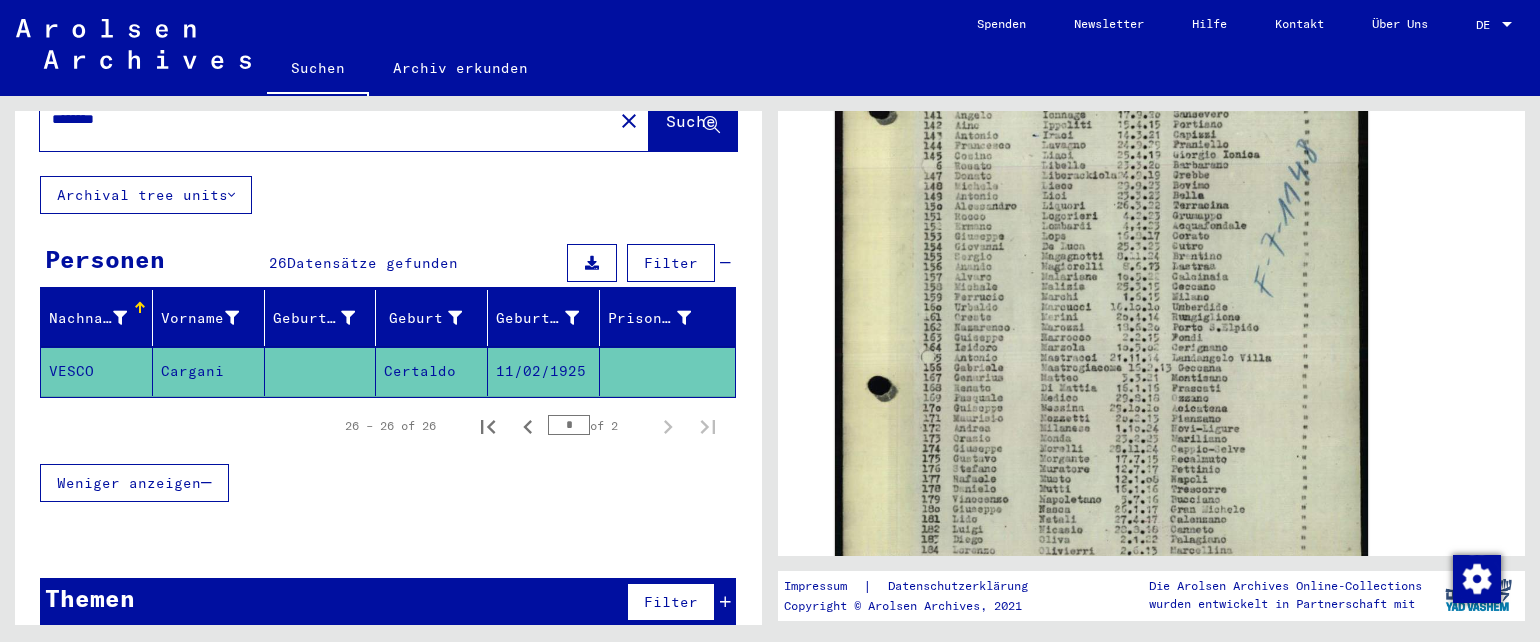 scroll, scrollTop: 640, scrollLeft: 0, axis: vertical 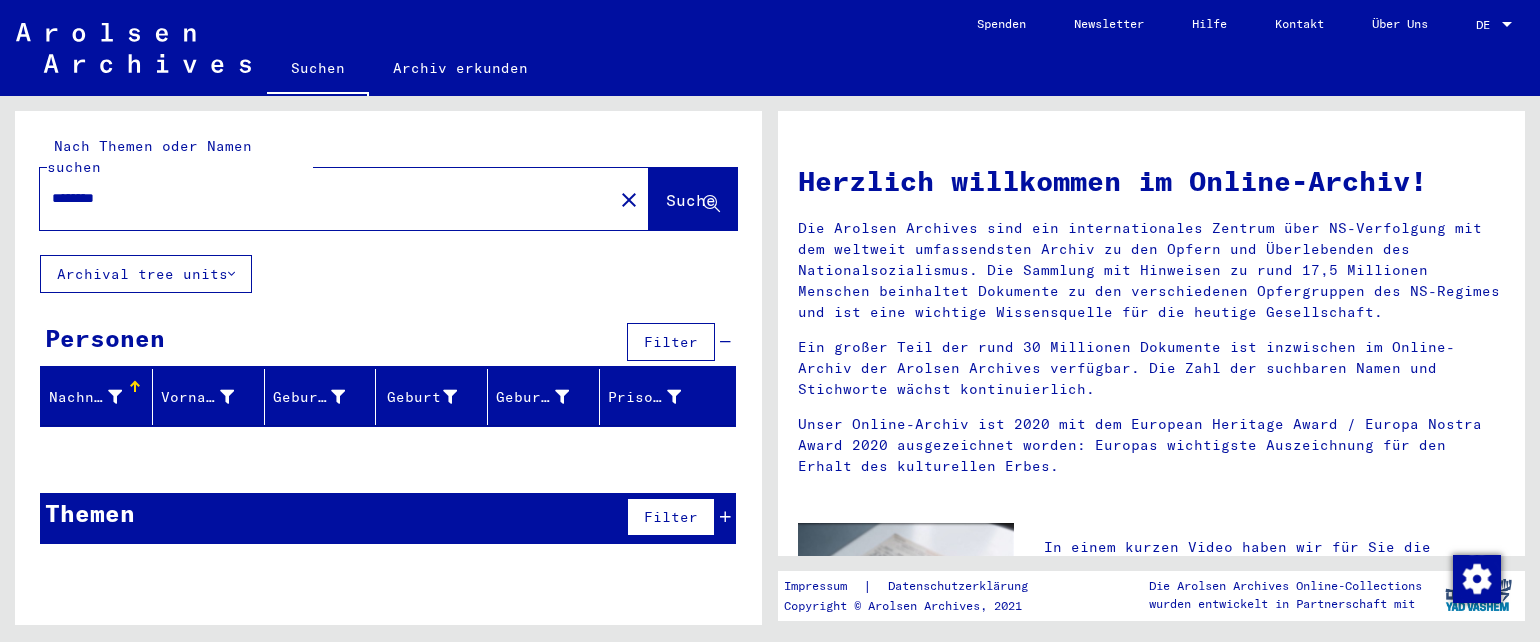 click on "********" at bounding box center (320, 198) 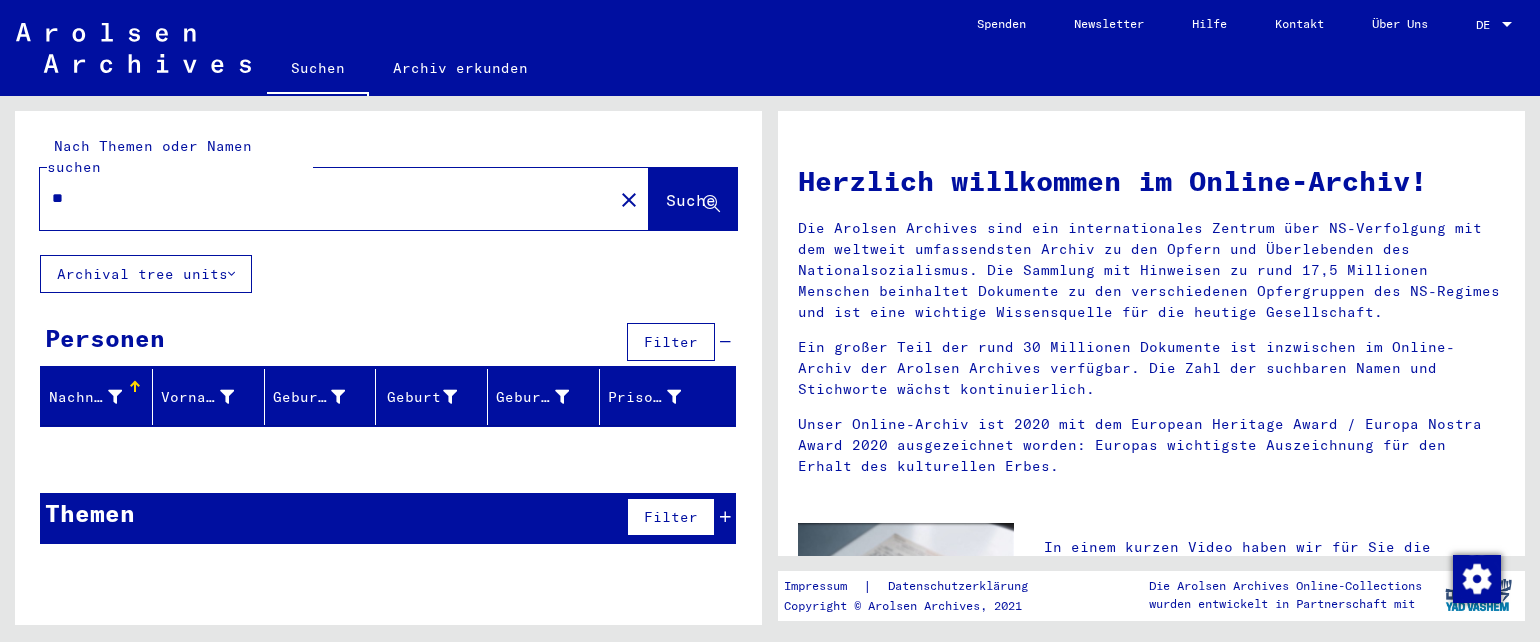 type on "*" 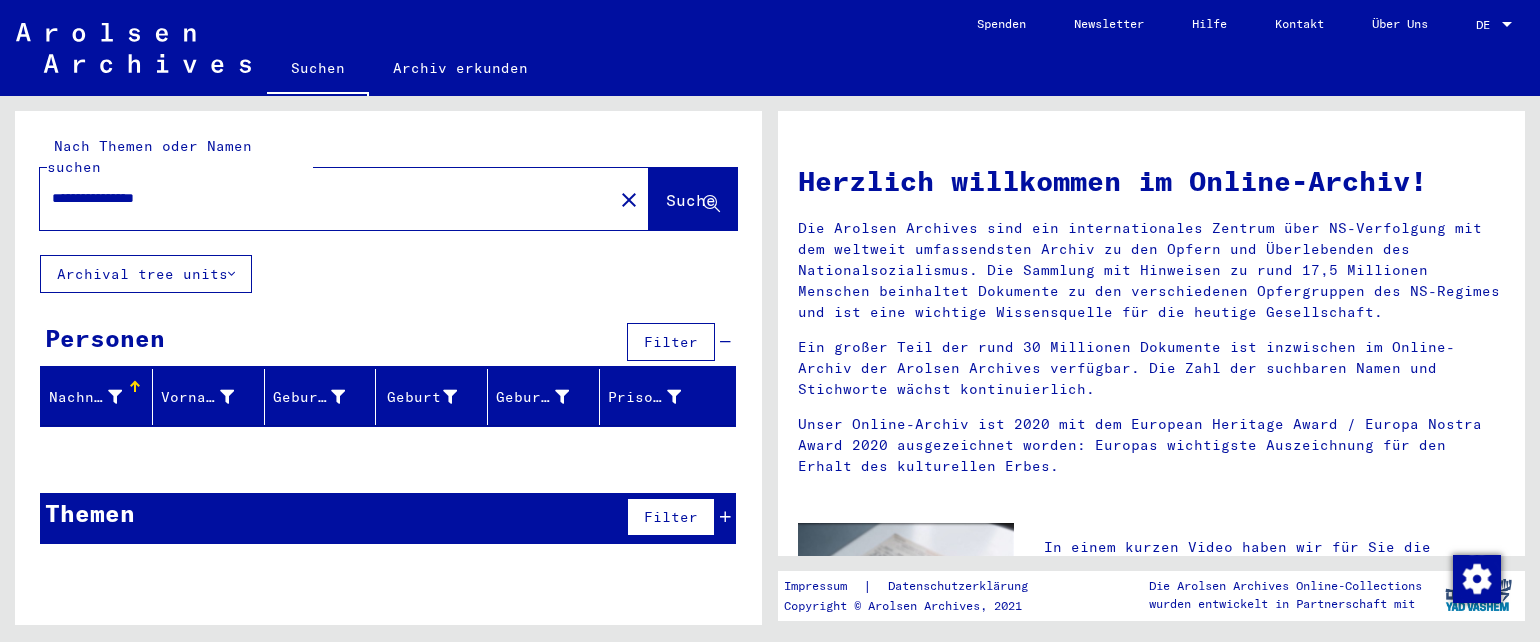 type on "**********" 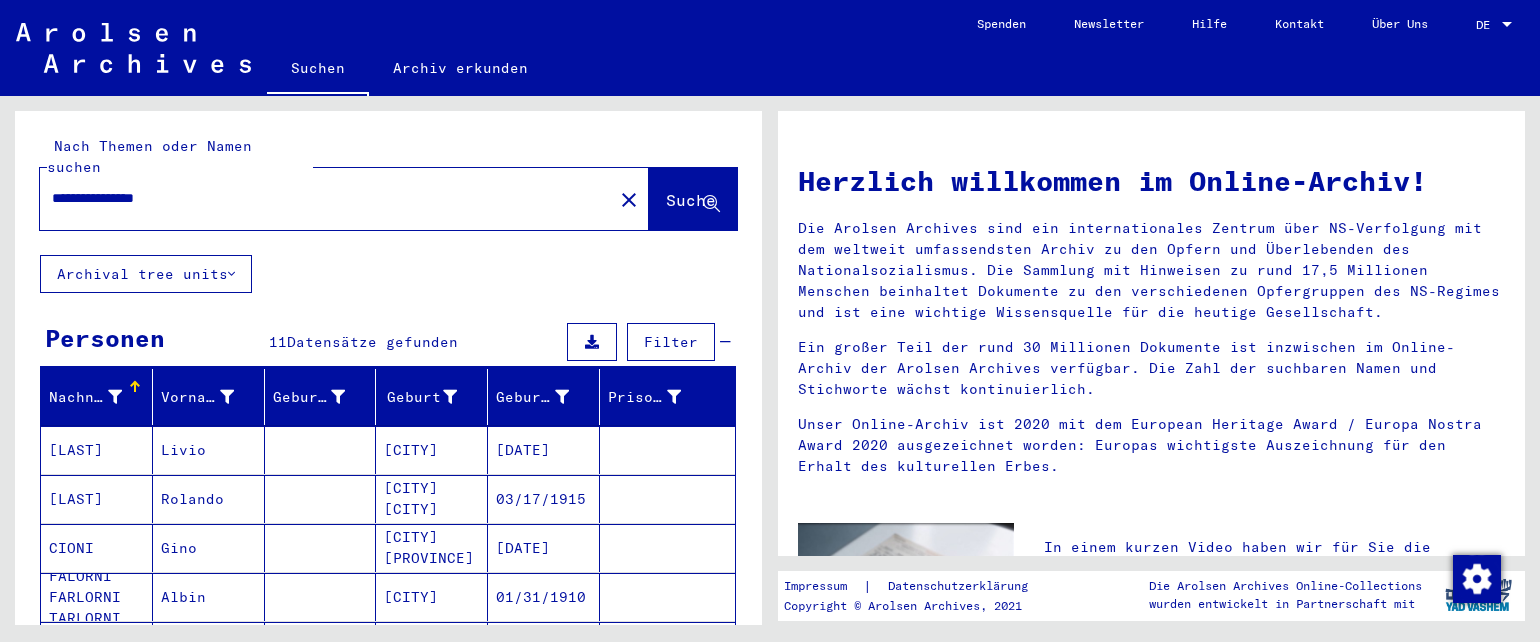 click on "Nachname Vorname Geburtsname Geburt‏ Geburtsdatum Prisoner # Biscardi Livio [CITY] [DATE] Cantini Rolando [CITY] [CITY] [DATE] Cioni Gino [CITY] [PROVINCE] [DATE] Falorni FARLORNI TARLORNI Albin [CITY] [DATE] Fulignati Giovanni [CITY] [DATE] Alle Ergebnisse anzeigen Signature Nachname Vorname Geburtsname Geburt‏ Geburtsdatum Prisoner # Vater (Adoptivvater) Mutter (Adoptivmutter) Religion Nationalität Beruf Haftstätte Sterbedatum Letzter Wohnort Letzter Wohnort (Land) Haftstätte Letzter Wohnort (Provinz) Letzter Wohnort (Ort) Letzter Wohnort (Stadtteil) Letzter Wohnort (Straße) Letzter Wohnort (Hausnummer) 2.1.1.2 - Auszüge aus Hausstandsbüchern der Stadt Frankfurt/Main Biscardi Livio [CITY] [DATE] 2.1.2.1 - Nationalität/Herkunft der aufgeführten Personen: Italienisch Cantini Rolando [CITY] [CITY] [DATE] Cioni Gino" at bounding box center (388, 557) 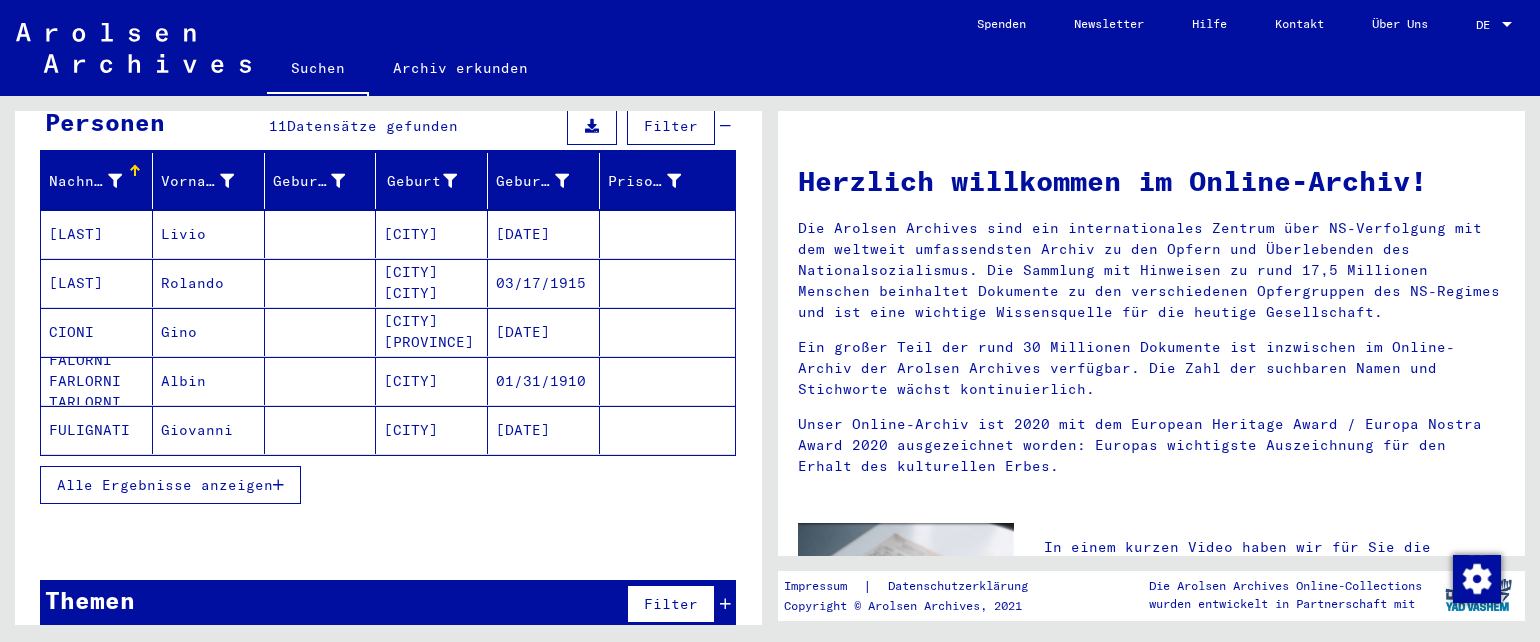 click on "Alle Ergebnisse anzeigen" at bounding box center [165, 485] 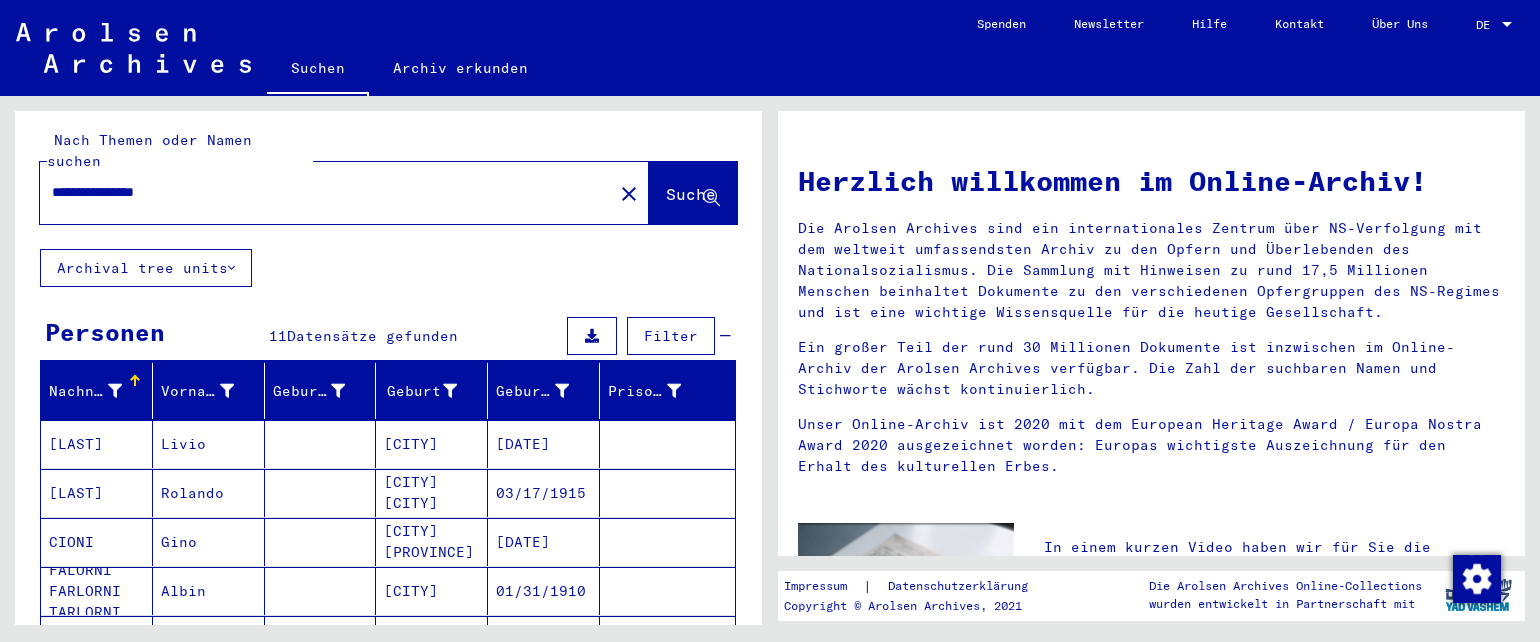 scroll, scrollTop: 0, scrollLeft: 0, axis: both 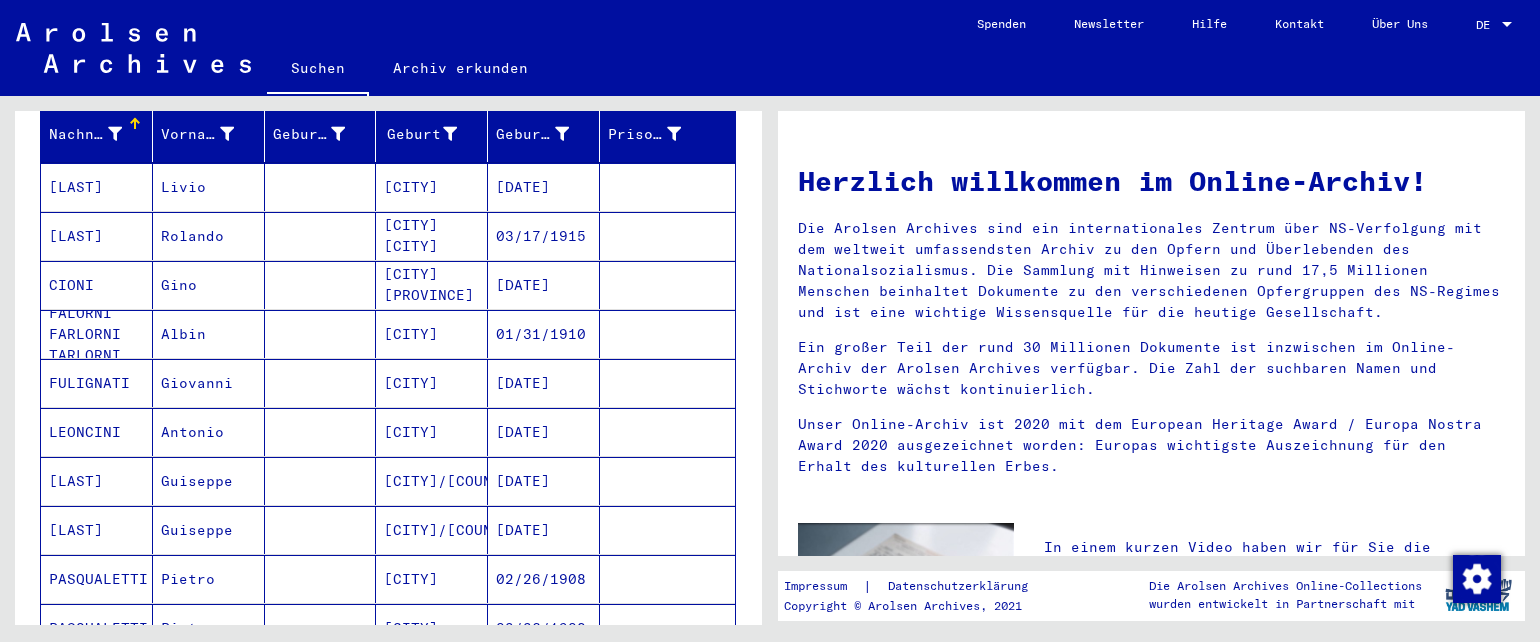 click on "FALORNI FARLORNI TARLORNI" at bounding box center (97, 383) 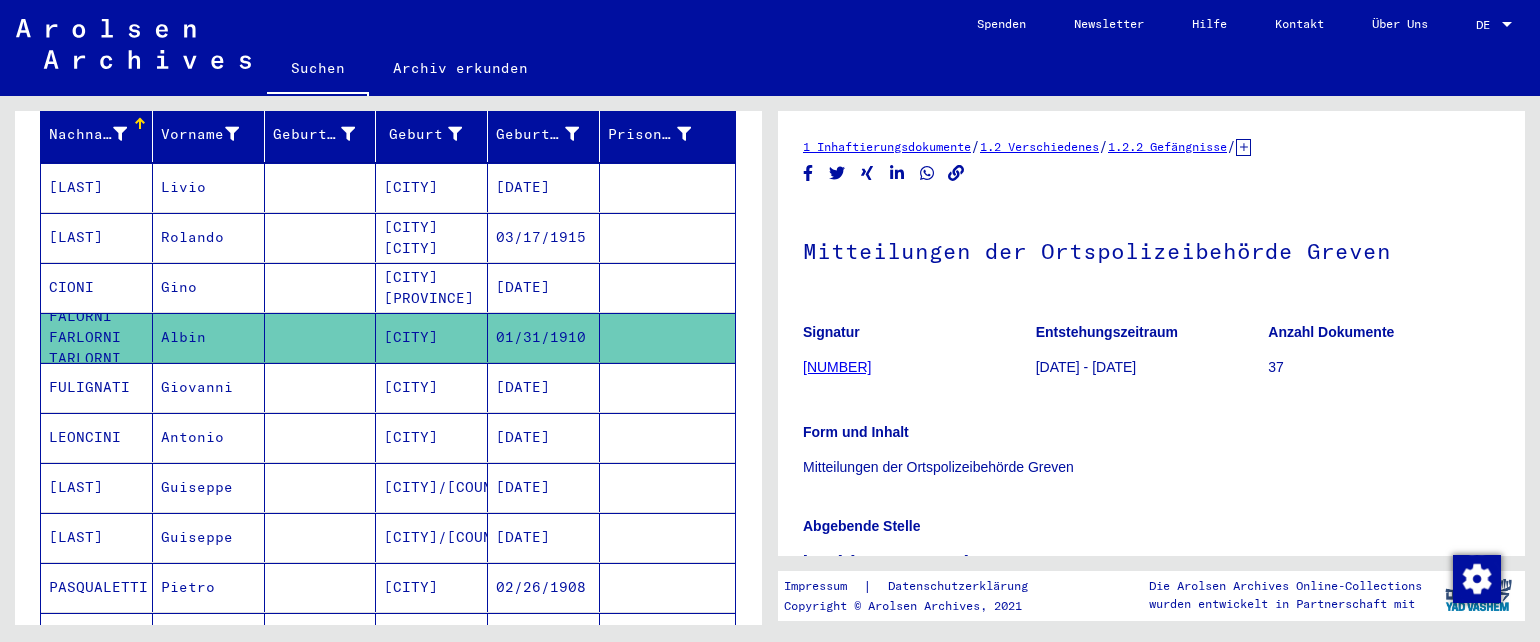 scroll, scrollTop: 0, scrollLeft: 0, axis: both 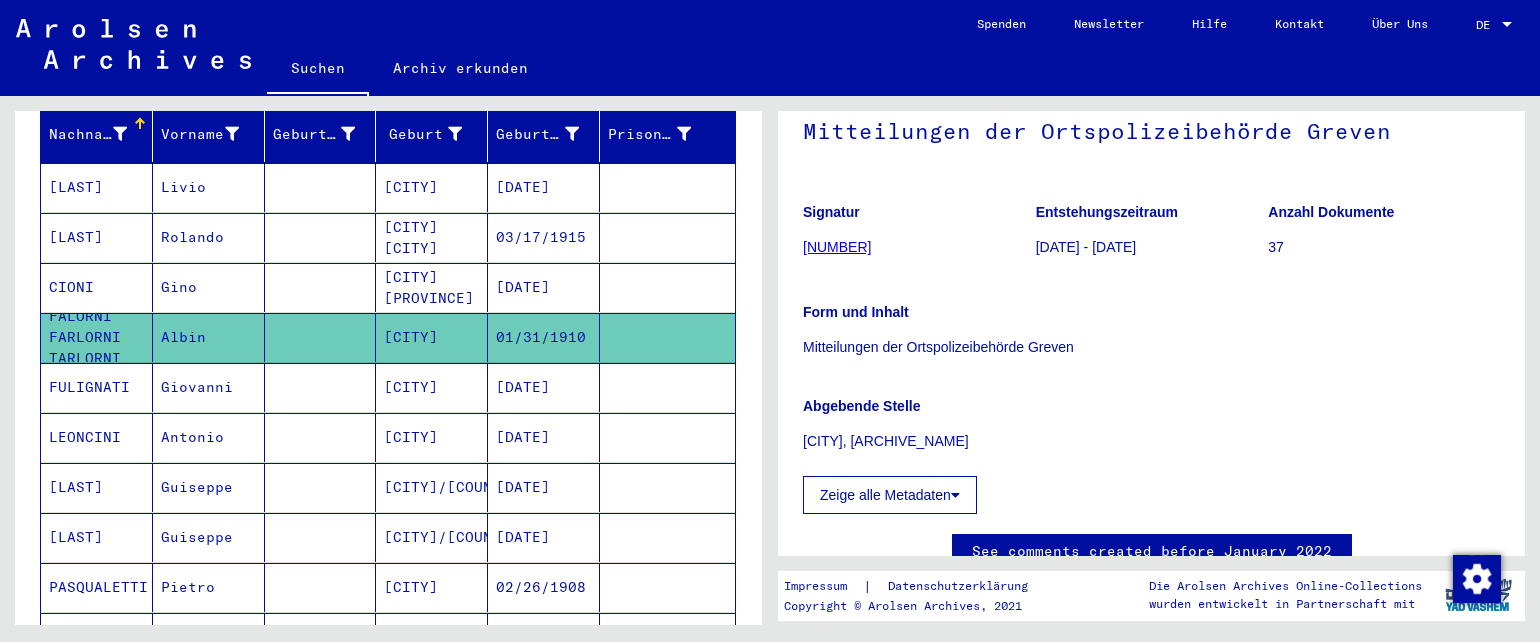click on "[NUMBER]" 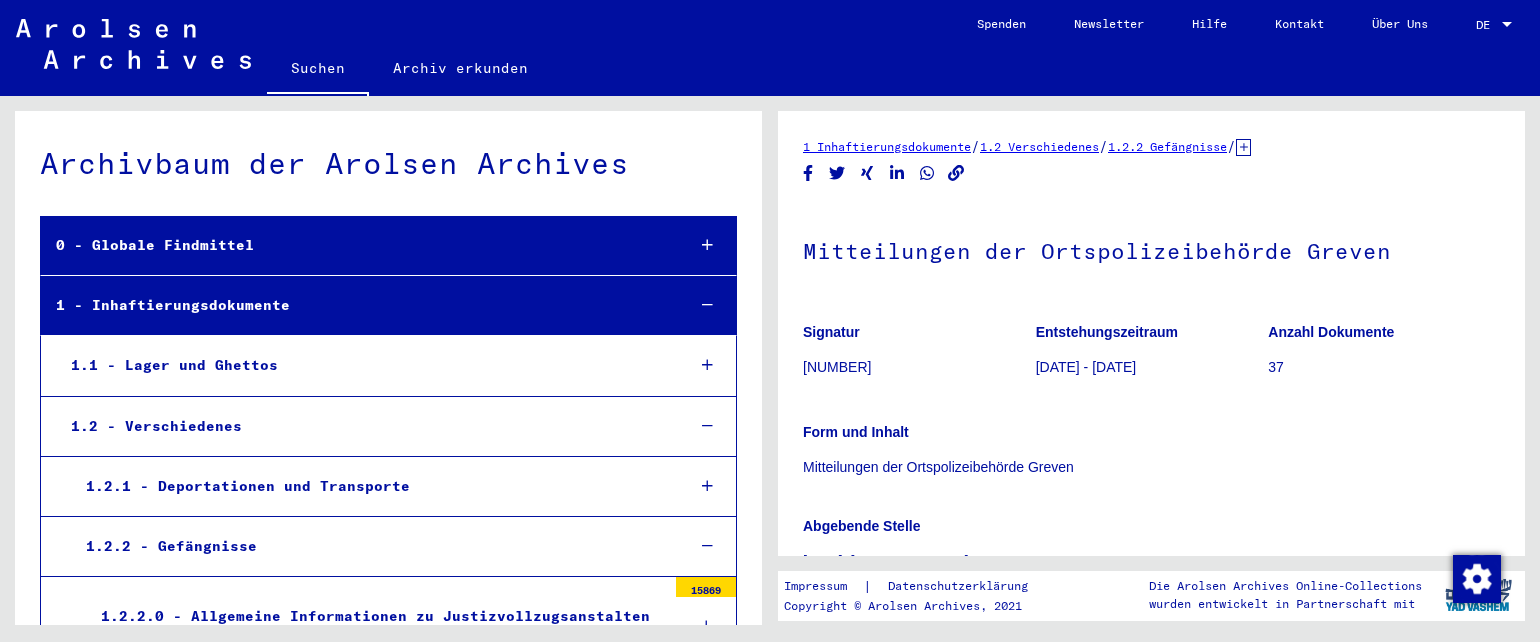 scroll, scrollTop: 8666, scrollLeft: 0, axis: vertical 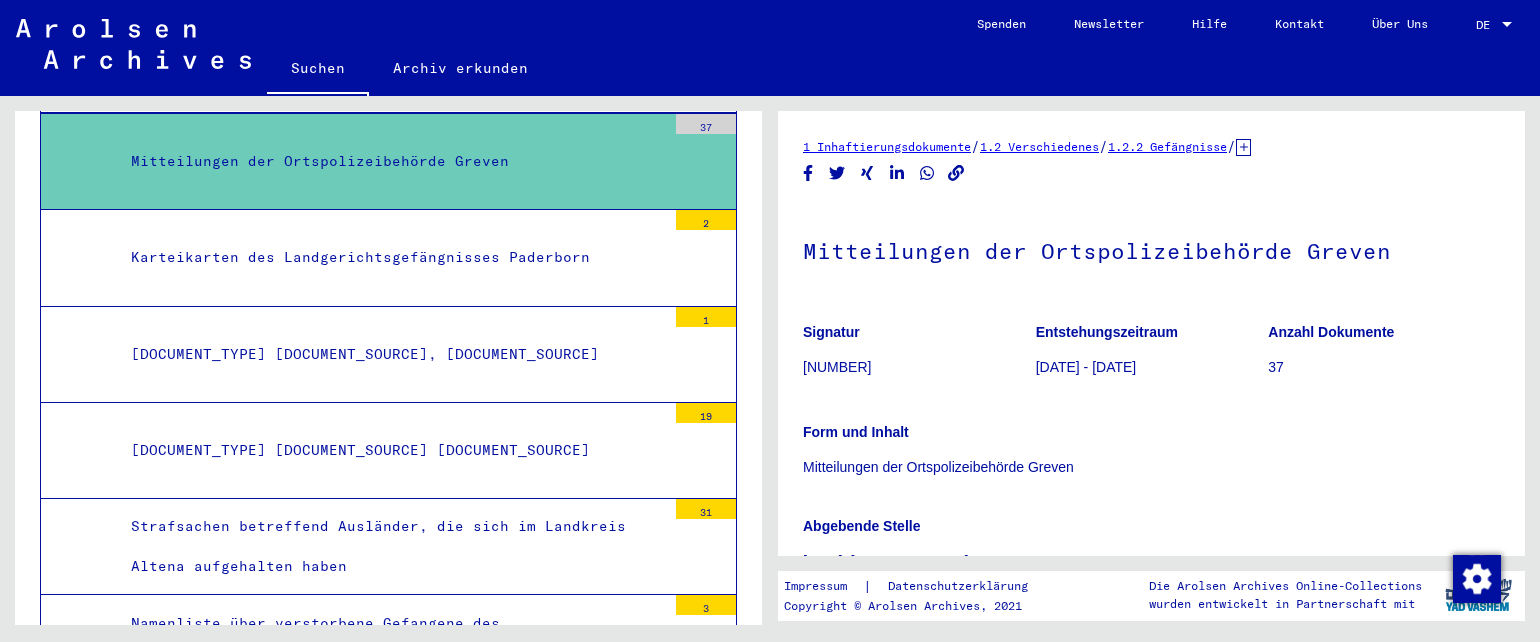 click on "Mitteilungen der Ortspolizeibehörde Greven" at bounding box center (391, 161) 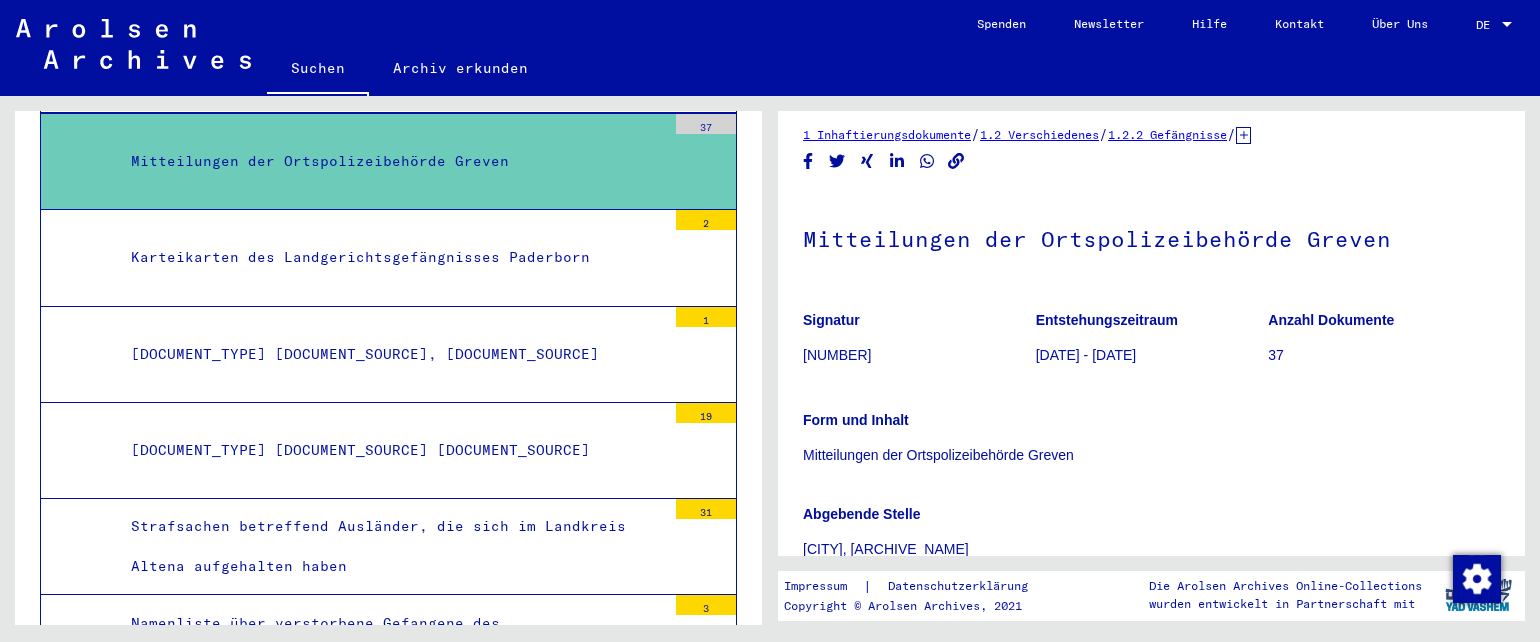 scroll, scrollTop: 0, scrollLeft: 0, axis: both 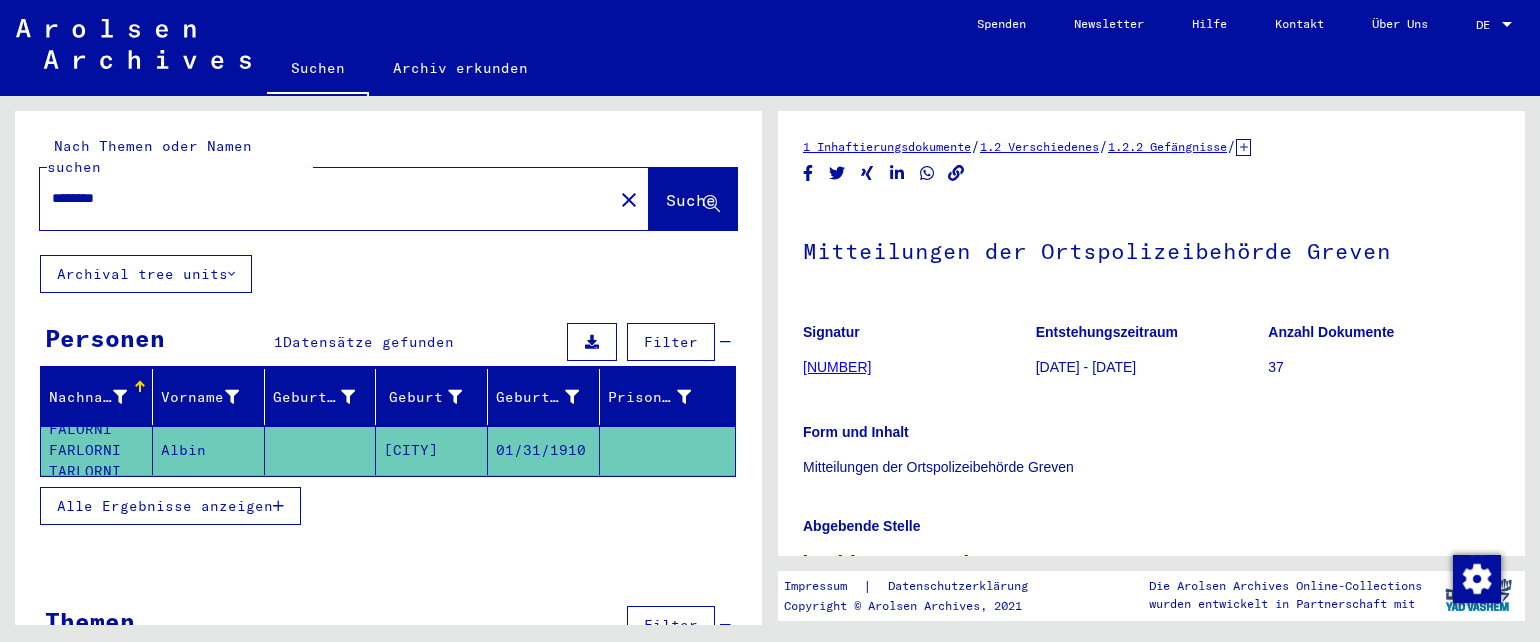 click on "[NUMBER]" 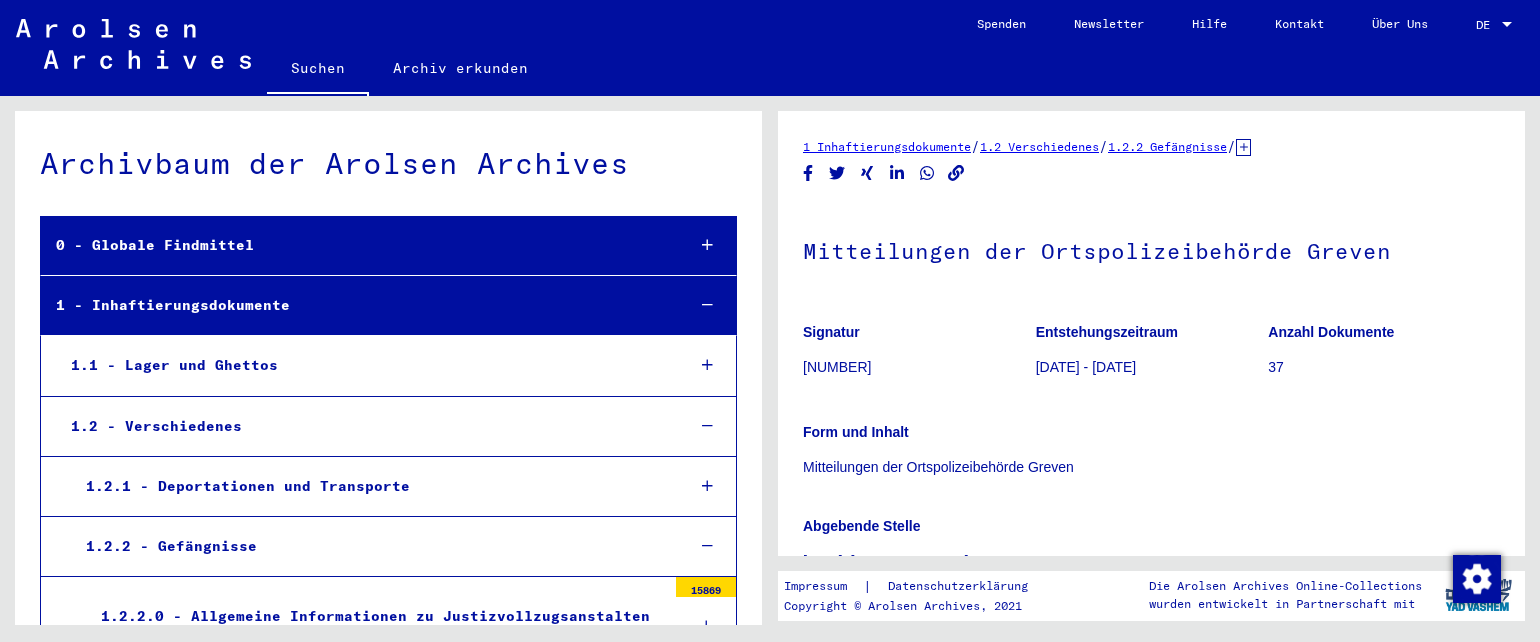 scroll, scrollTop: 8666, scrollLeft: 0, axis: vertical 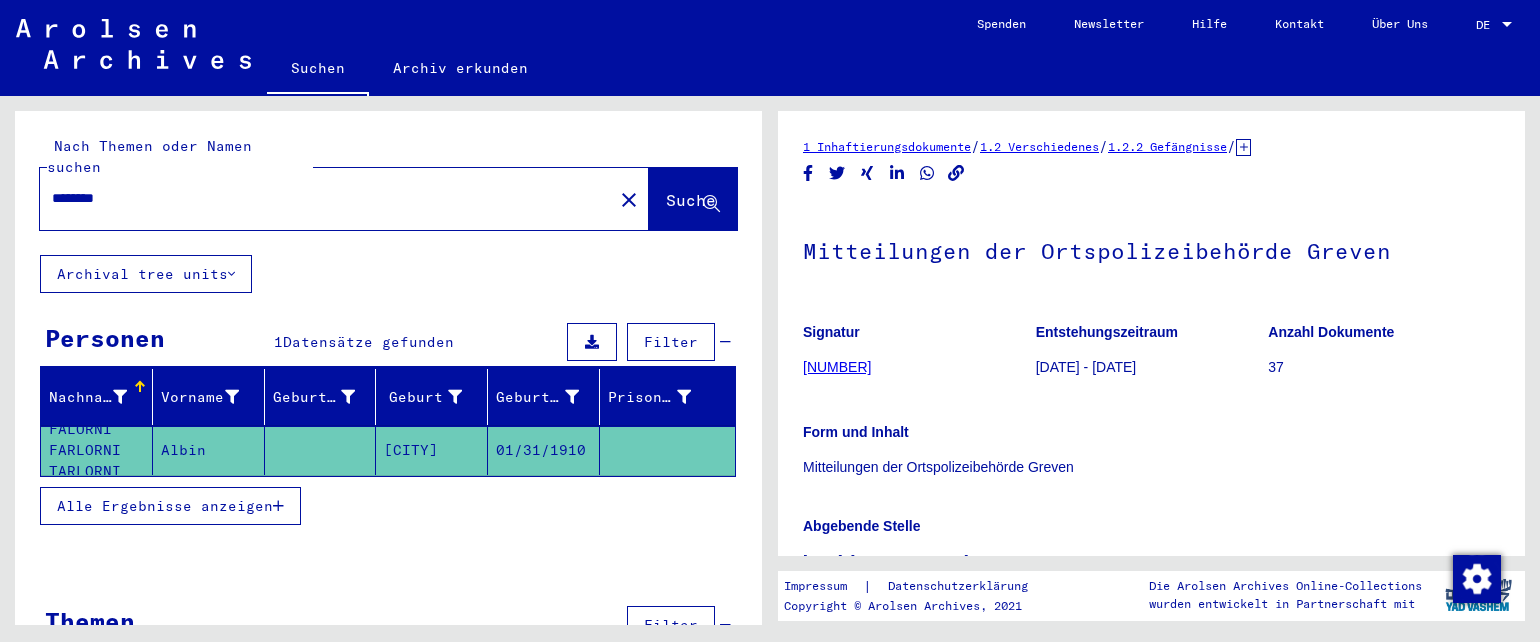 click at bounding box center (278, 506) 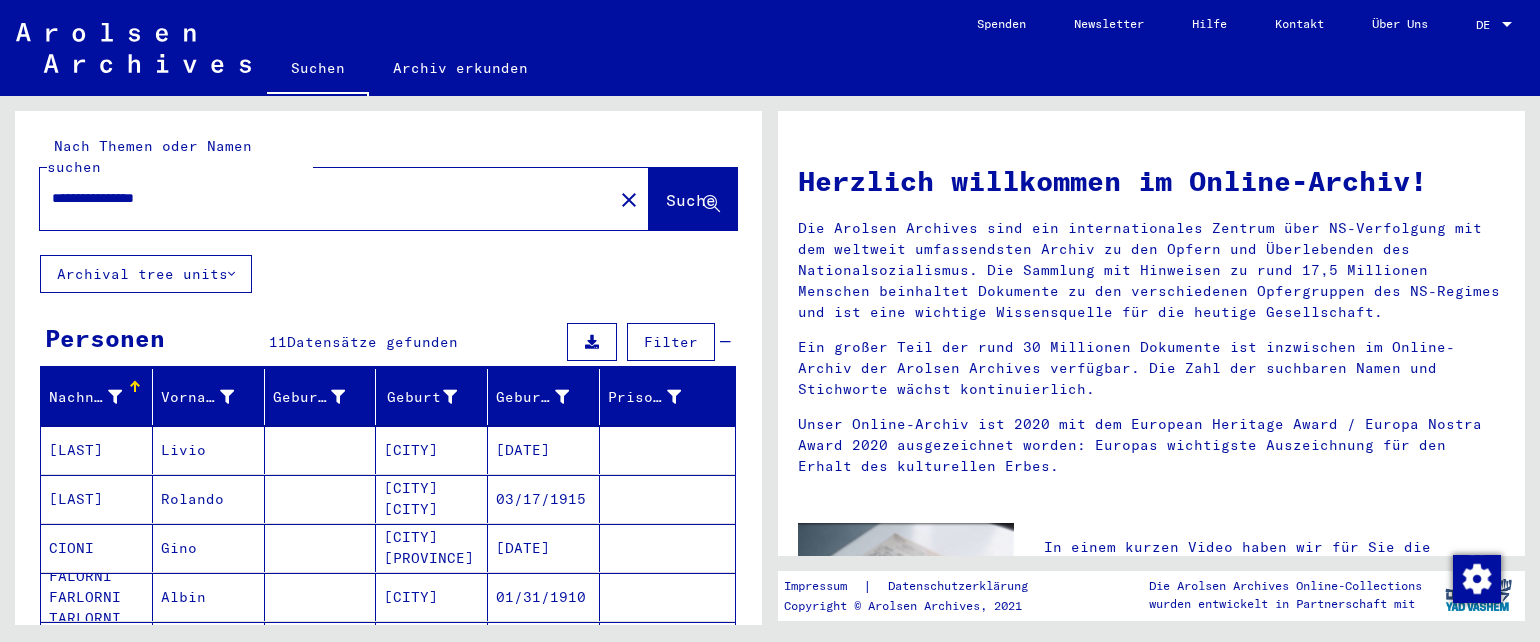 click on "Nachname Vorname Geburtsname Geburt‏ Geburtsdatum Prisoner # Biscardi Livio [CITY] [DATE] Cantini Rolando [CITY] [CITY] [DATE] Cioni Gino [CITY] [PROVINCE] [DATE] Falorni FARLORNI TARLORNI Albin [CITY] [DATE] Fulignati Giovanni [CITY] [DATE] Alle Ergebnisse anzeigen Signature Nachname Vorname Geburtsname Geburt‏ Geburtsdatum Prisoner # Vater (Adoptivvater) Mutter (Adoptivmutter) Religion Nationalität Beruf Haftstätte Sterbedatum Letzter Wohnort Letzter Wohnort (Land) Haftstätte Letzter Wohnort (Provinz) Letzter Wohnort (Ort) Letzter Wohnort (Stadtteil) Letzter Wohnort (Straße) Letzter Wohnort (Hausnummer) 2.1.1.2 - Auszüge aus Hausstandsbüchern der Stadt Frankfurt/Main Biscardi Livio [CITY] [DATE] 2.1.2.1 - Nationalität/Herkunft der aufgeführten Personen: Italienisch Cantini Rolando [CITY] [CITY] [DATE] Cioni Gino" at bounding box center (388, 557) 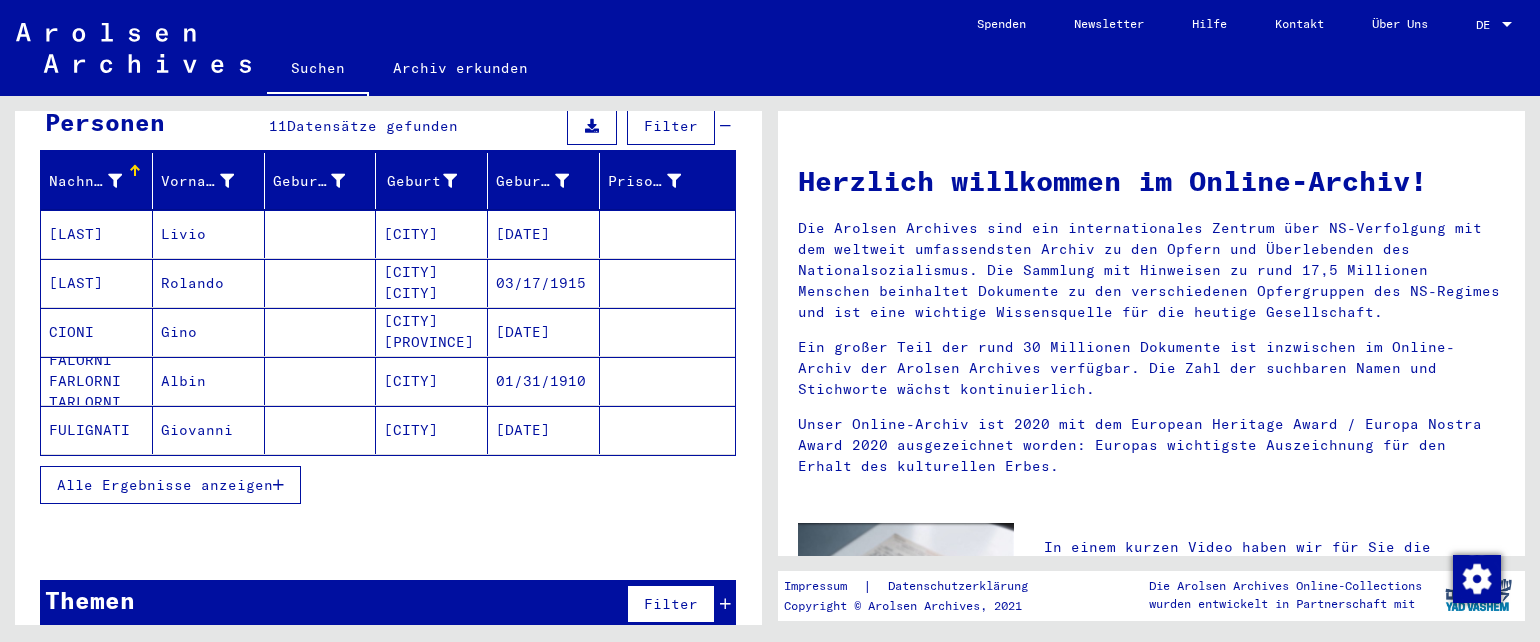 click at bounding box center (278, 485) 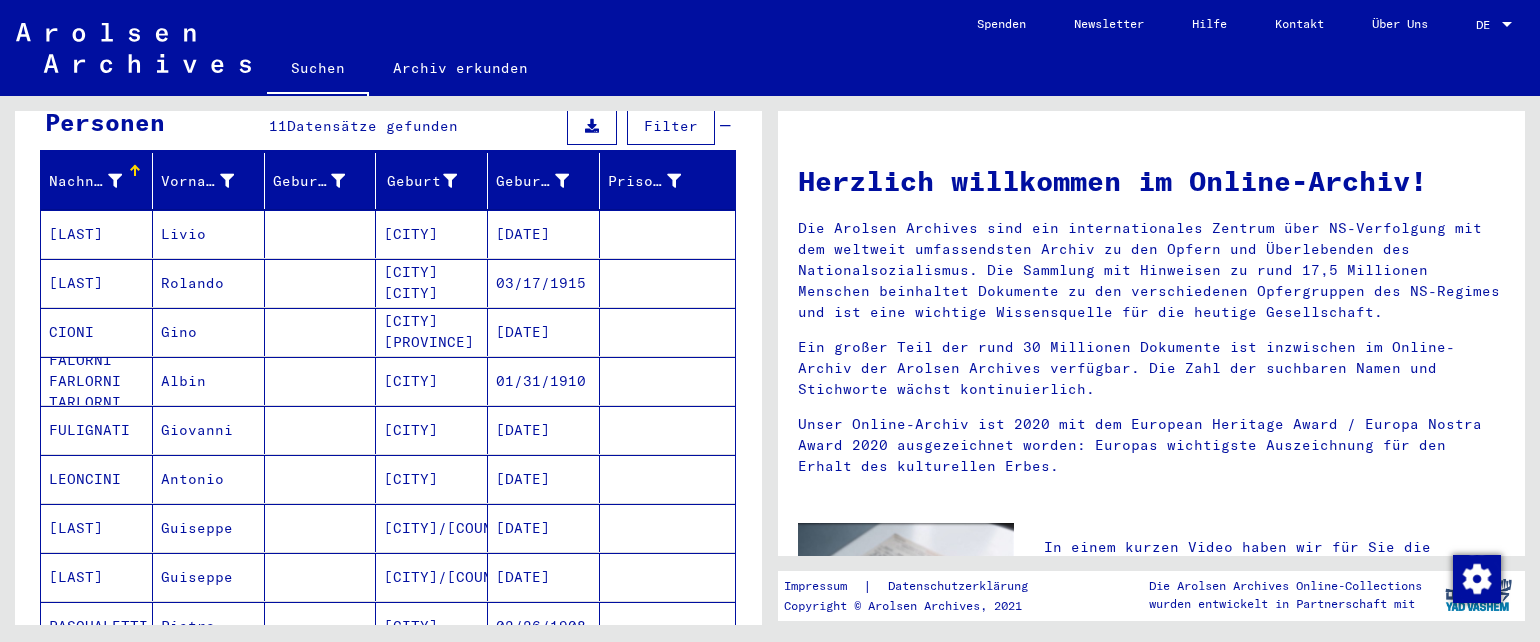 scroll, scrollTop: 565, scrollLeft: 0, axis: vertical 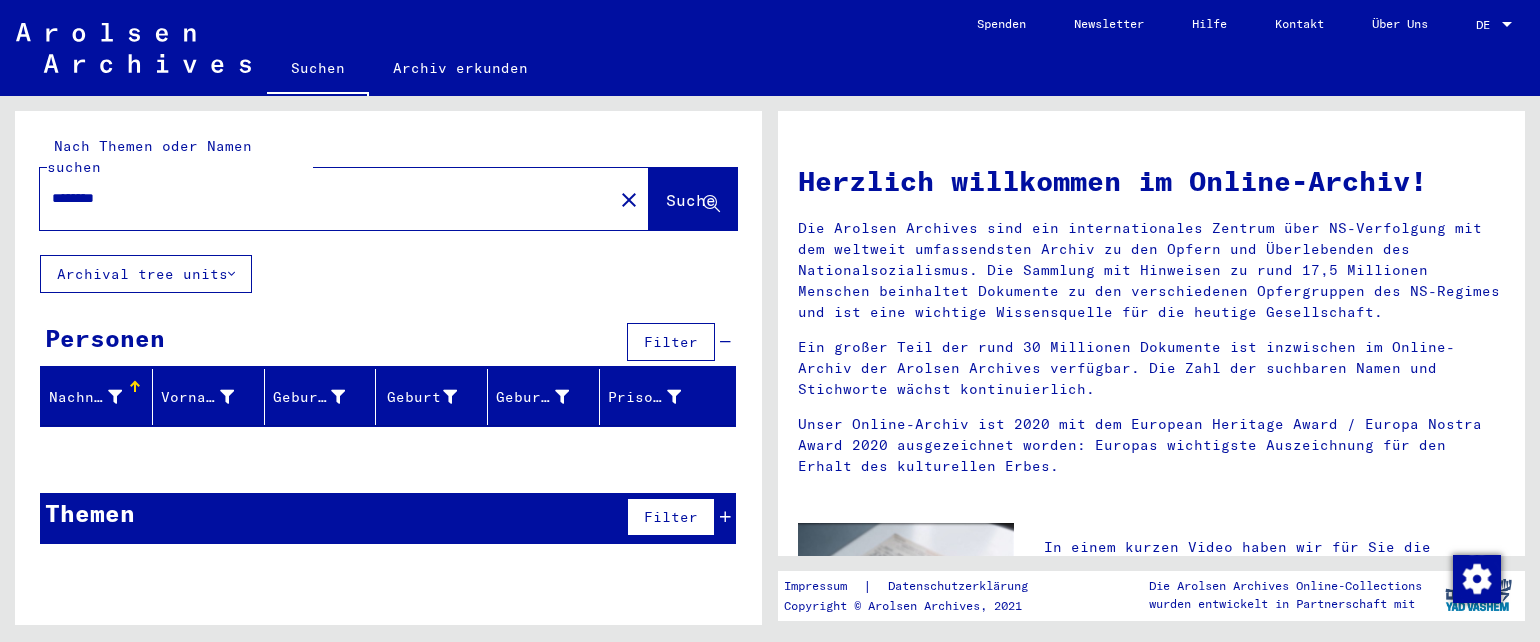 click on "********" at bounding box center [320, 198] 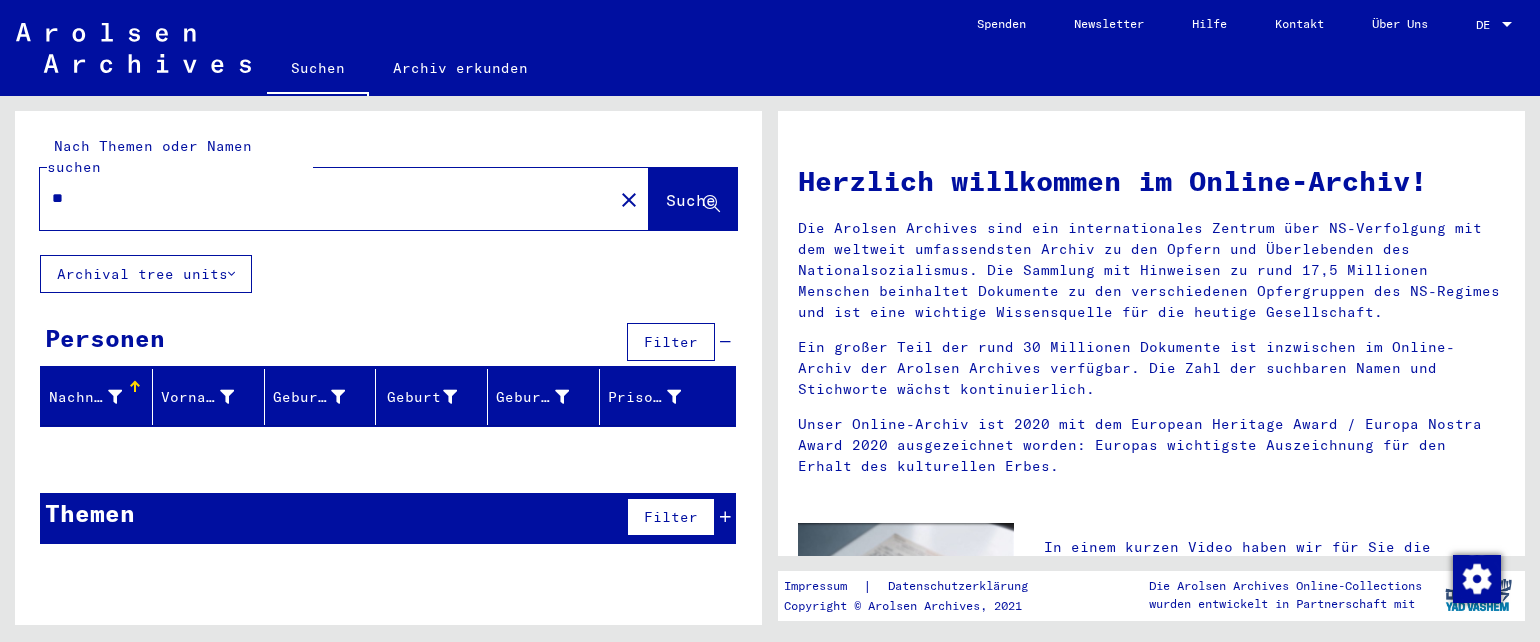 type on "*" 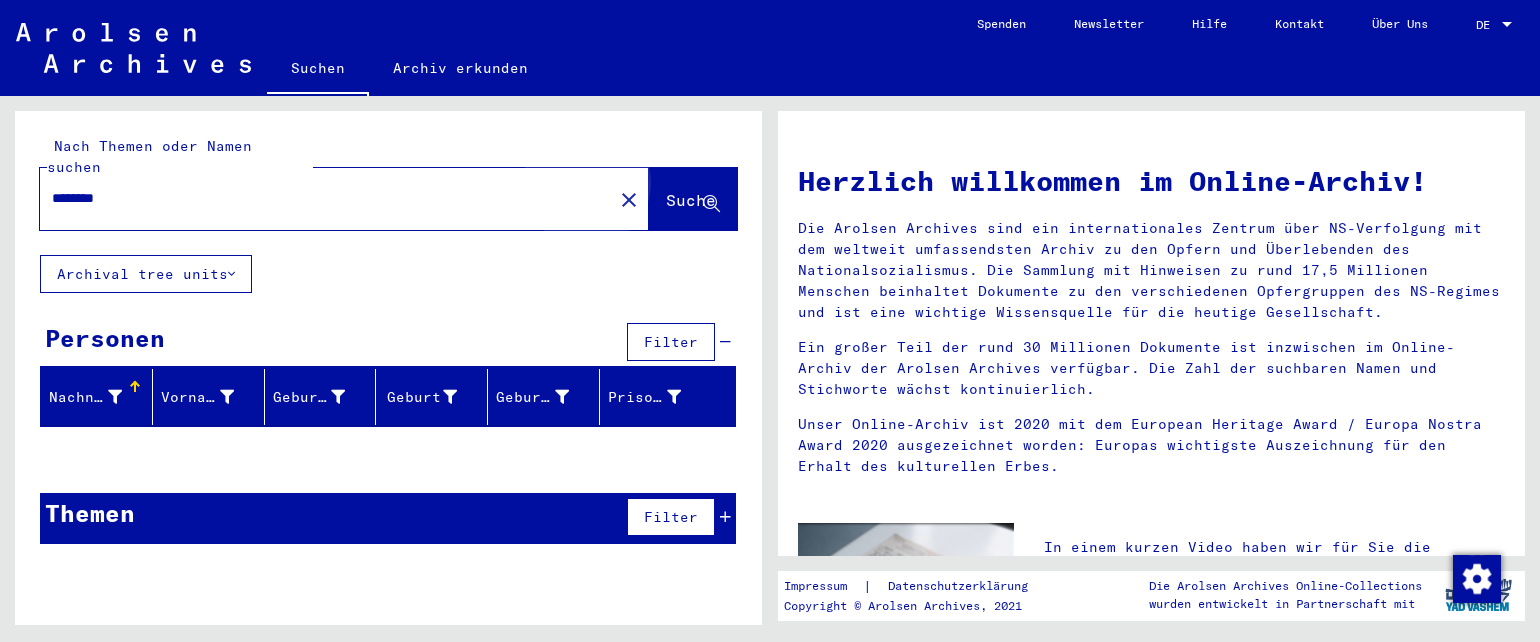 click on "Suche" 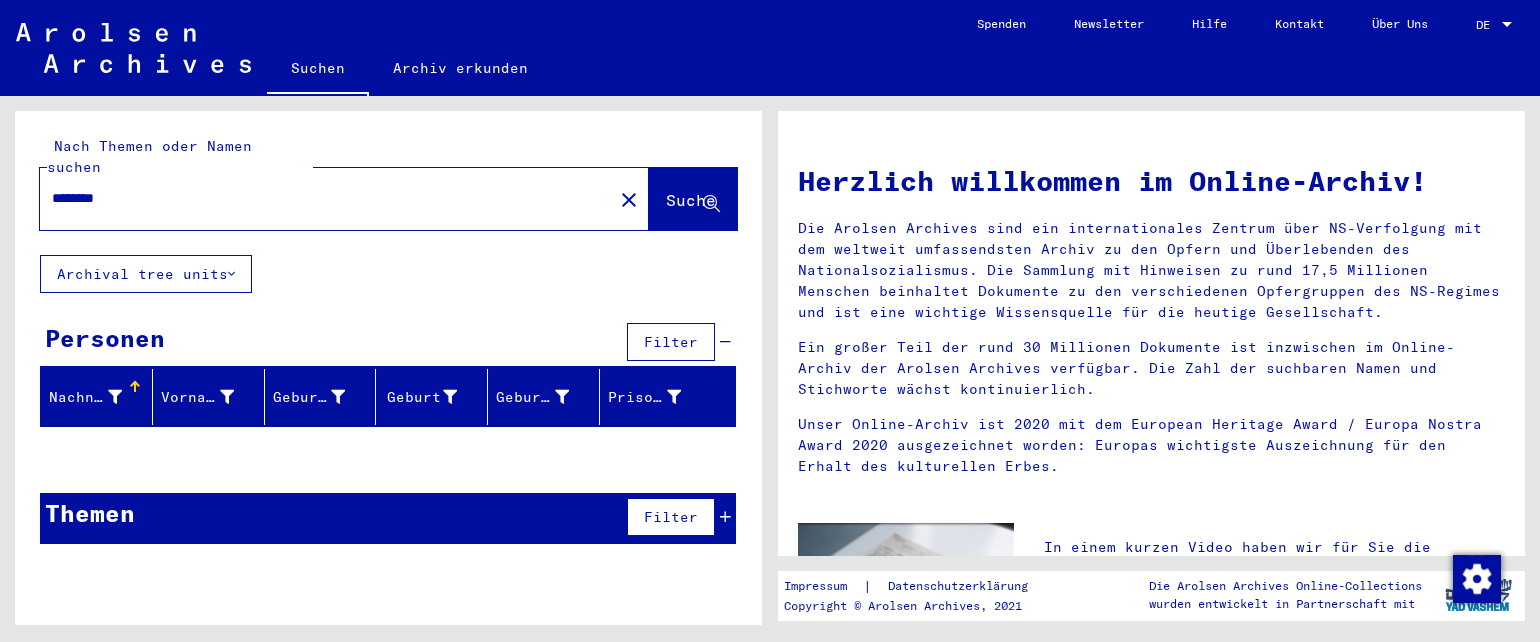click on "********" at bounding box center (320, 198) 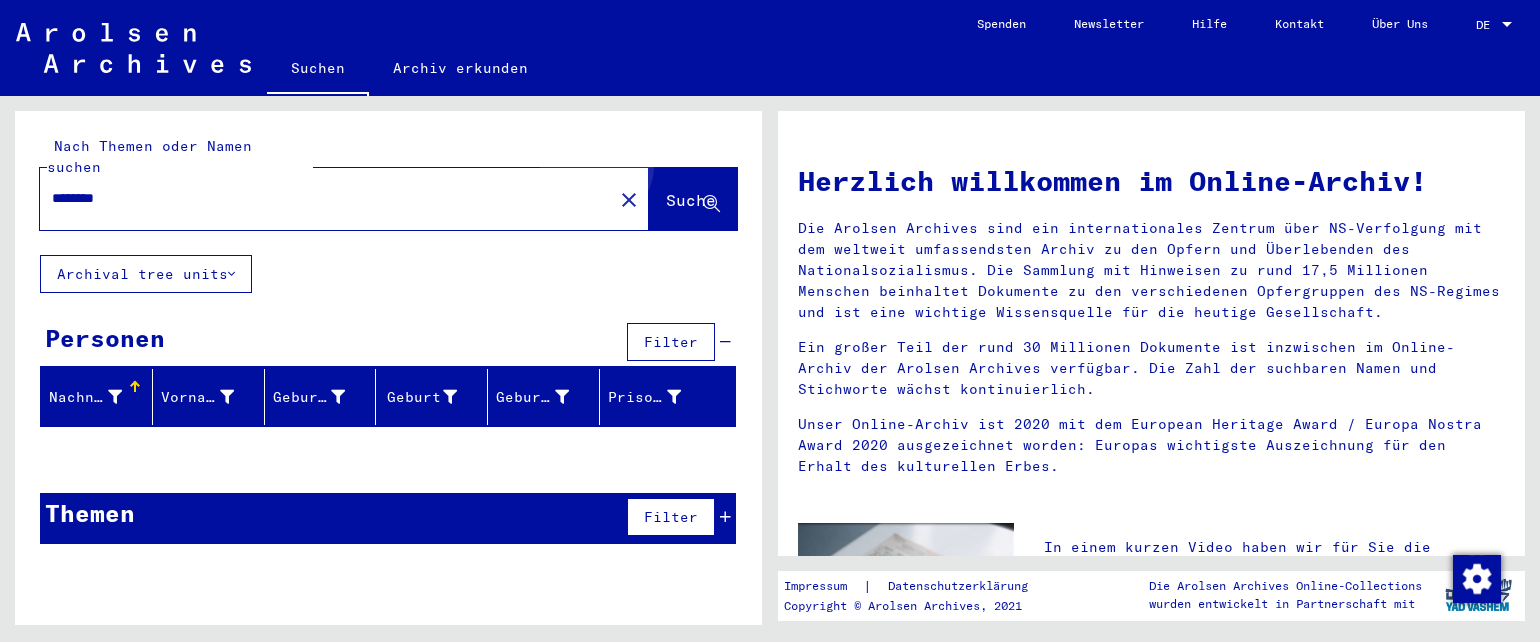 click on "Suche" 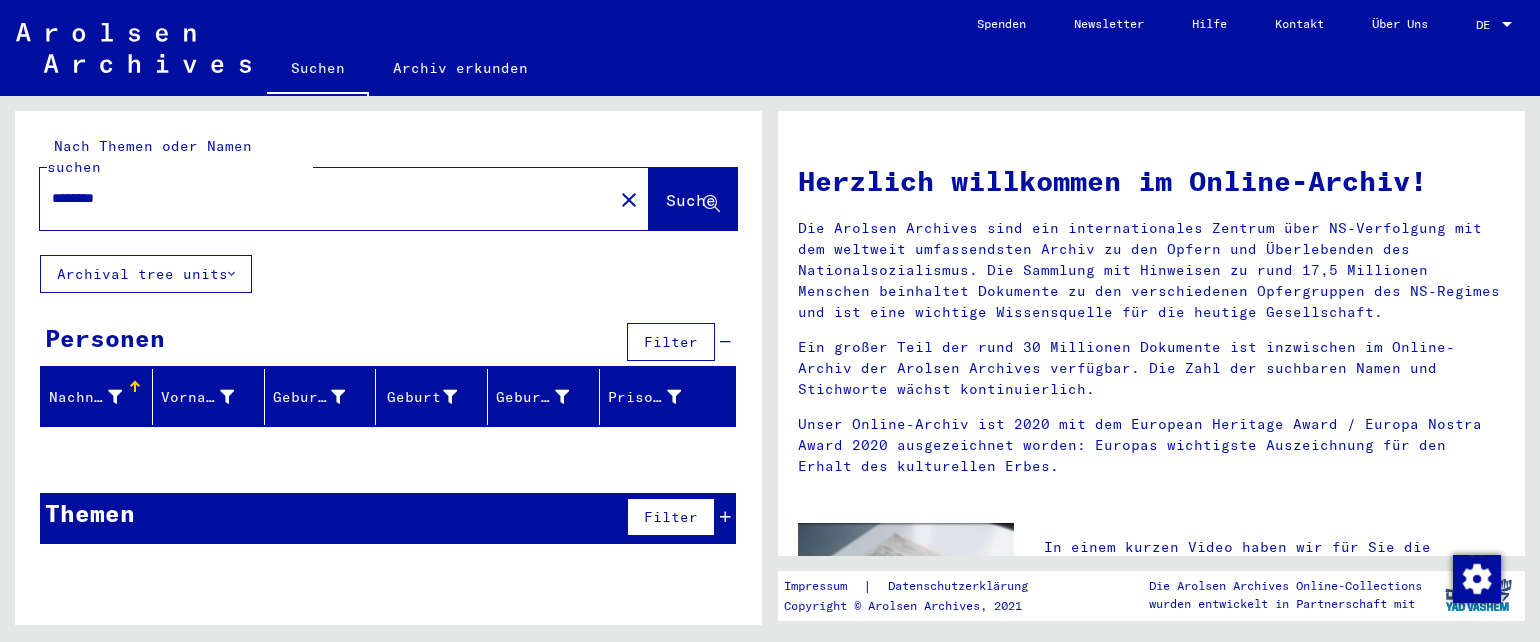 click on "********" at bounding box center (320, 198) 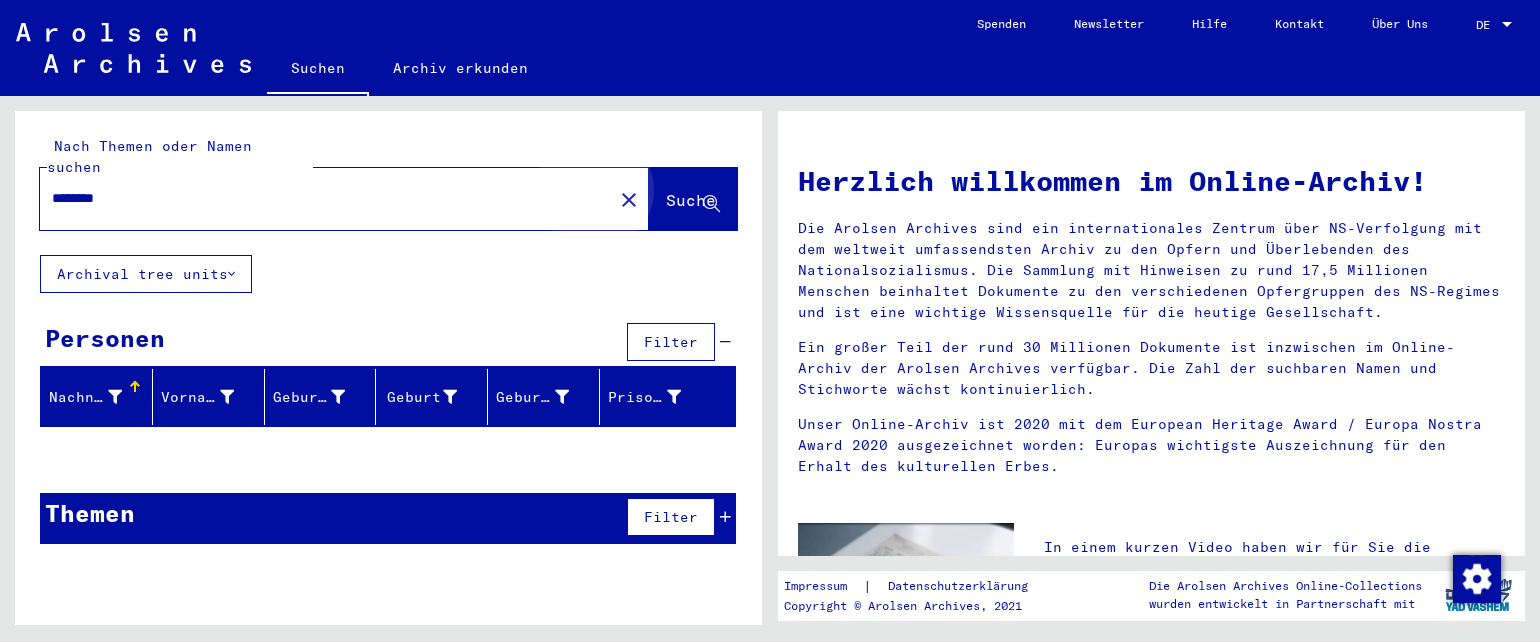 click on "Suche" 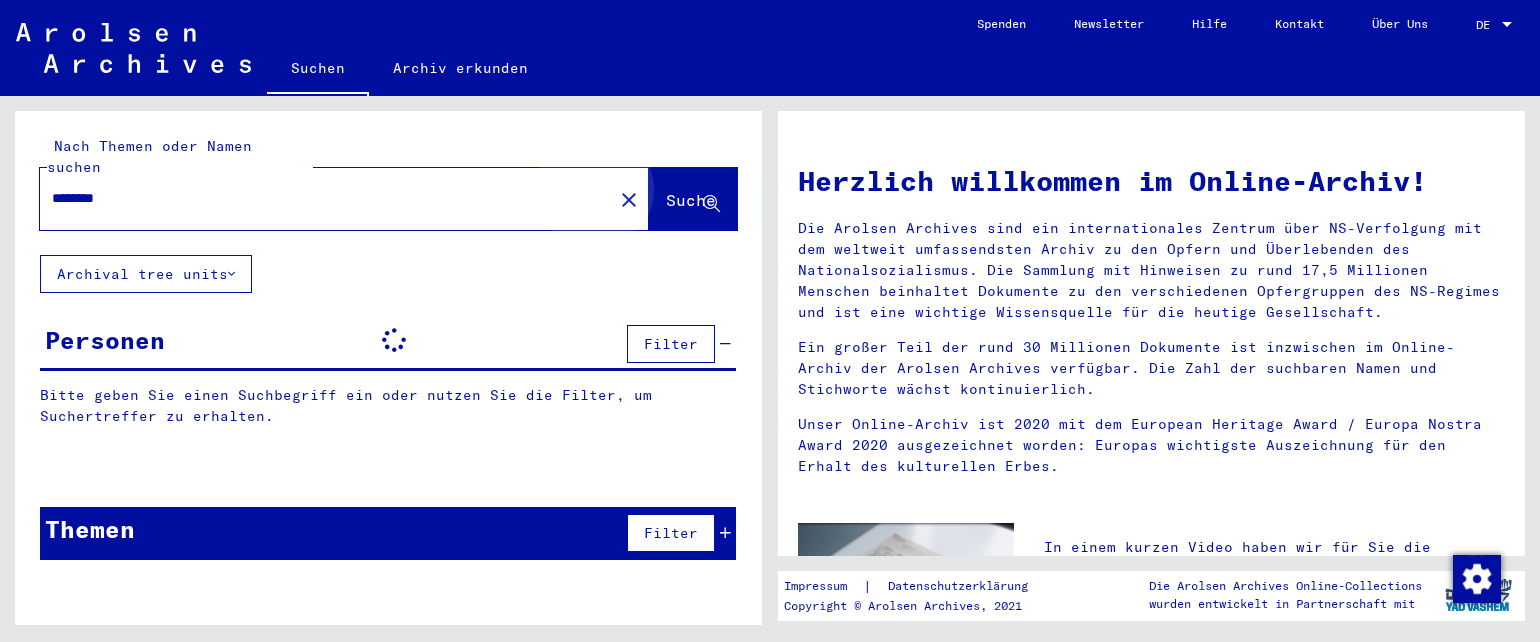 click on "Suche" 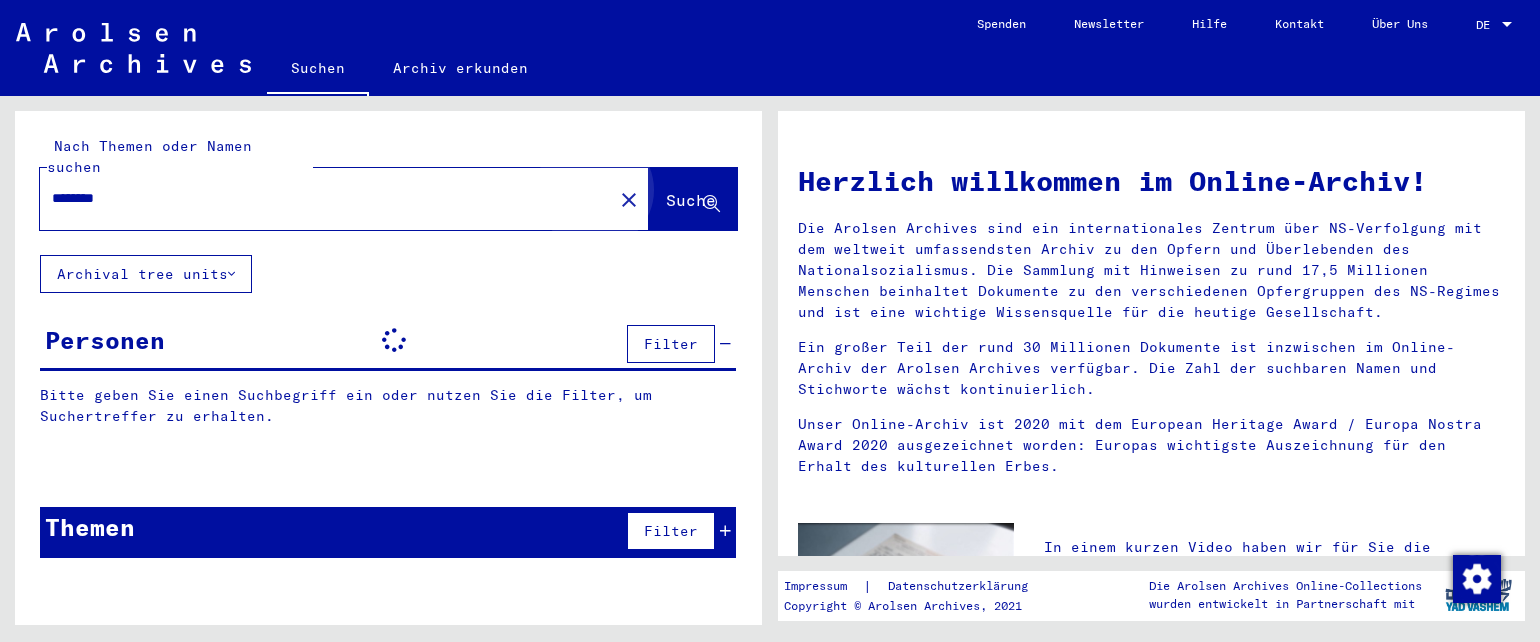 drag, startPoint x: 666, startPoint y: 193, endPoint x: 290, endPoint y: 236, distance: 378.45078 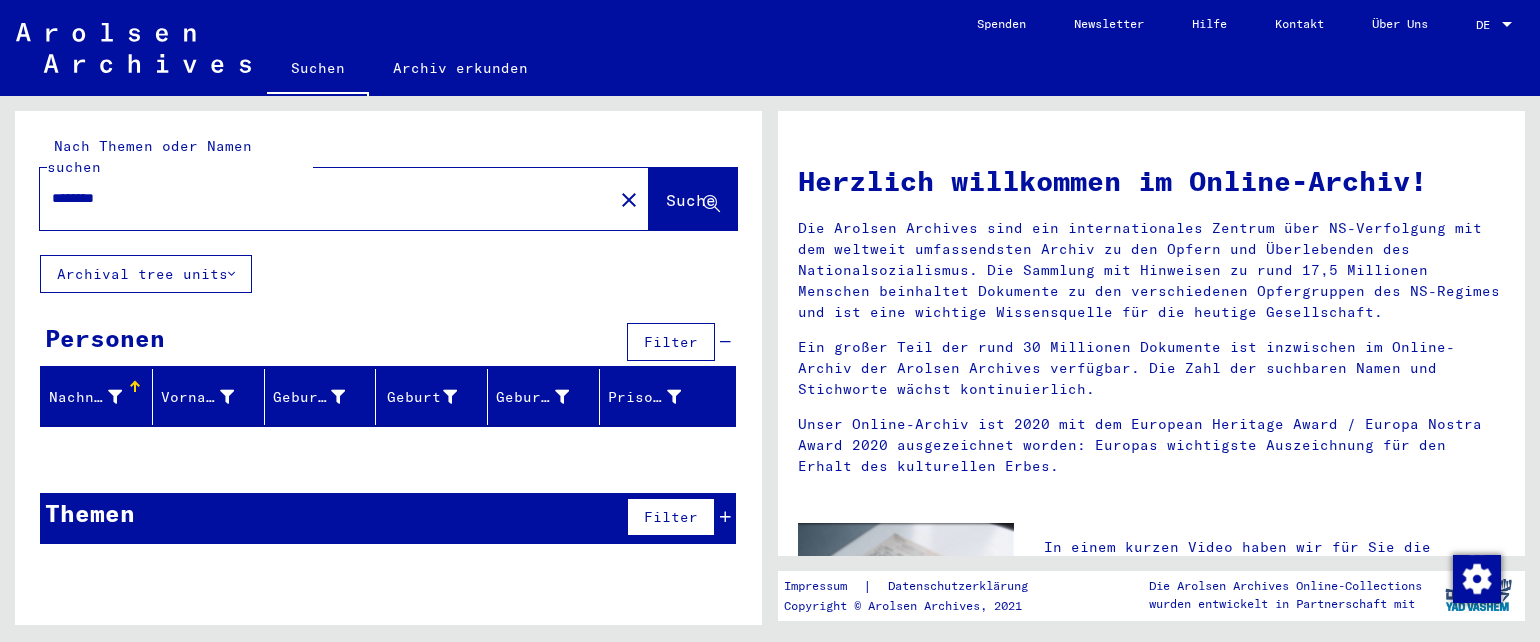 click on "********" at bounding box center [320, 198] 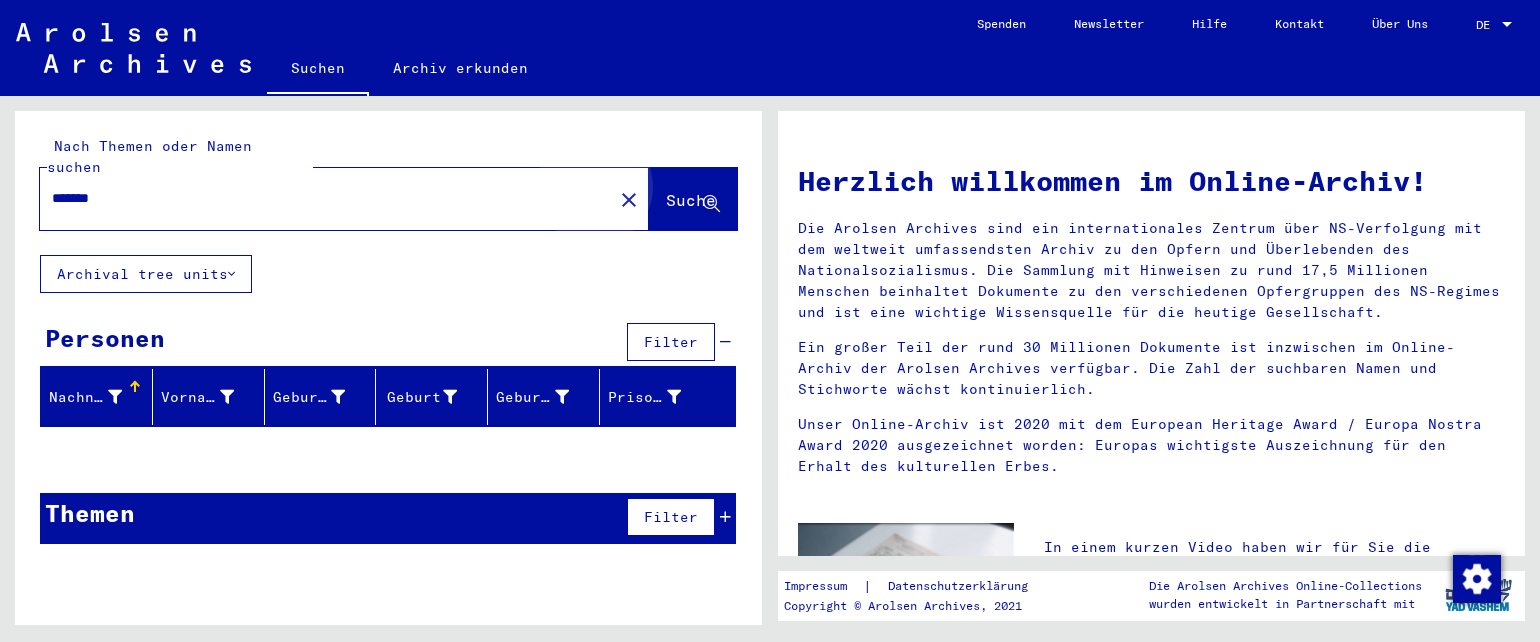 click on "Suche" 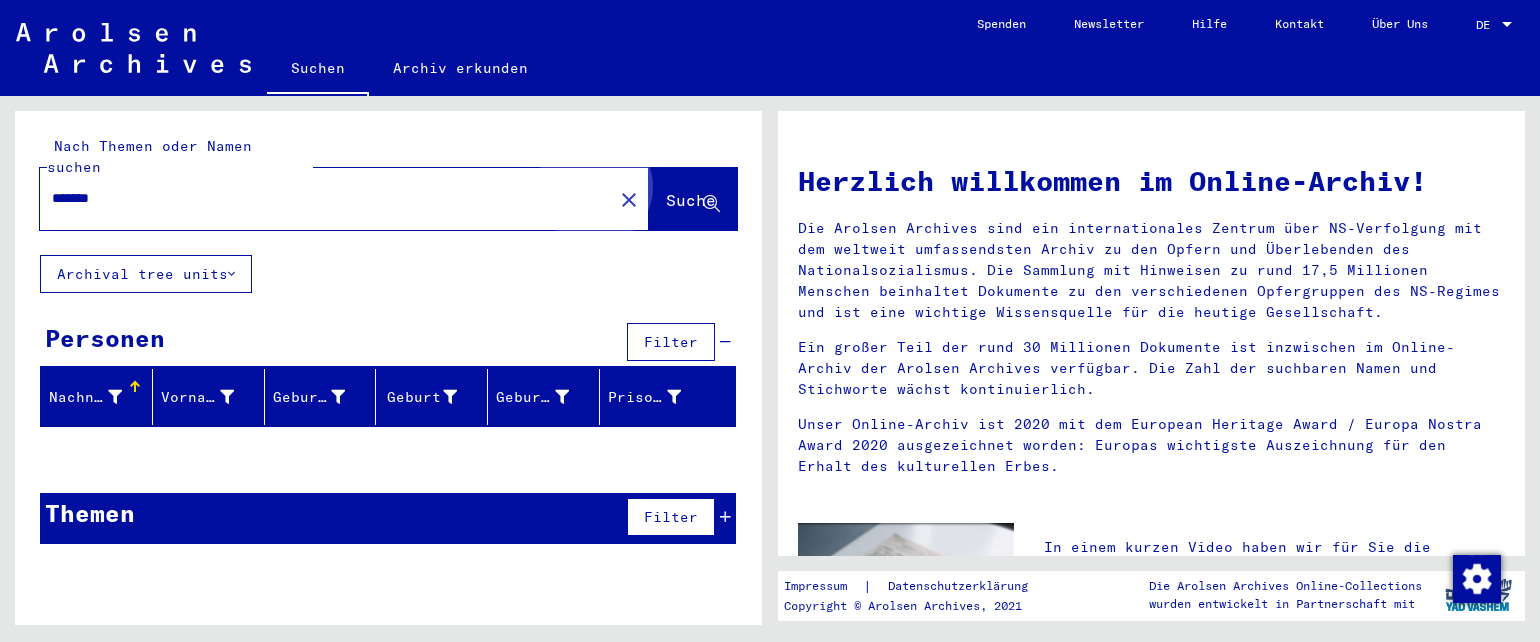 click on "Suche" 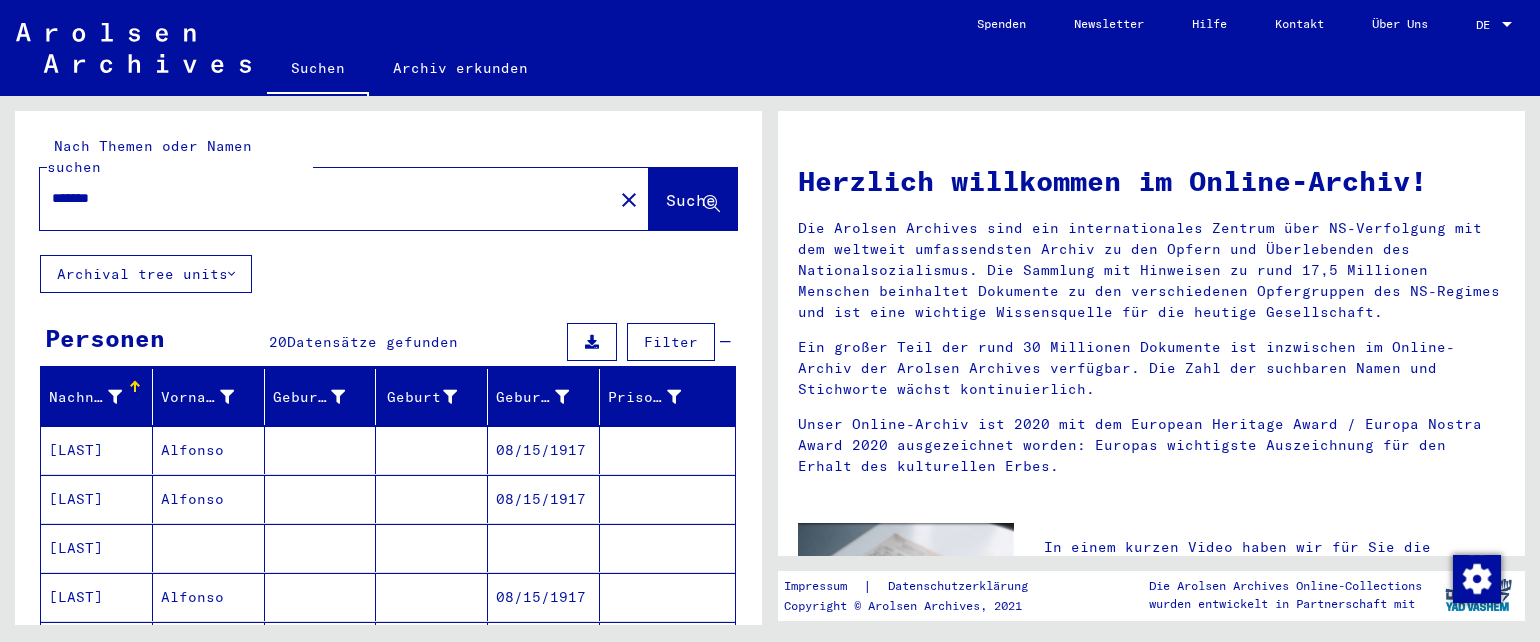 scroll, scrollTop: 366, scrollLeft: 0, axis: vertical 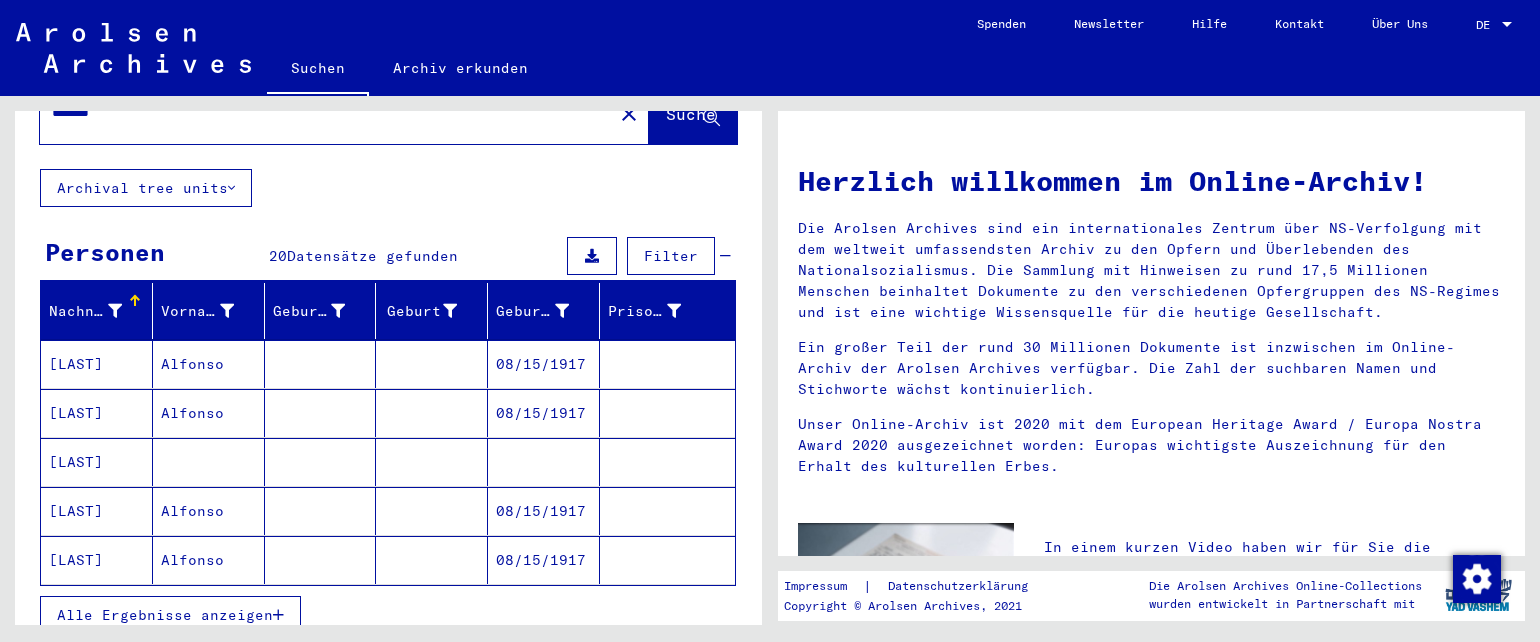 click on "Alle Ergebnisse anzeigen" at bounding box center (170, 615) 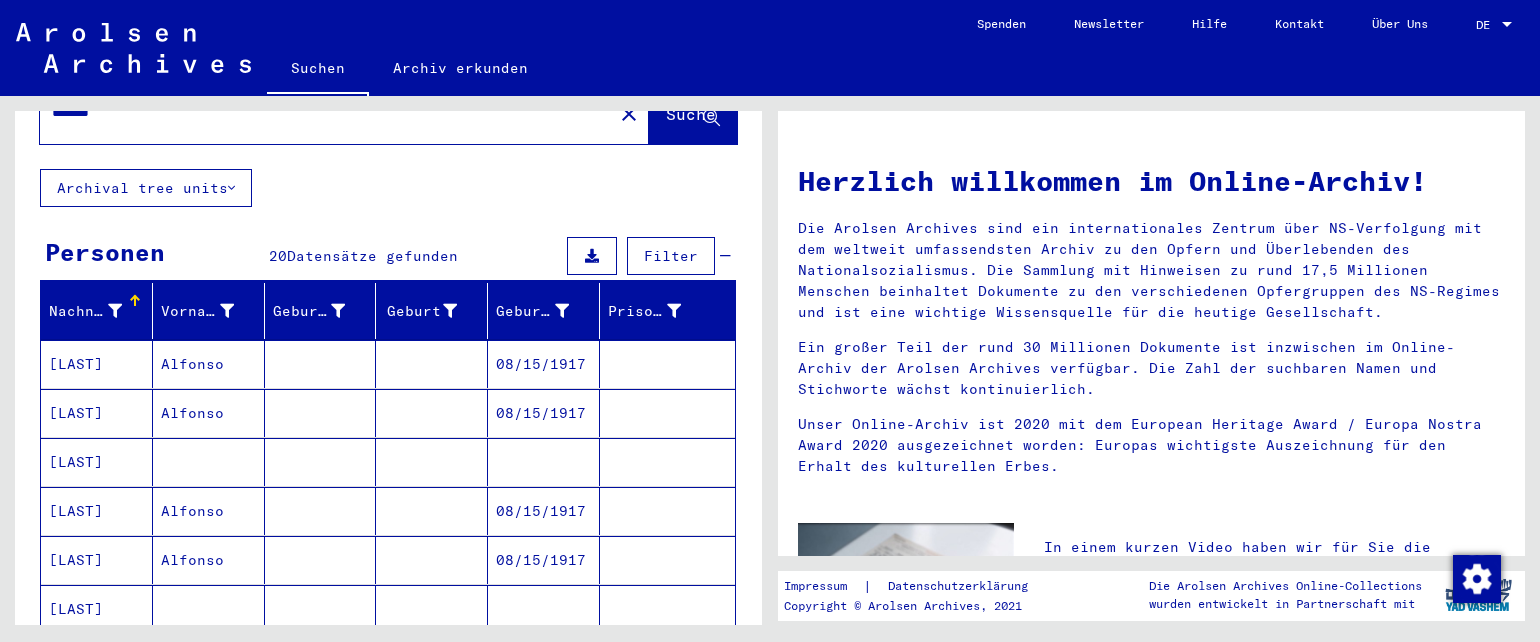 click on "Nachname Vorname Geburtsname Geburt‏ Geburtsdatum Prisoner # Falorni Alfonso [DATE] Falorni Alfonso [DATE] Falorni Falorni Alfonso [DATE] Falorni Alfonso [DATE] Falorni Falorni Alfonso [DATE] Falorni Alfonso [DATE] Falorni Alfonso Falorni Alfonso Falorni Italo [CITY] [DATE] Falorni Albert [CITY] [DATE] Falorni Gerzilo [DATE] Falorni Gerzilo [DATE] Falorni Dino Falorni Cupido [CITY] [DATE] Falorni ALFONSO [DATE] Falorni PIETRO [DATE] Falorni Sino [CITY] [DATE] Falorni FARLORNI TARLORNI Albin [CITY] [DATE] Tersiglo Falorni [DATE] 1 – 20 of 20 * of 1 Weniger anzeigen Signature Nachname Vorname Geburtsname Geburt‏ Geburtsdatum Prisoner # Beruf" at bounding box center [388, 867] 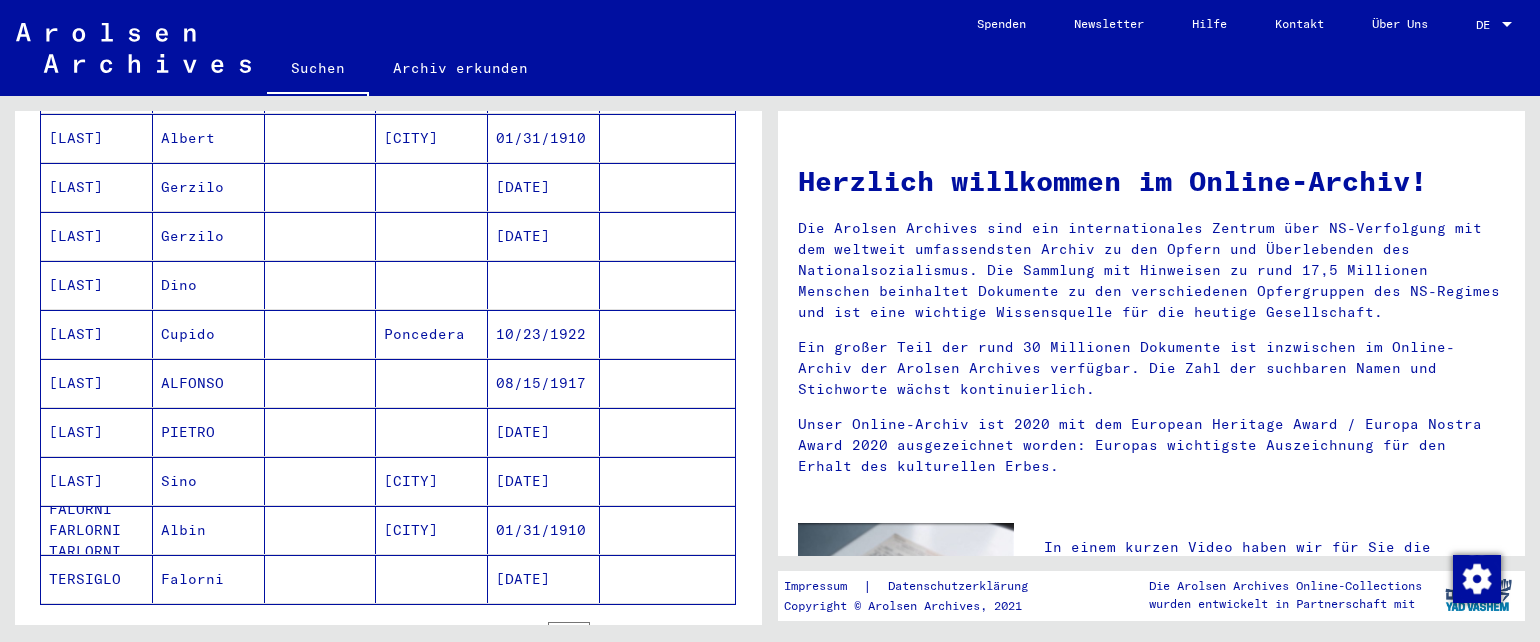 scroll, scrollTop: 806, scrollLeft: 0, axis: vertical 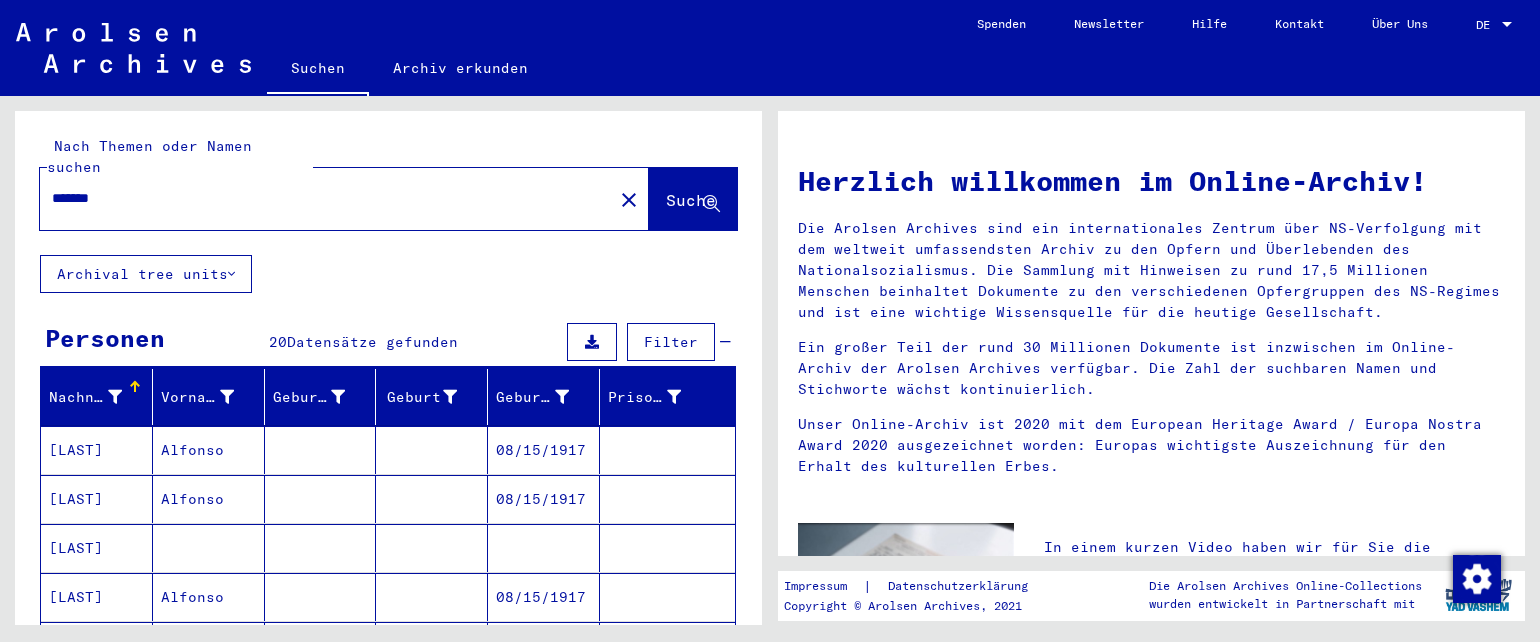click on "*******" at bounding box center [320, 198] 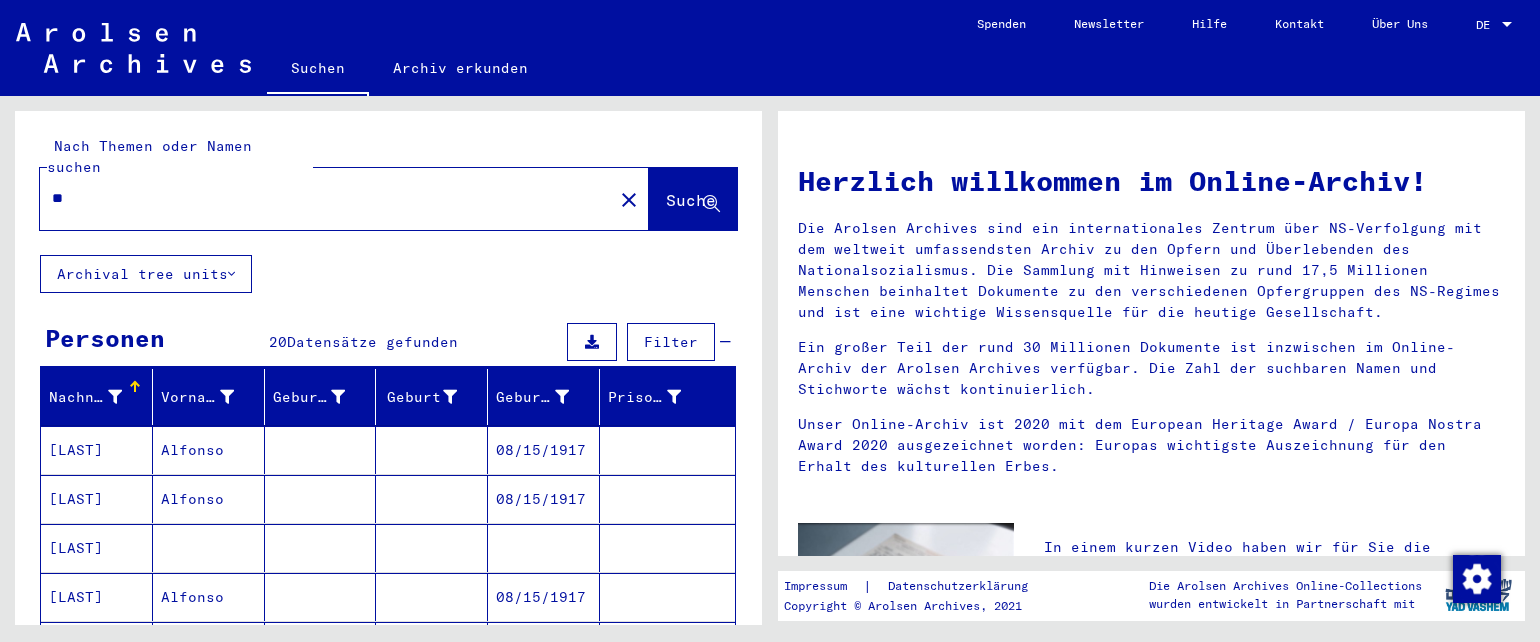 type on "*" 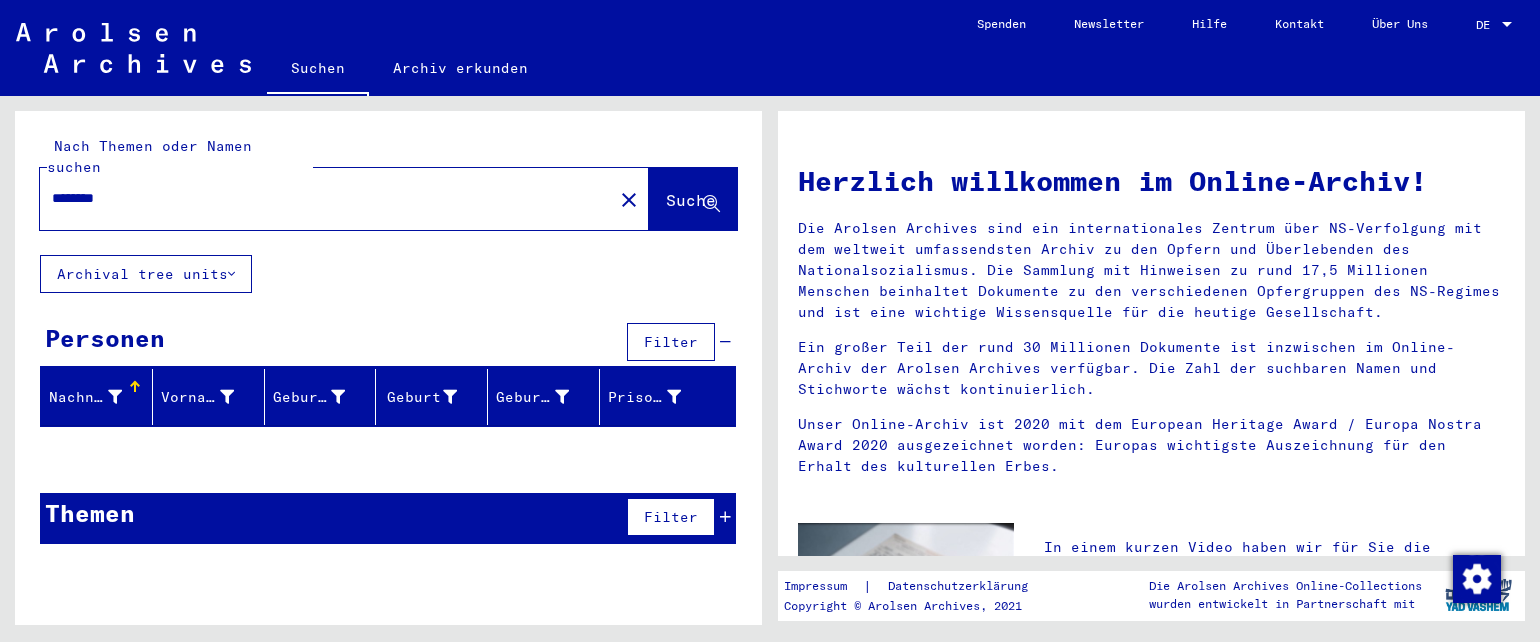 click on "********" at bounding box center [320, 198] 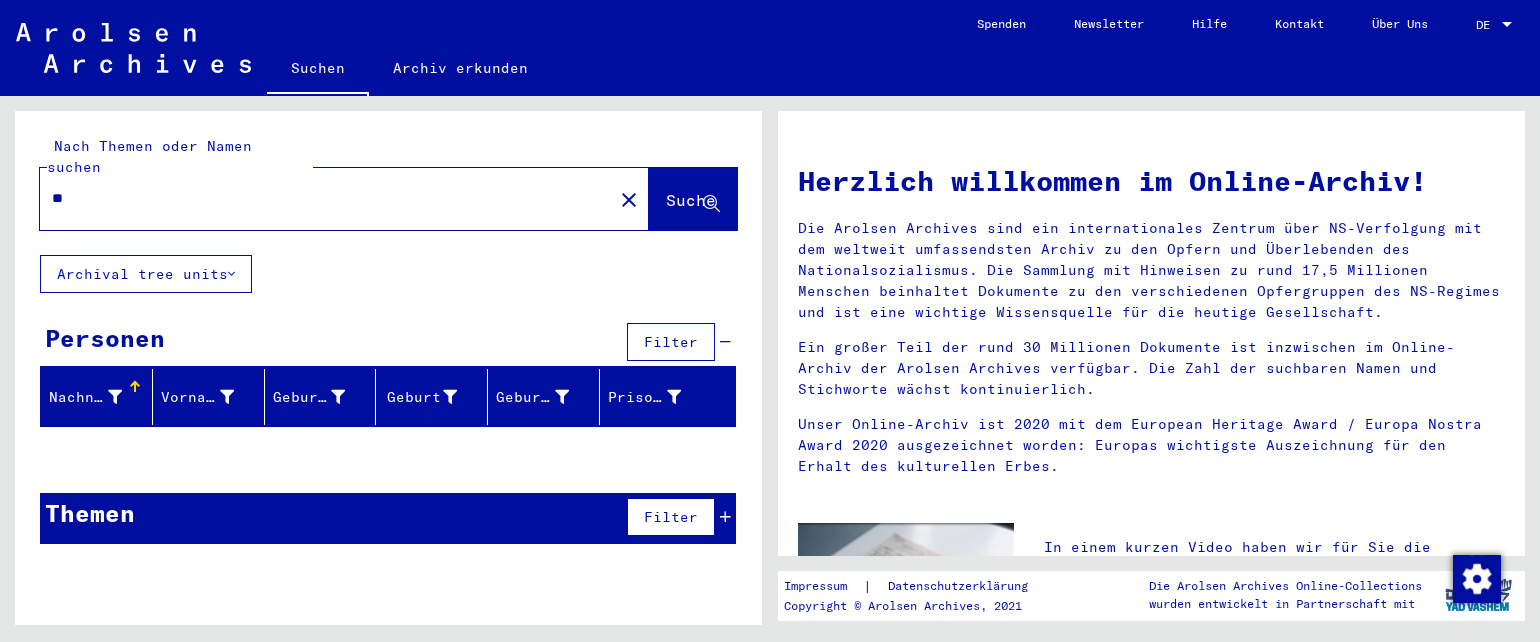 type on "*" 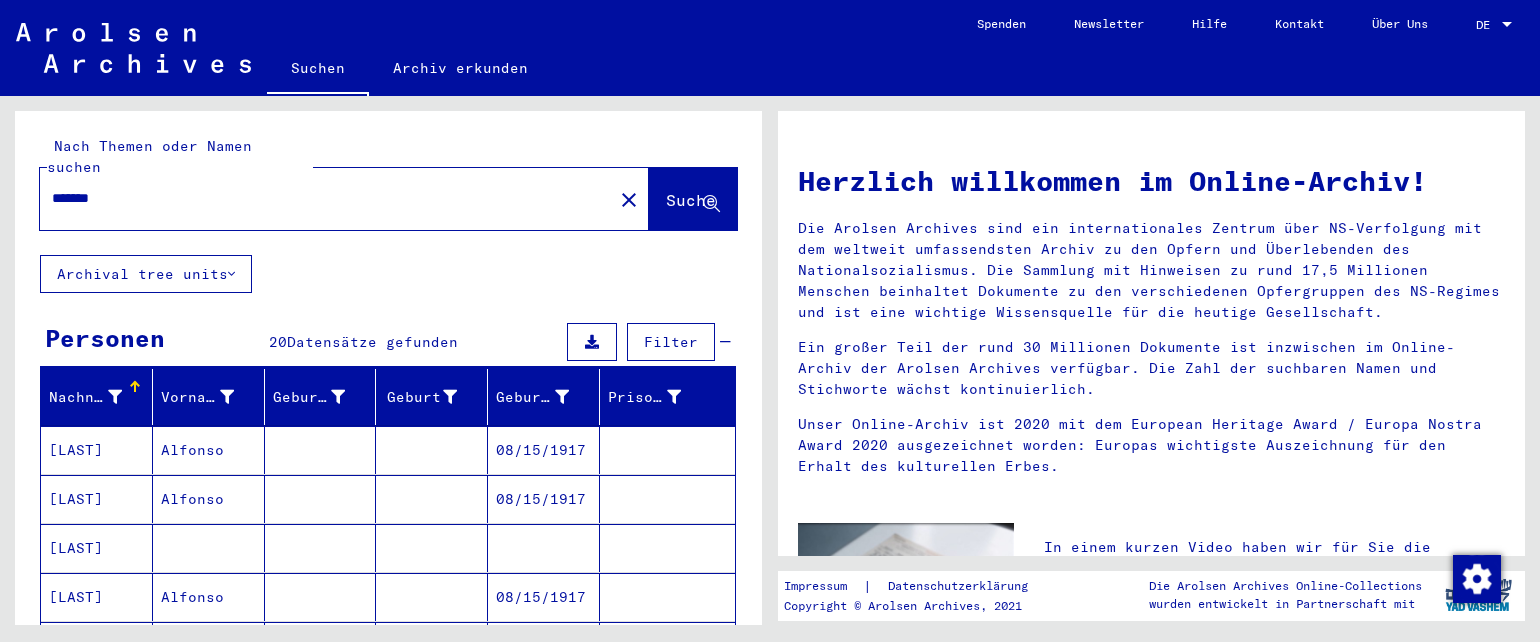 scroll, scrollTop: 366, scrollLeft: 0, axis: vertical 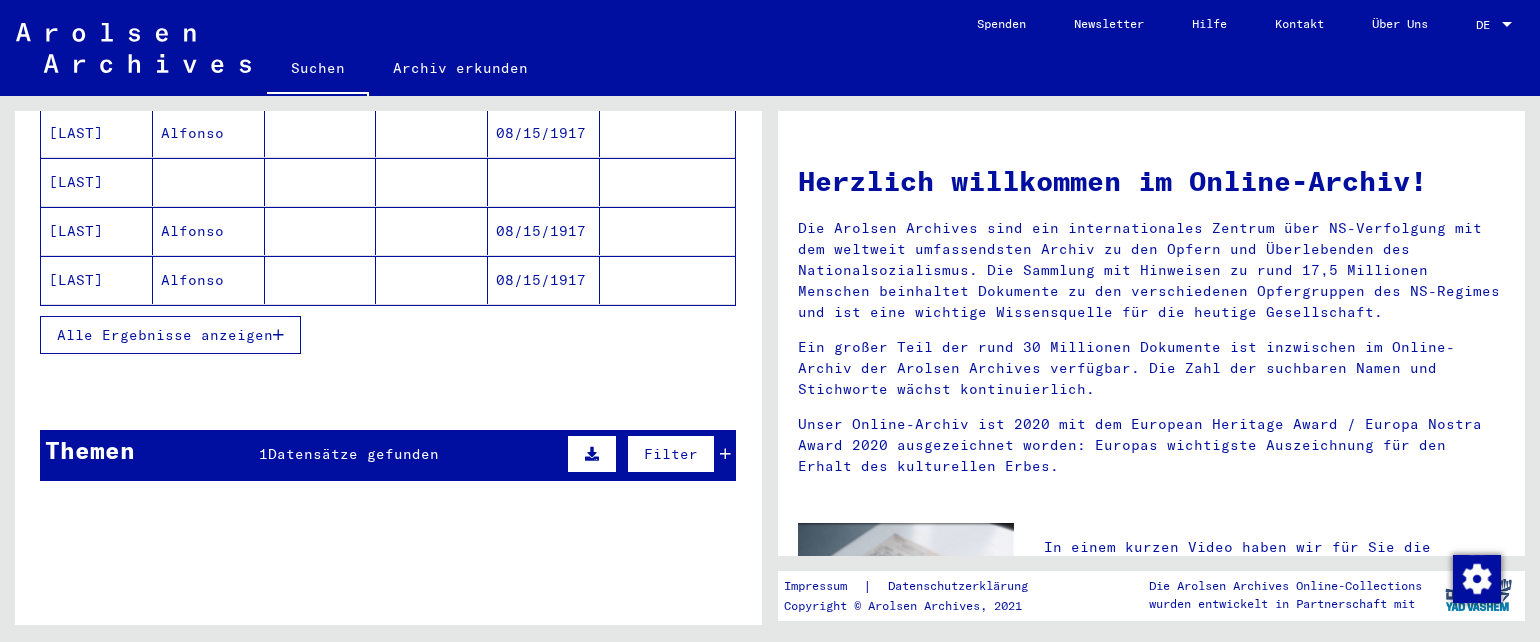 click on "Alle Ergebnisse anzeigen" at bounding box center [165, 335] 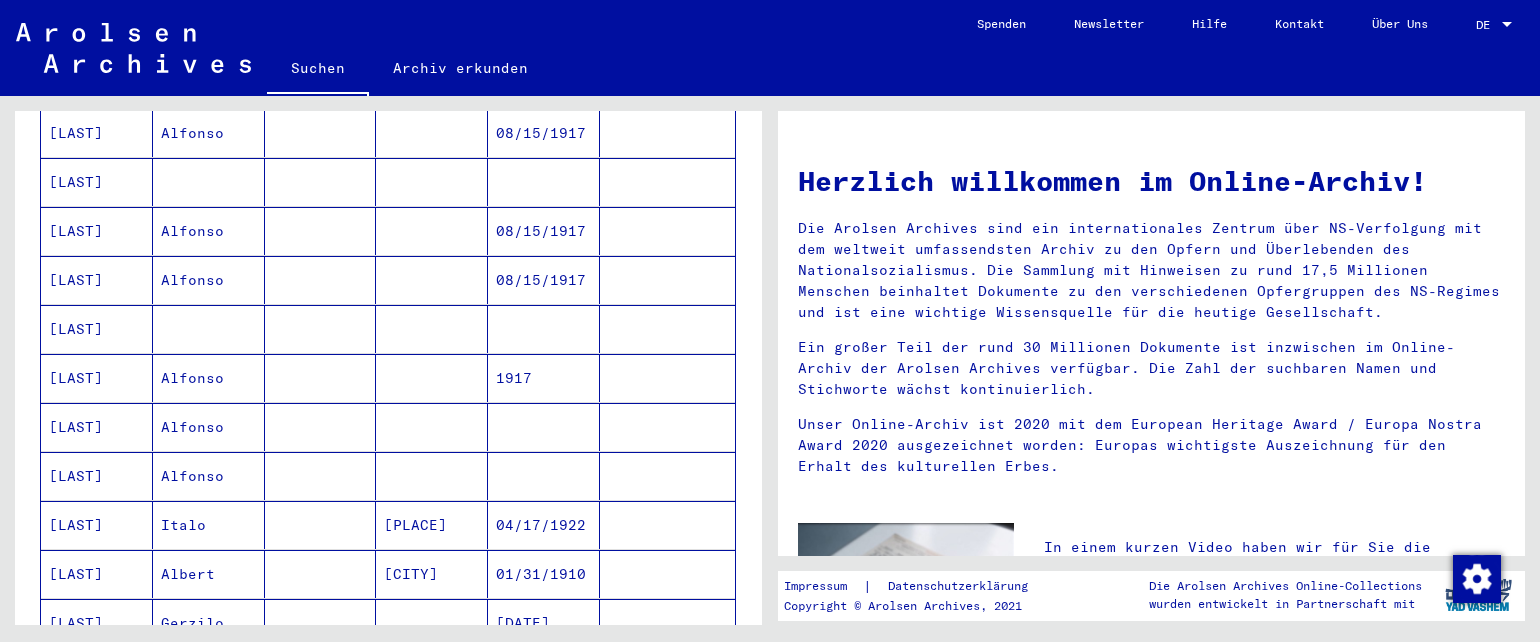 scroll, scrollTop: 829, scrollLeft: 0, axis: vertical 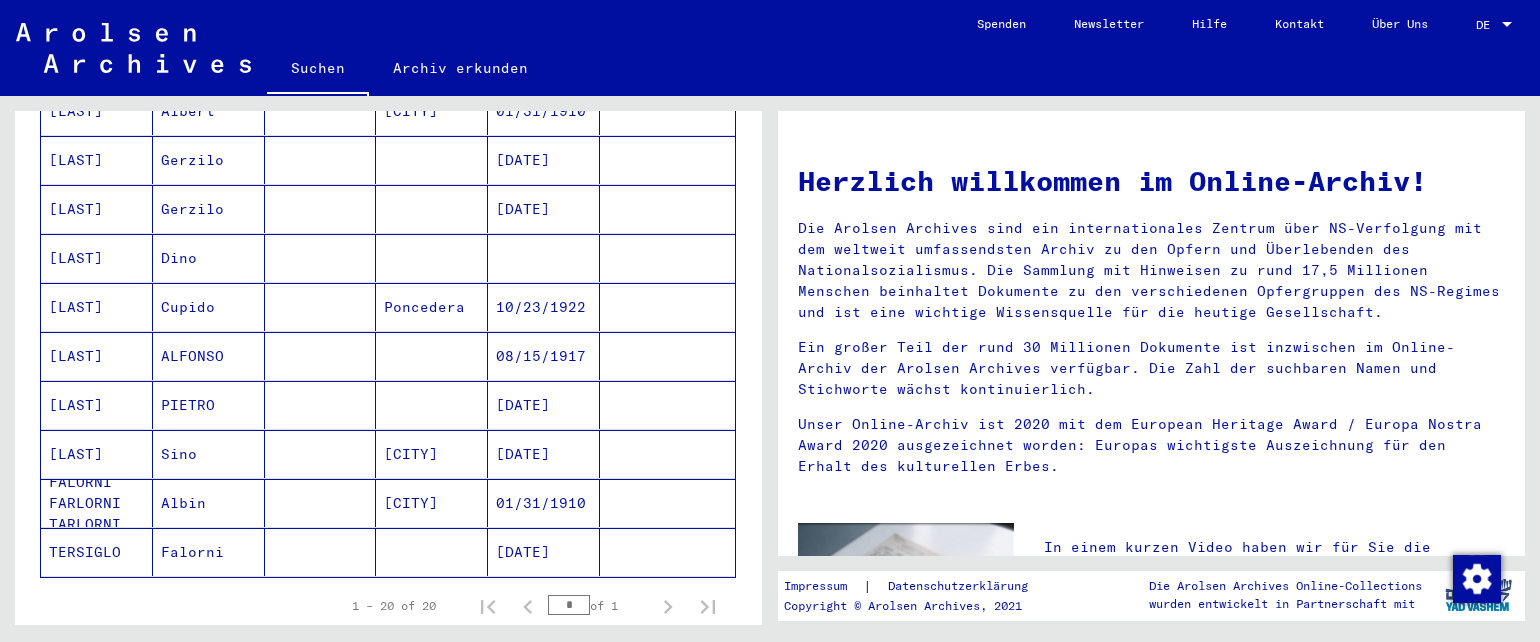 click at bounding box center [432, 307] 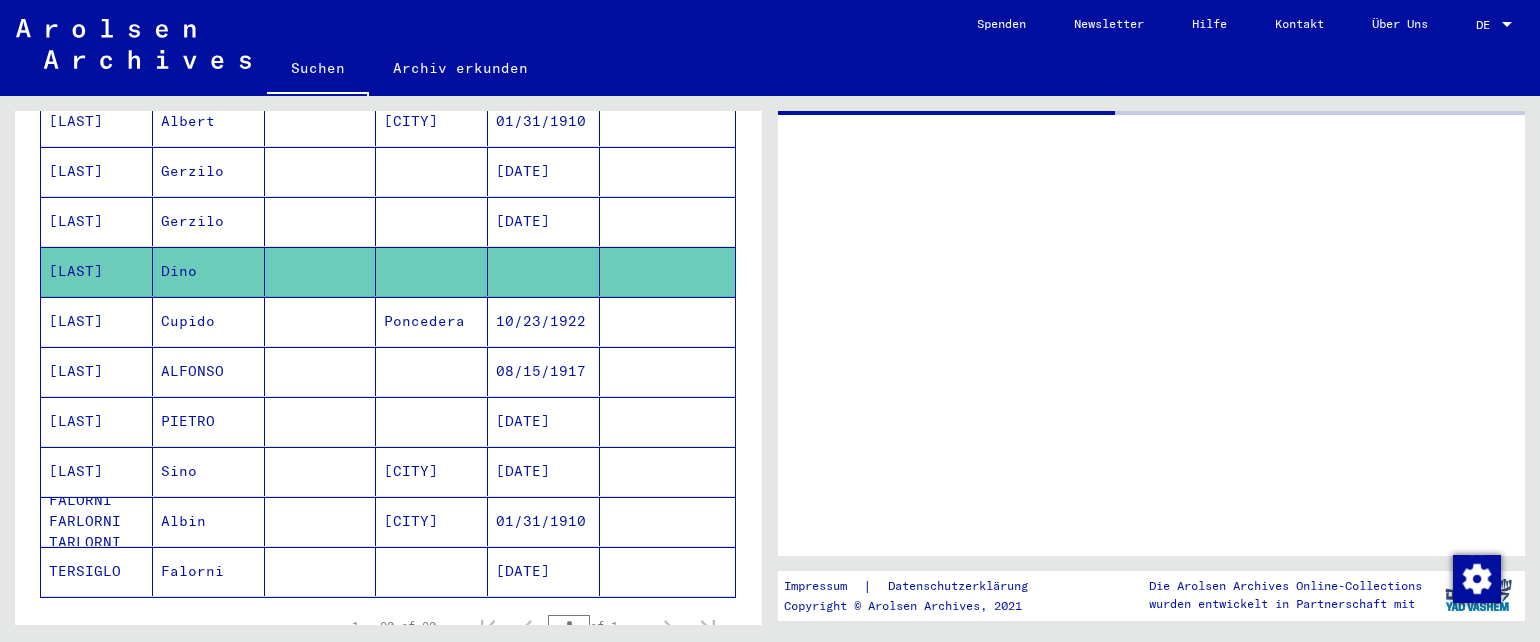 scroll, scrollTop: 839, scrollLeft: 0, axis: vertical 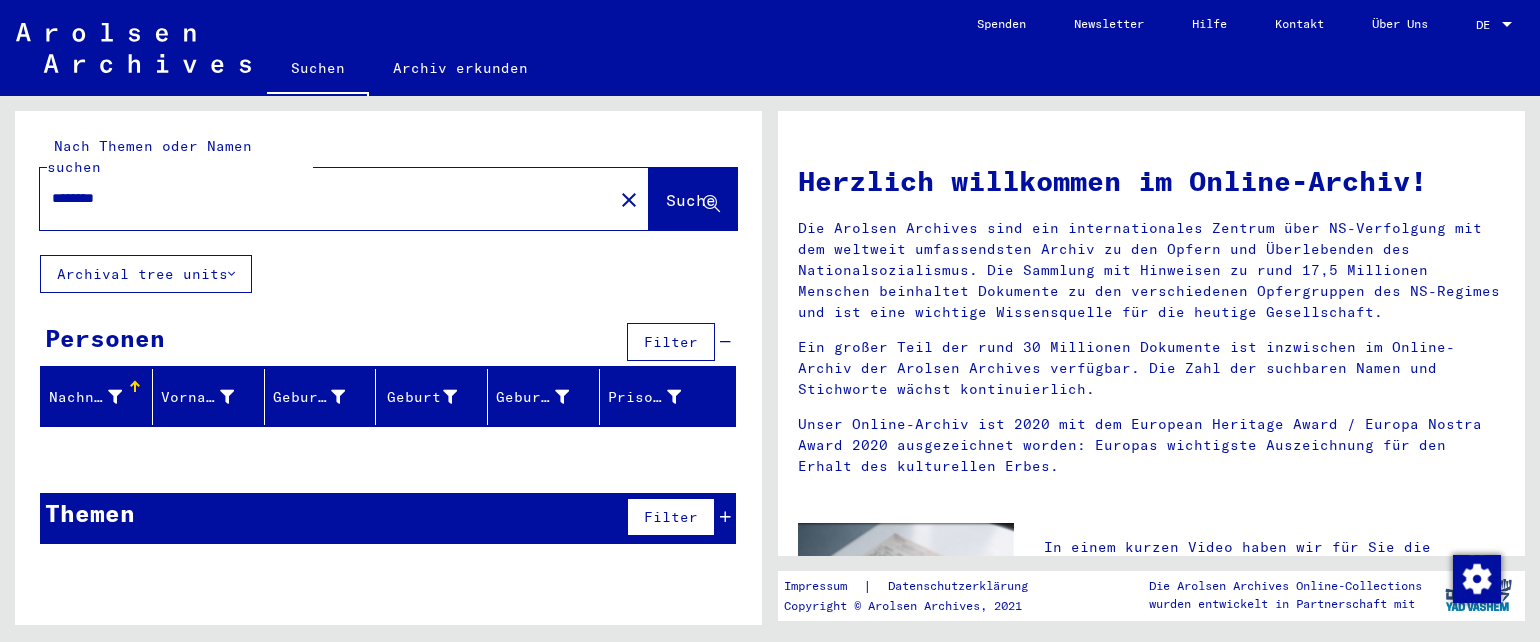 click on "********" at bounding box center [320, 198] 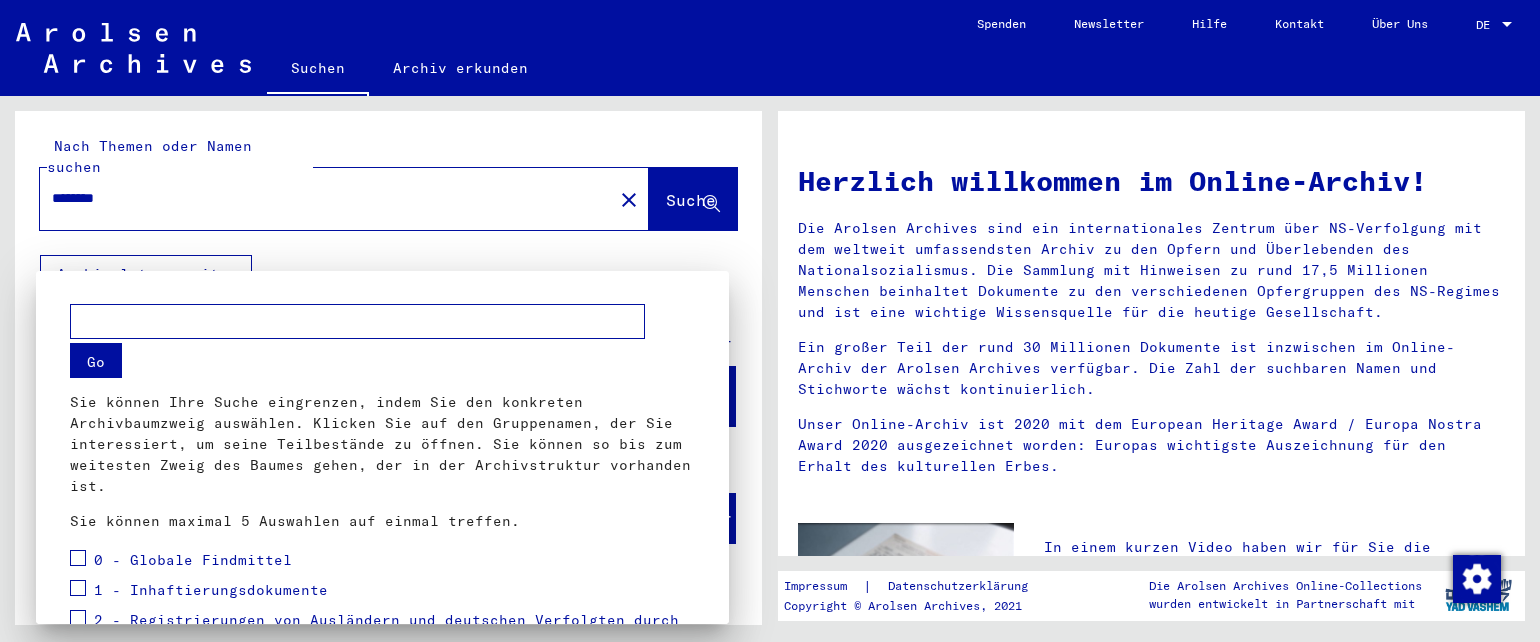 click at bounding box center (770, 321) 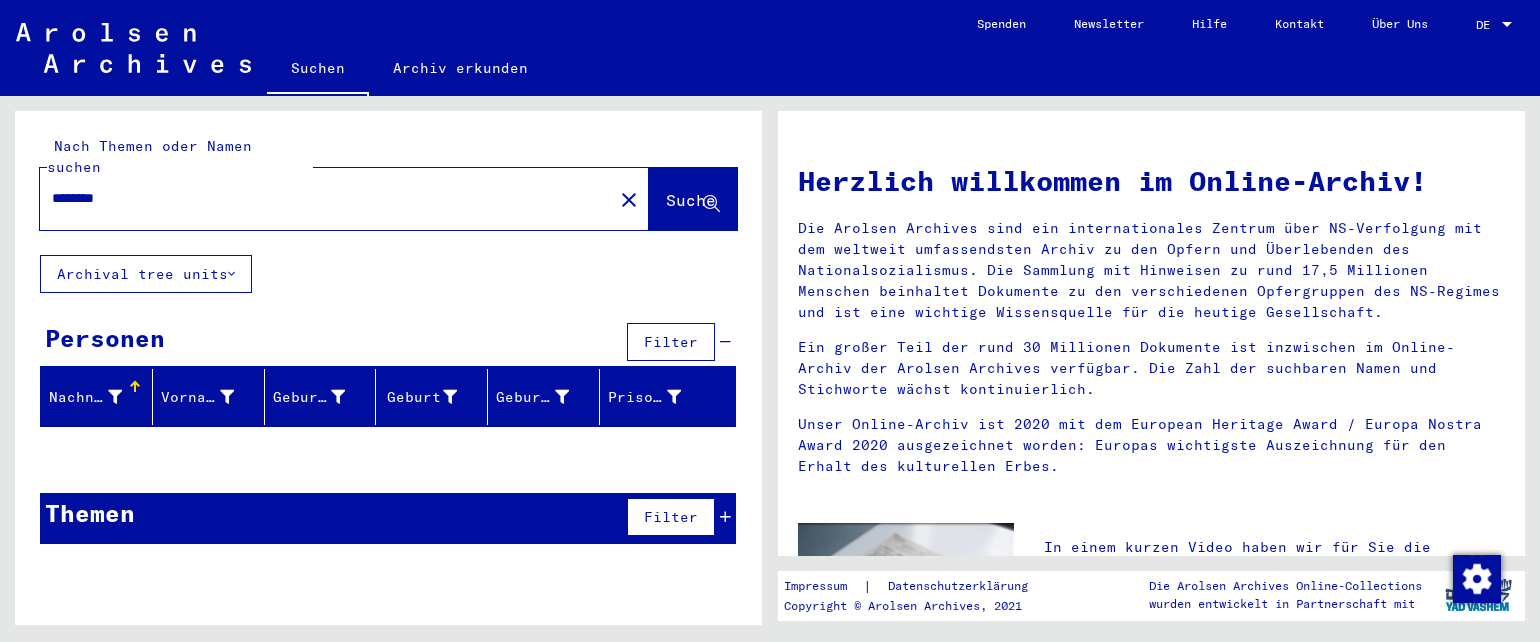 click on "********" at bounding box center (320, 198) 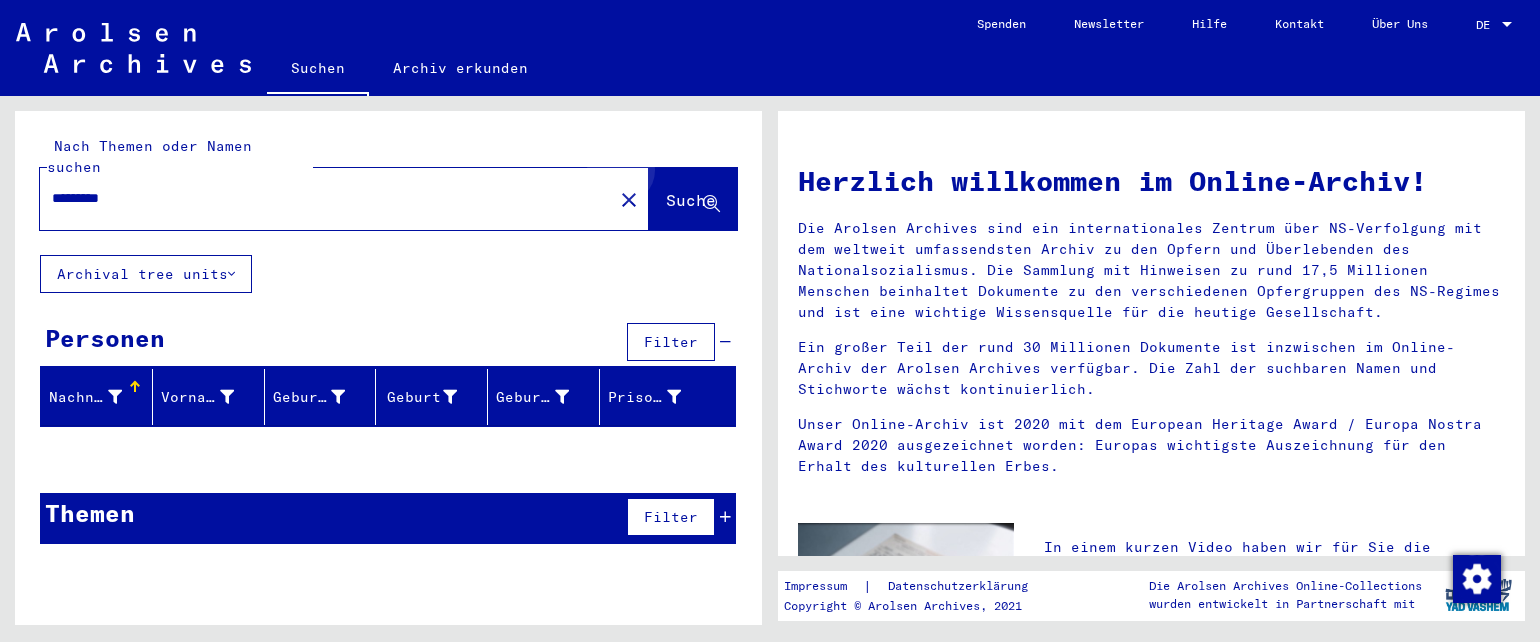 click on "Suche" 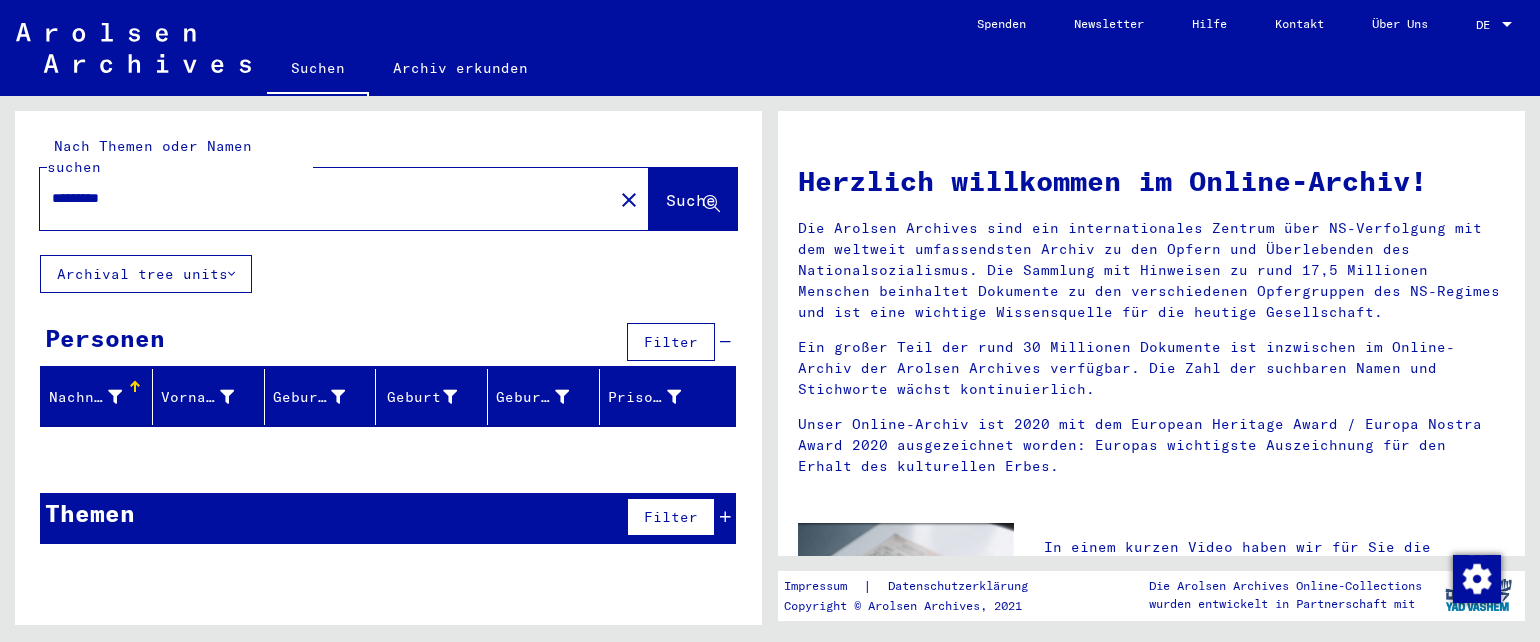 click on "*********" at bounding box center (320, 198) 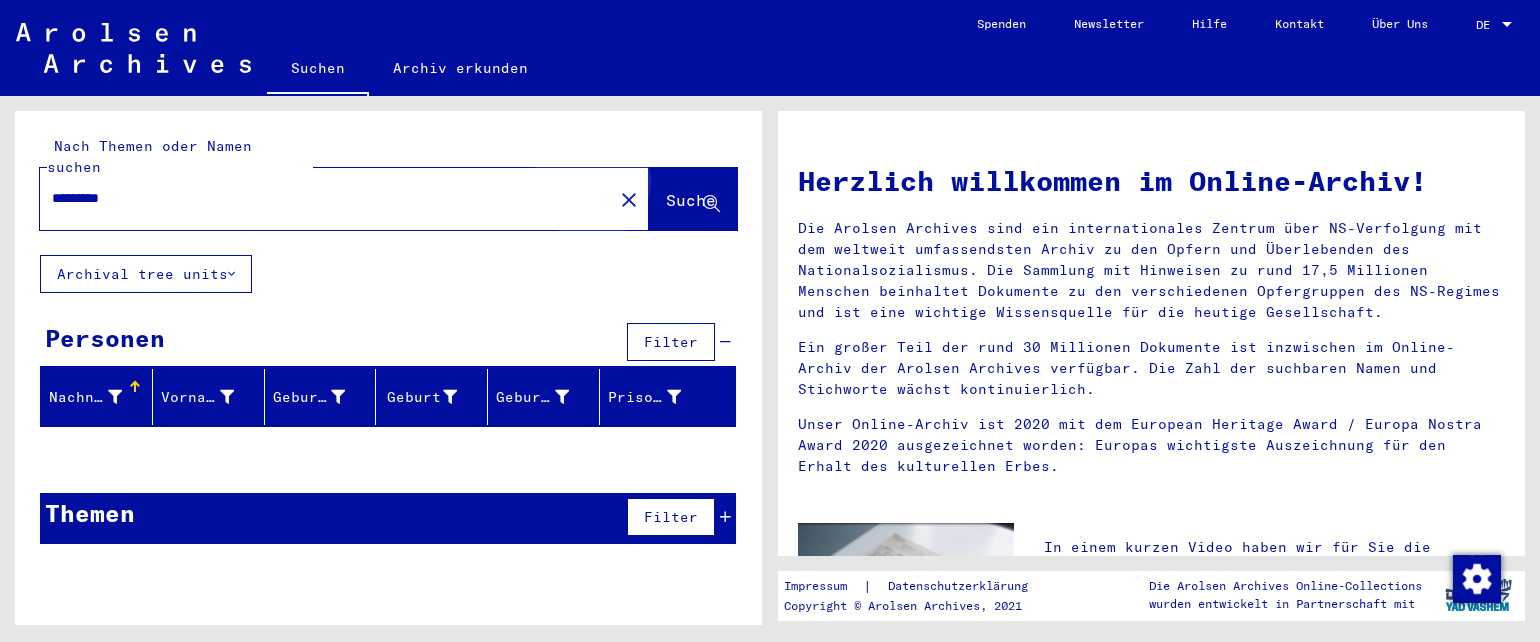 click on "Suche" 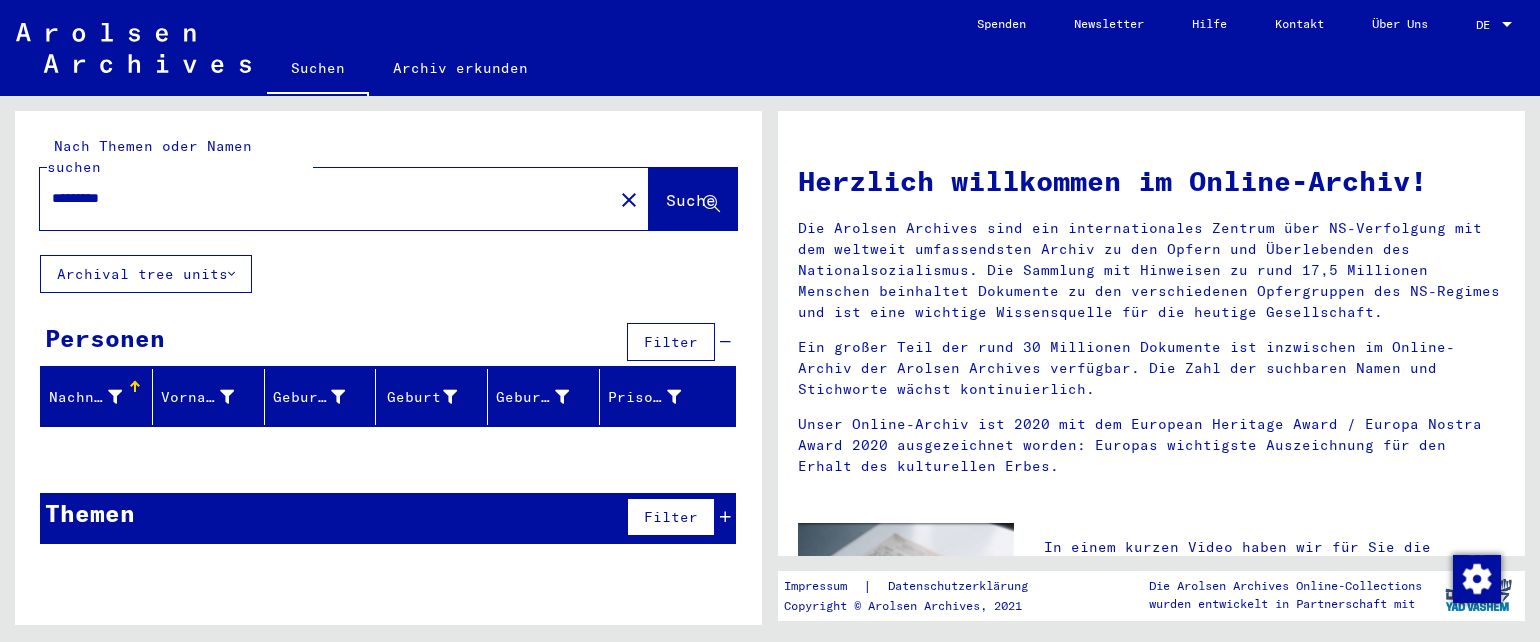 click on "*********" at bounding box center [320, 198] 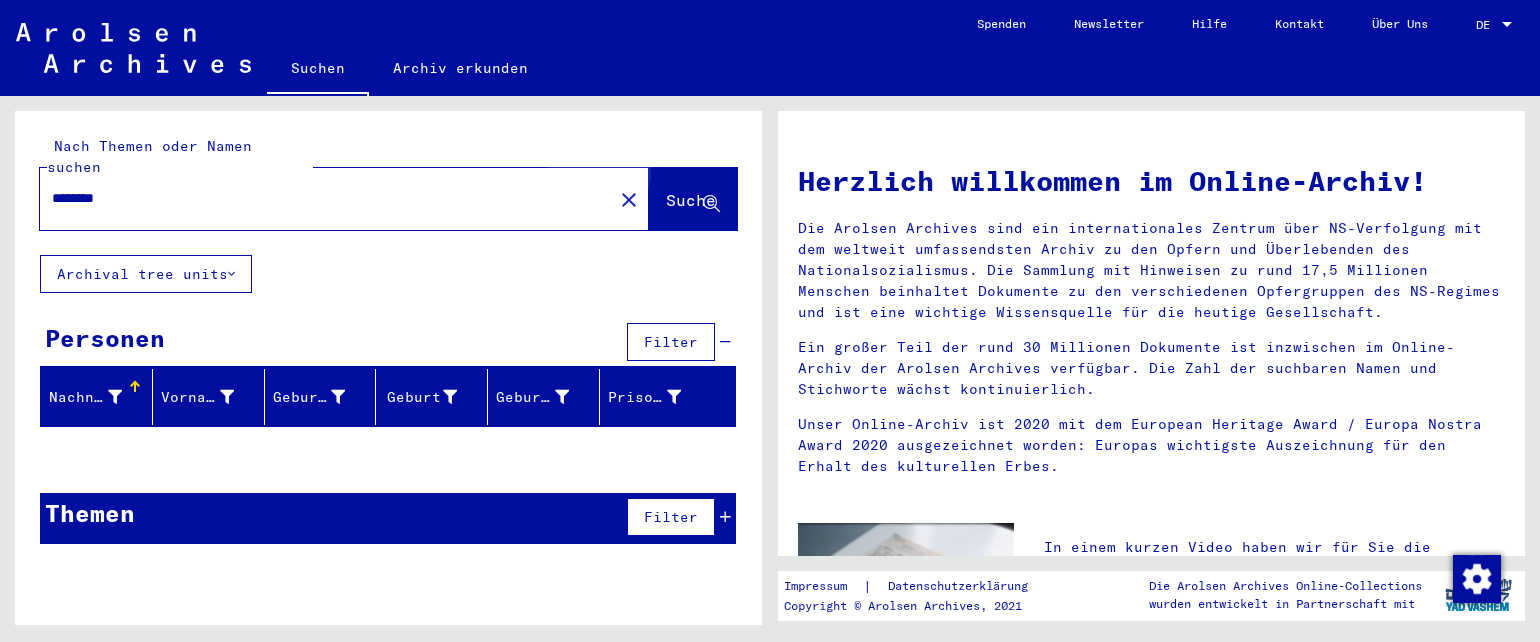 click on "Suche" 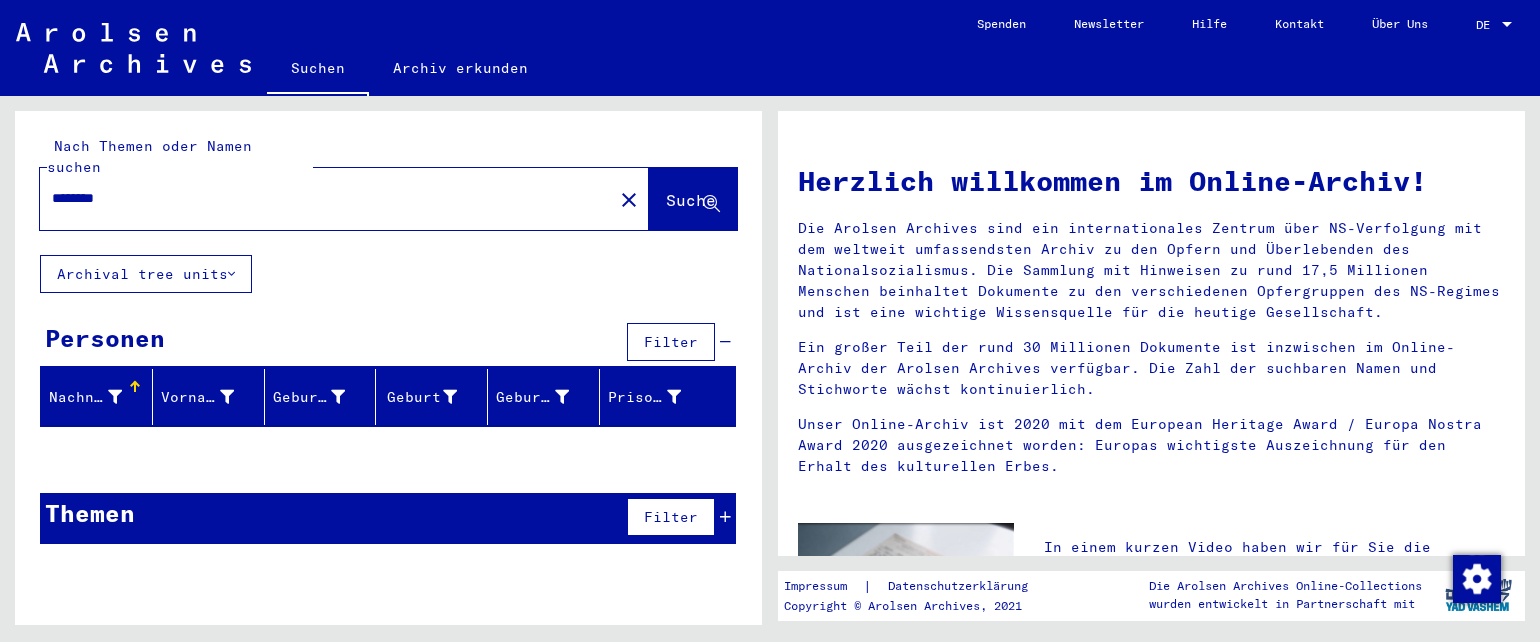 click on "********" at bounding box center [320, 198] 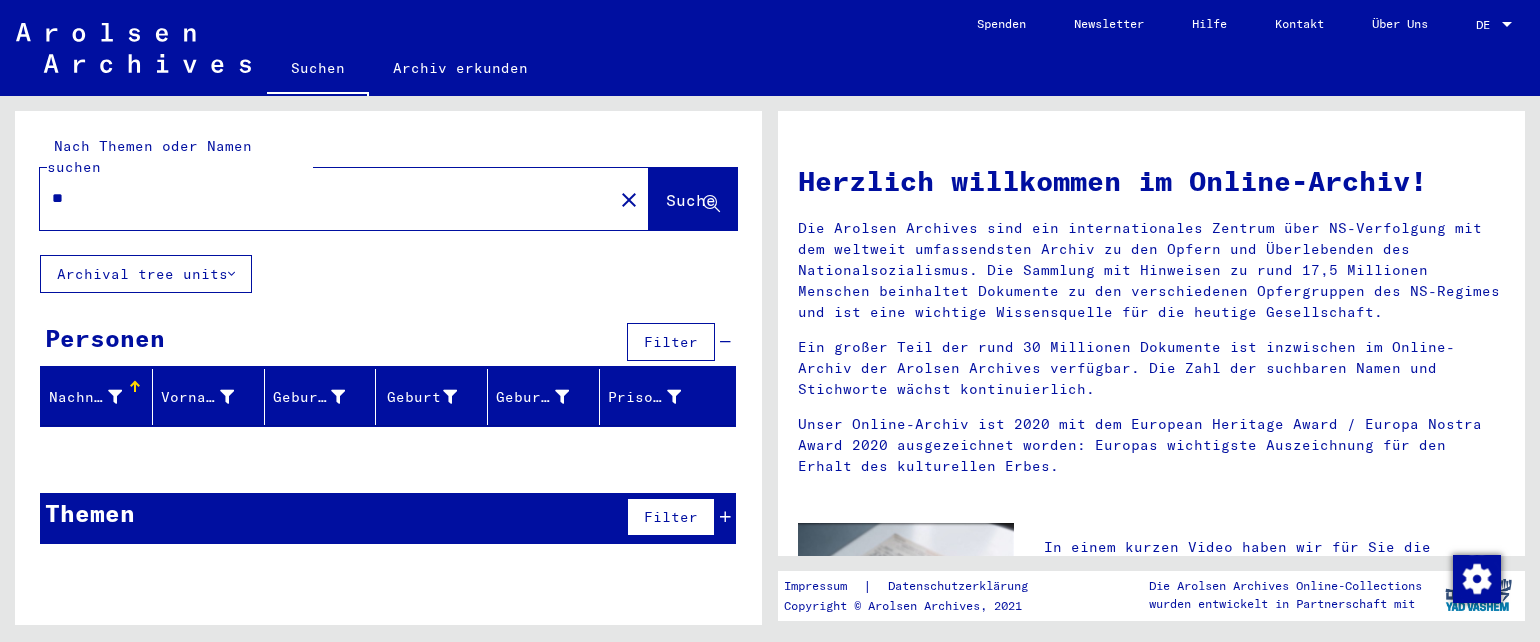 type on "*" 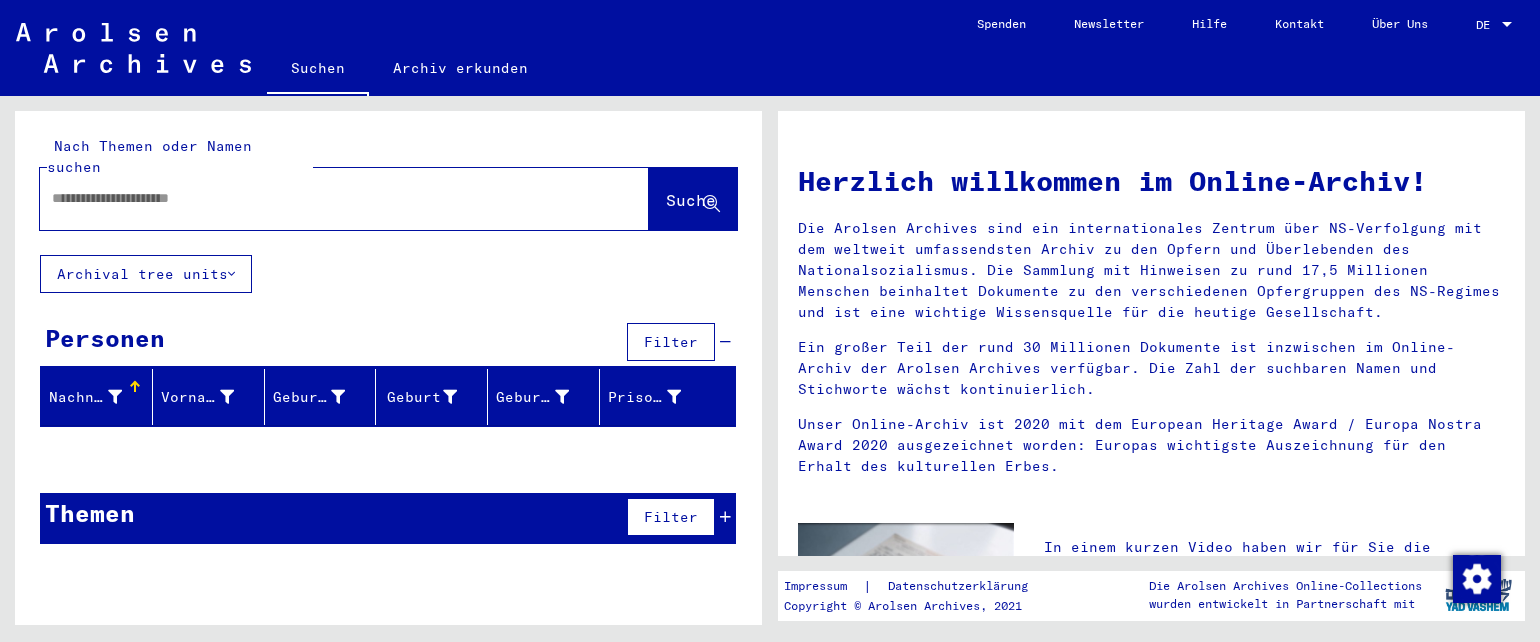 click at bounding box center (320, 198) 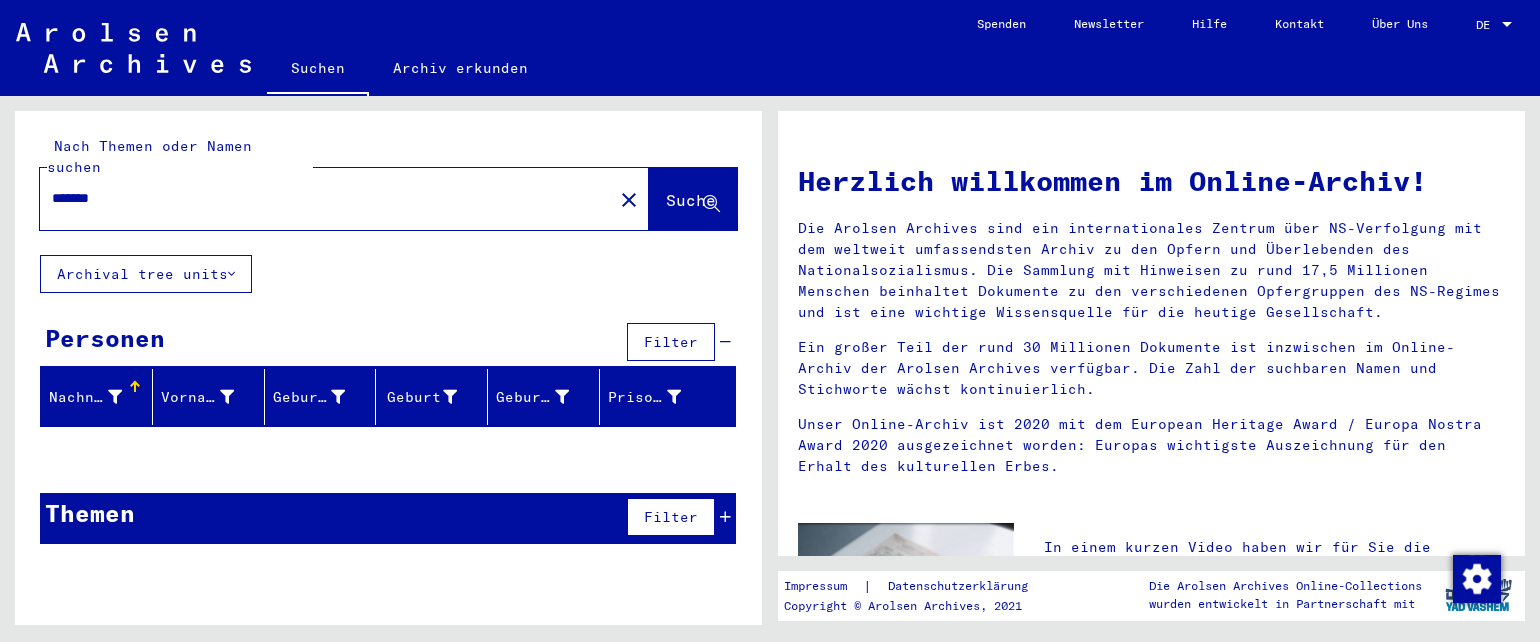 type on "*******" 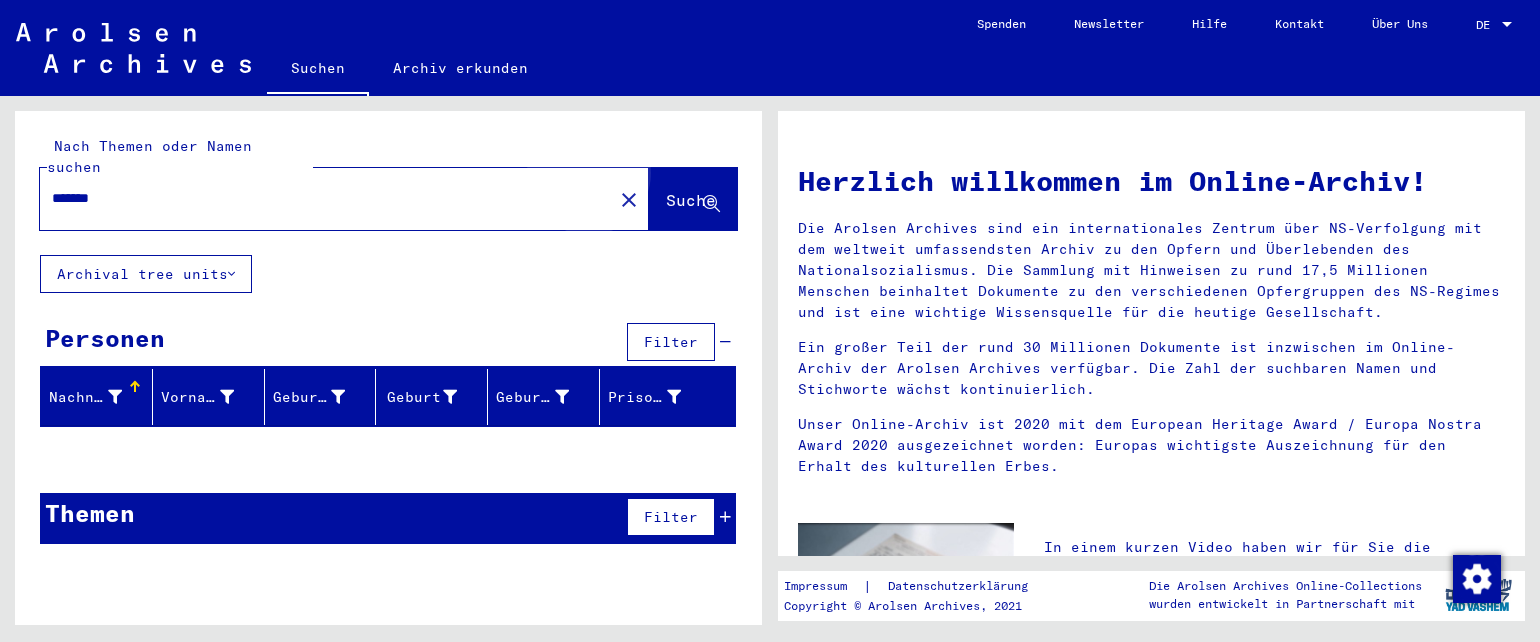 click on "Suche" 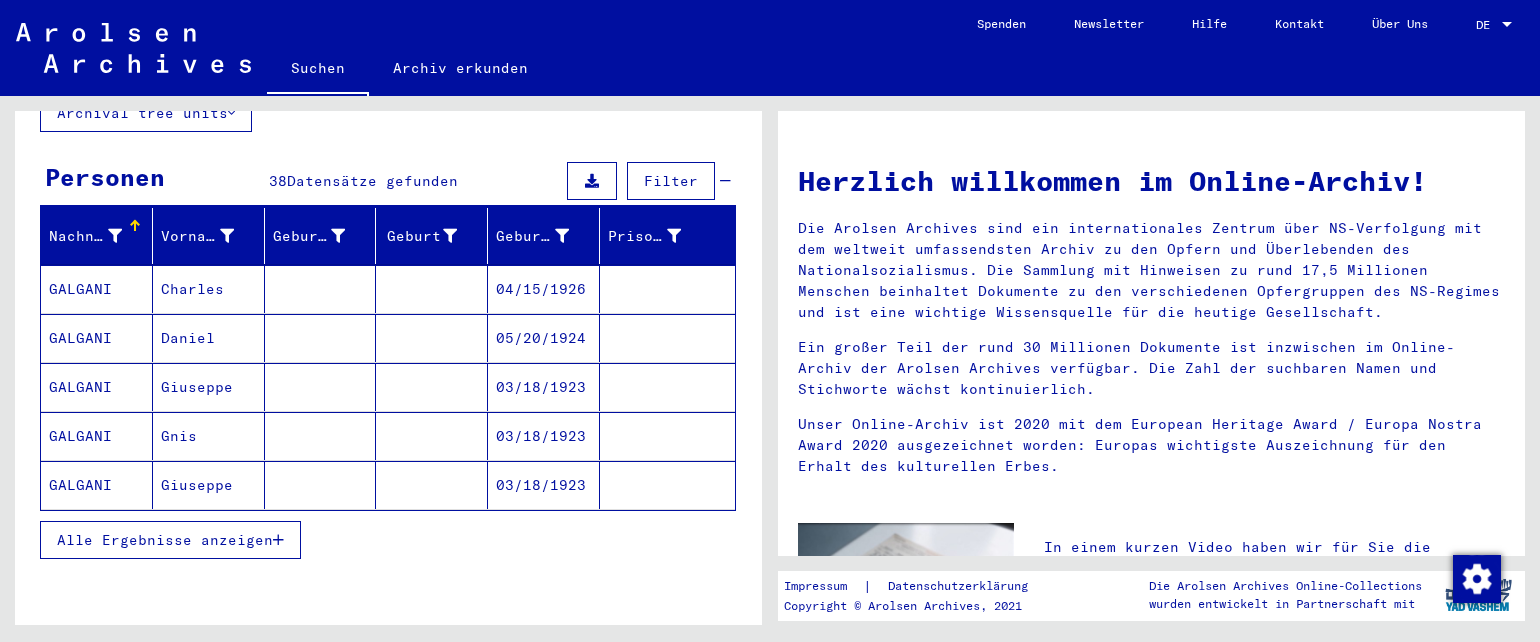 scroll, scrollTop: 216, scrollLeft: 0, axis: vertical 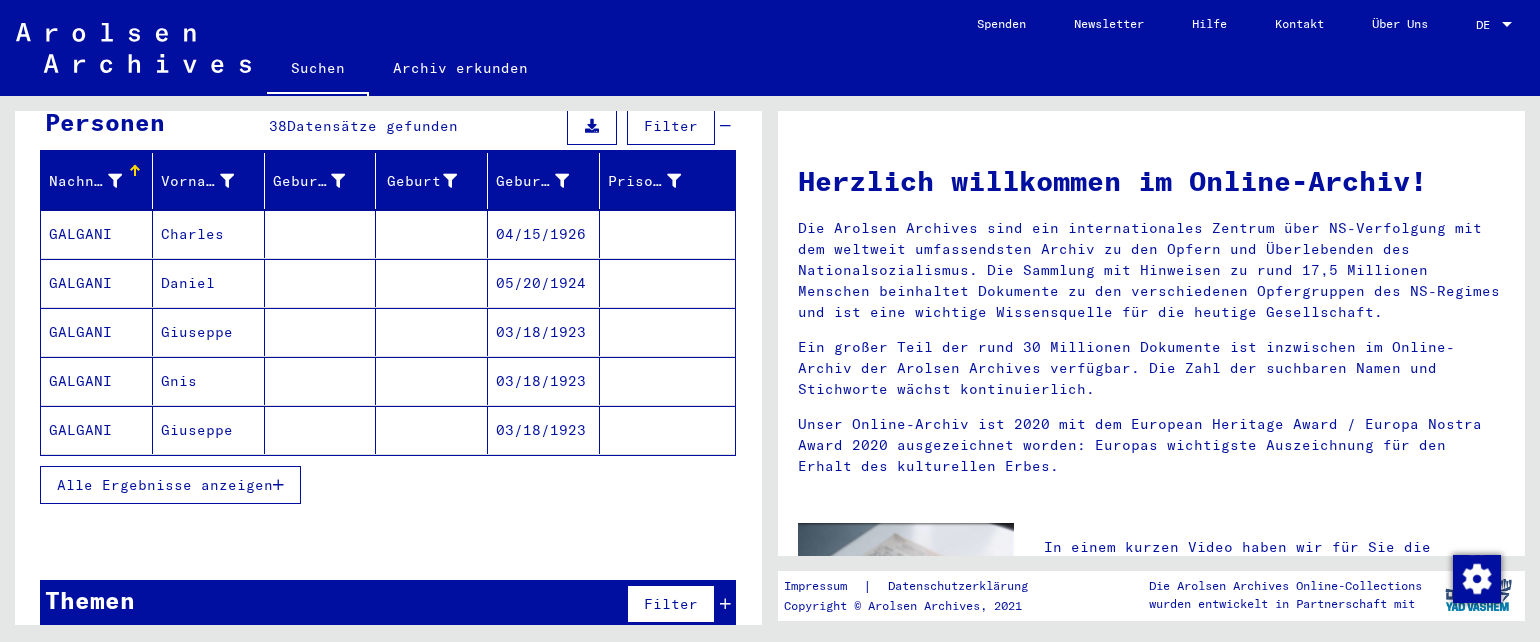 click on "Alle Ergebnisse anzeigen" at bounding box center (165, 485) 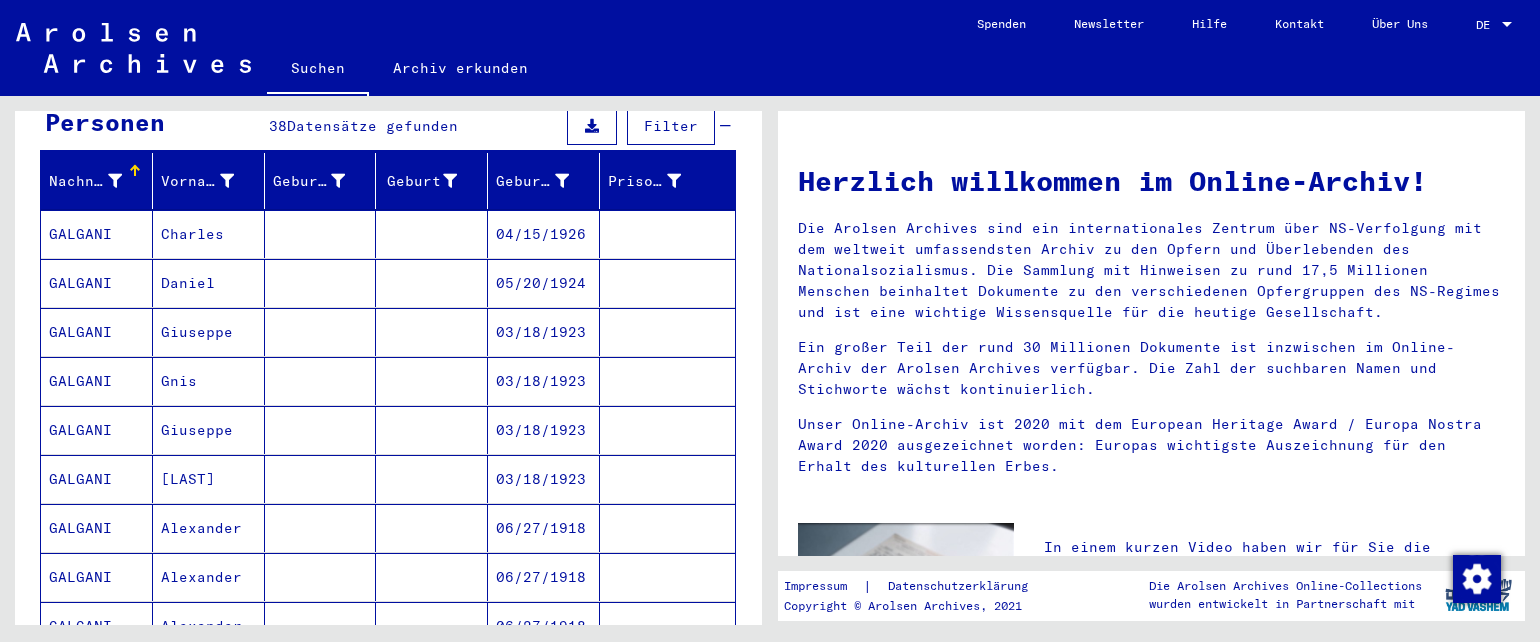 click on "Nachname Vorname Geburtsname Geburt‏ Geburtsdatum Prisoner # Galgani Charles [DATE] Galgani Daniel [DATE] Galgani Giuseppe [DATE] Galgani Gnis [DATE] Galgani Giuseppe [DATE] Galgani Gnia [DATE] Galgani Alexander [DATE] Galgani Alexander [DATE] Galgani Alexander [DATE] Galgani Egidio [DATE] Galgani Egidio [DATE] Galgani Egidio [DATE] Galgani Egidio [DATE] Galgani Egido [DATE] Galgani Egido [DATE] Galgani Egido [DATE] Galgani Alfredo [DATE] Galgani Alfredo Galgani Alfredo Galgani Renzo [DATE] Galgani Renzo [DATE] Galgani Alfredo [DATE] Galgani Romiero [PLACE] [DATE] *" at bounding box center (388, 859) 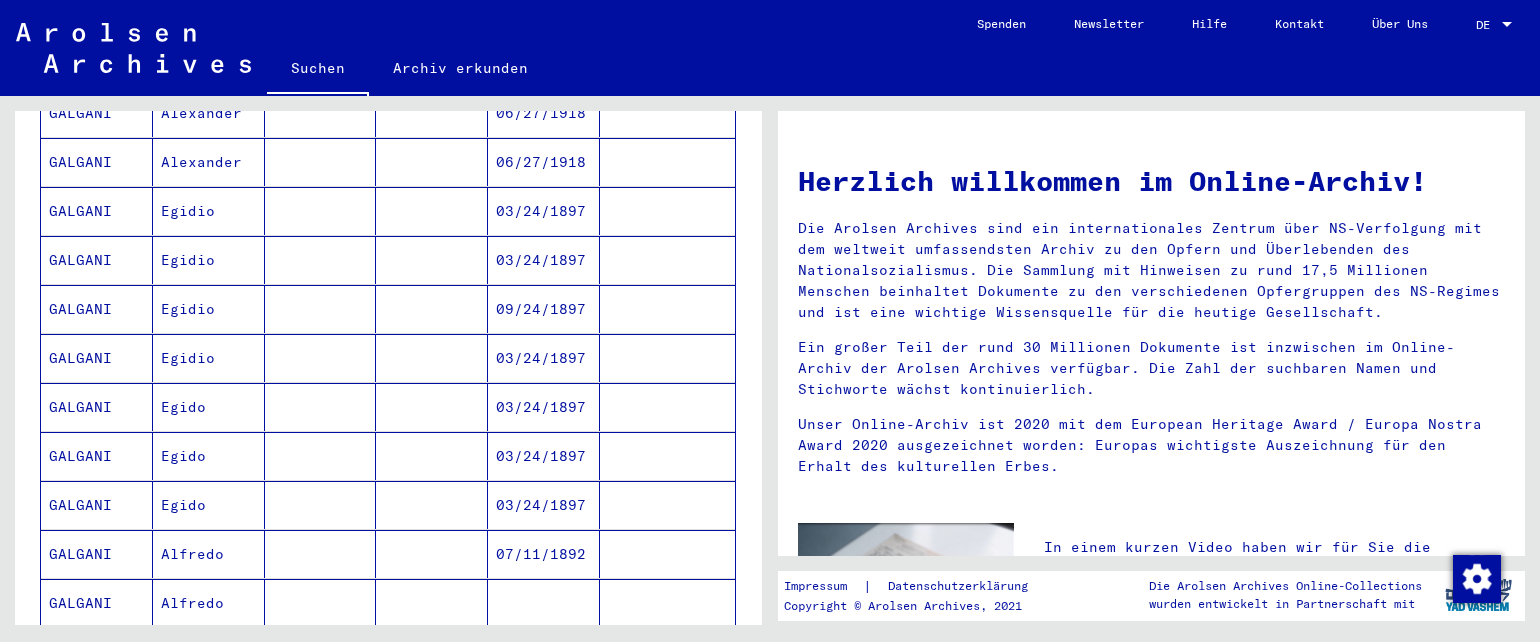scroll, scrollTop: 1143, scrollLeft: 0, axis: vertical 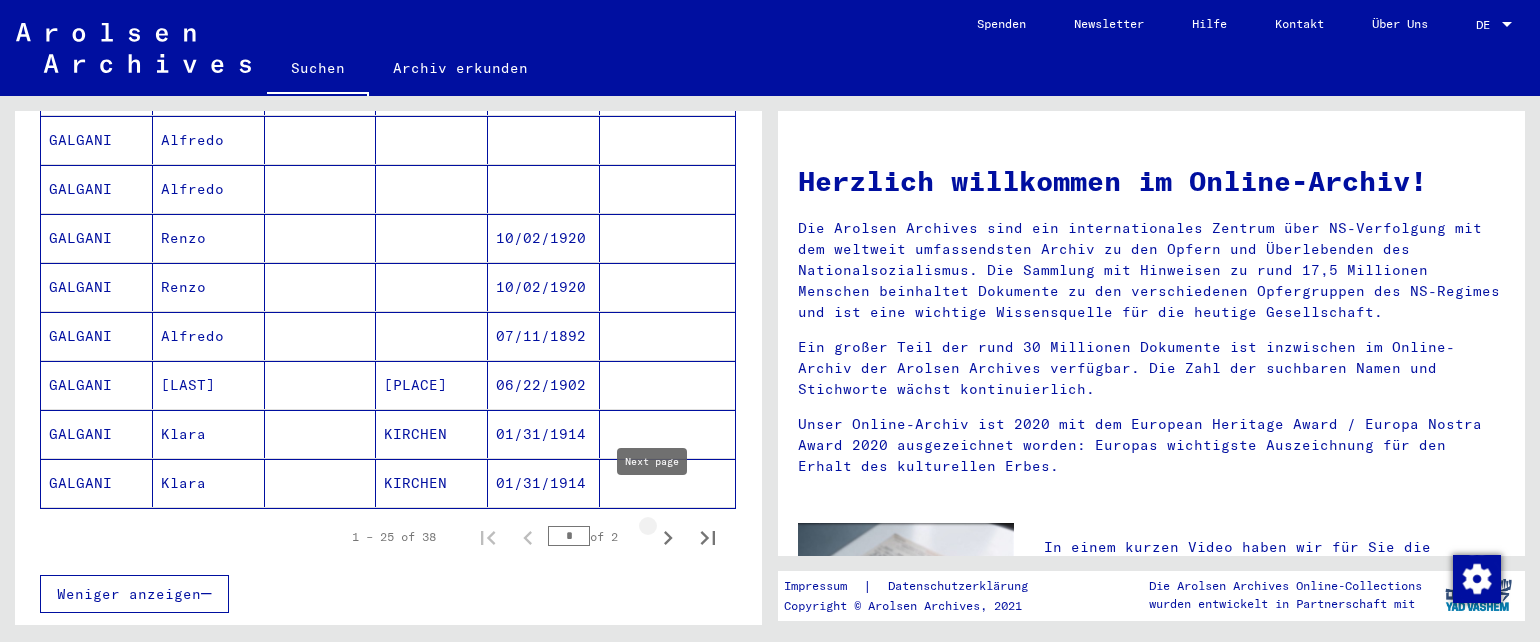 click 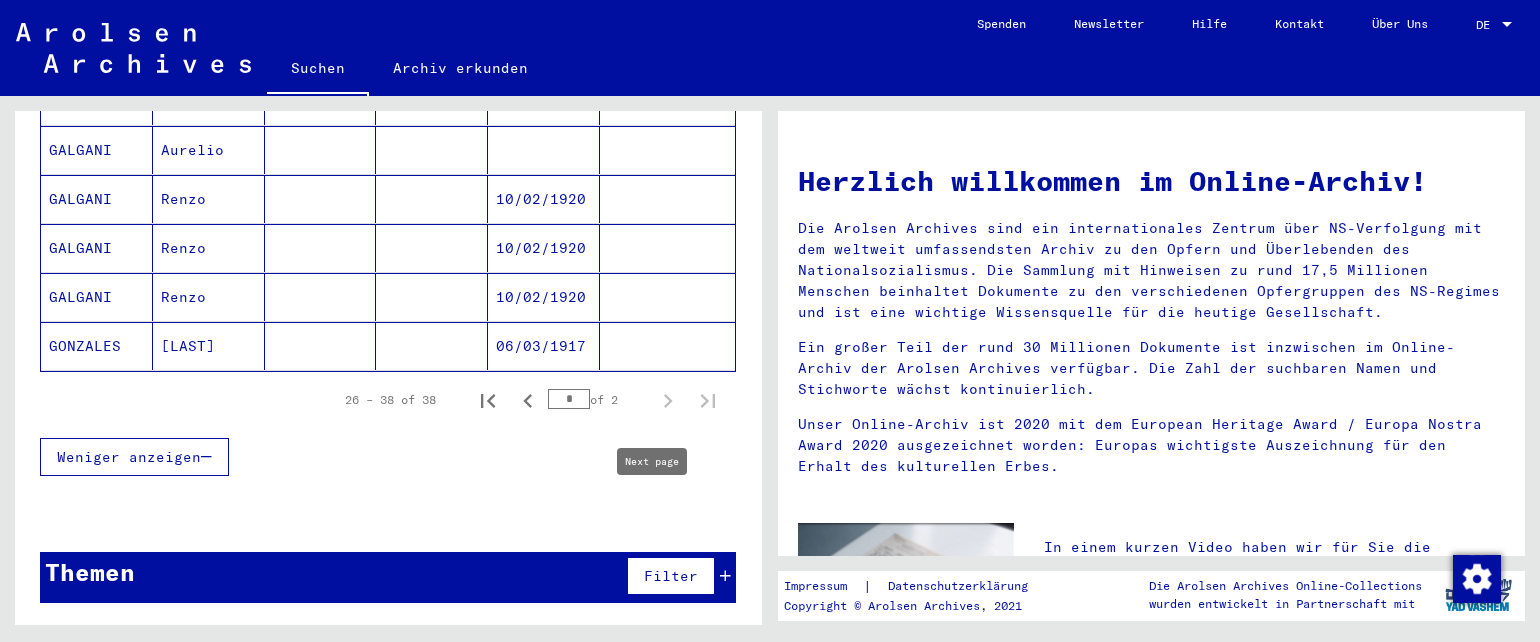scroll, scrollTop: 664, scrollLeft: 0, axis: vertical 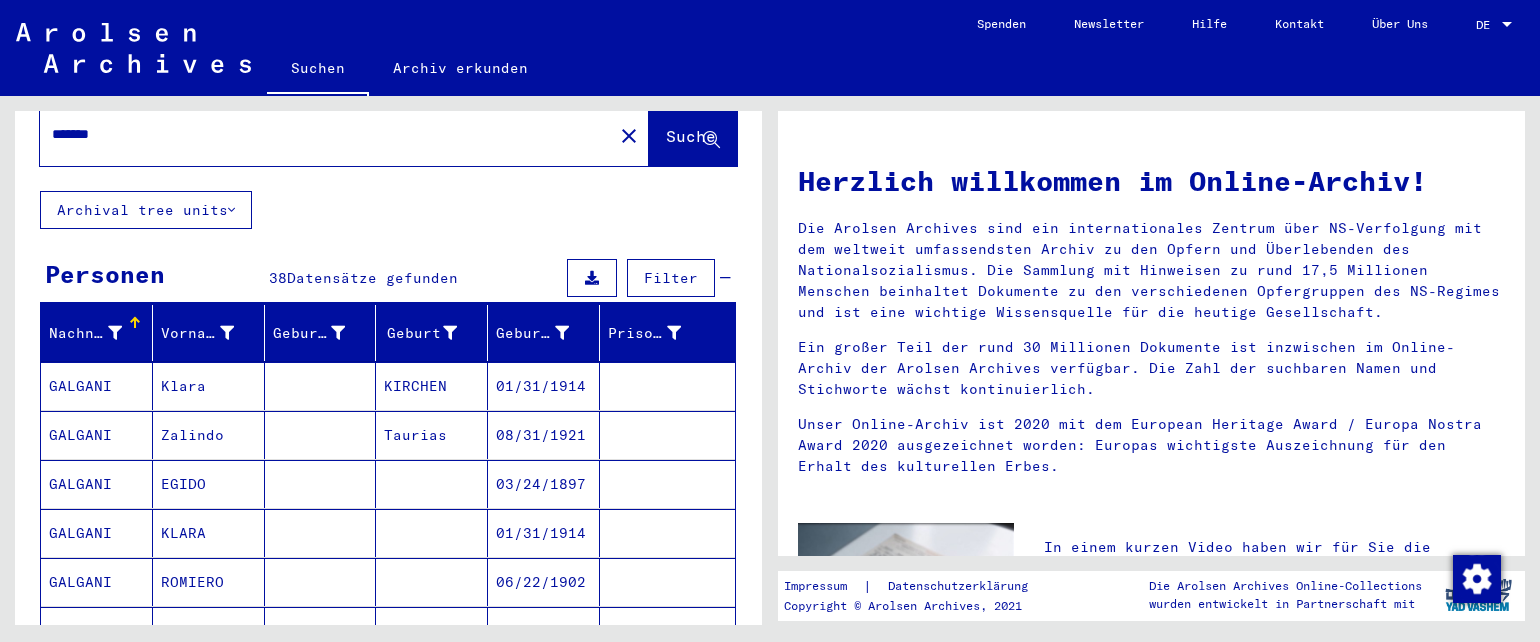 click on "Nach Themen oder Namen suchen ******* close  Suche" 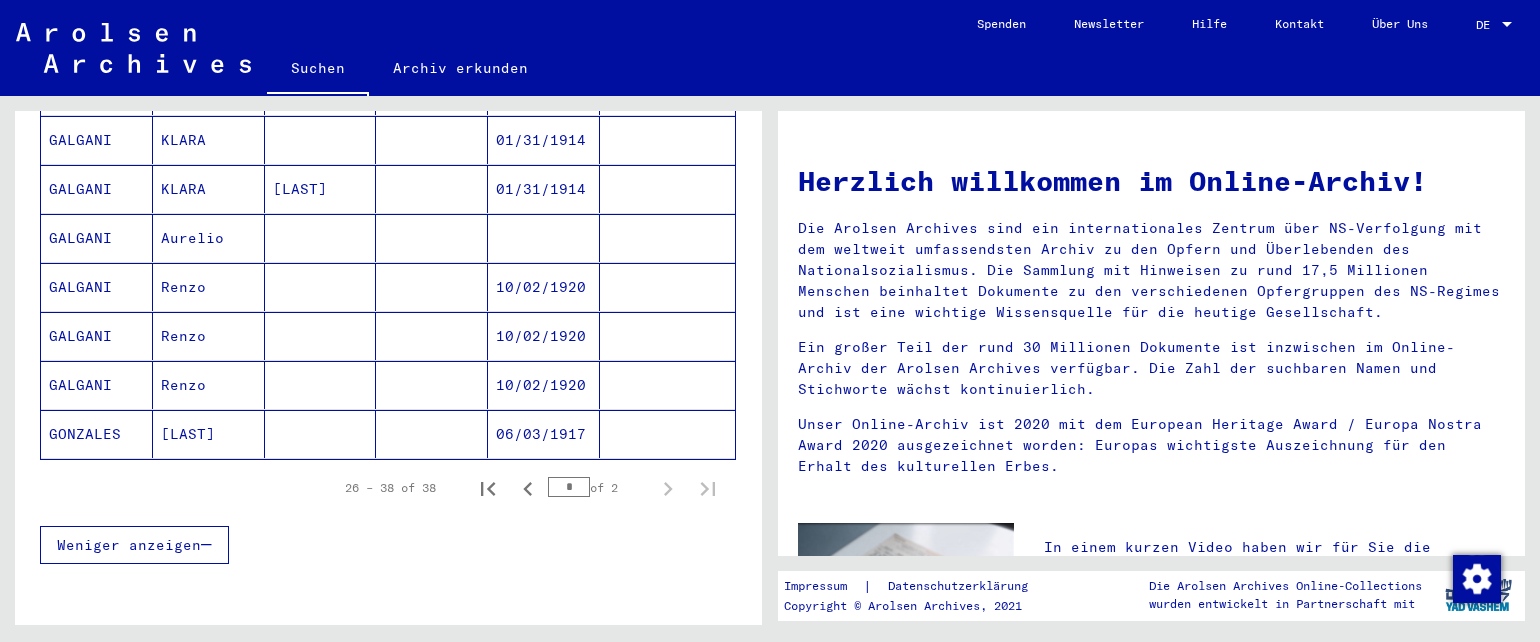 scroll, scrollTop: 660, scrollLeft: 0, axis: vertical 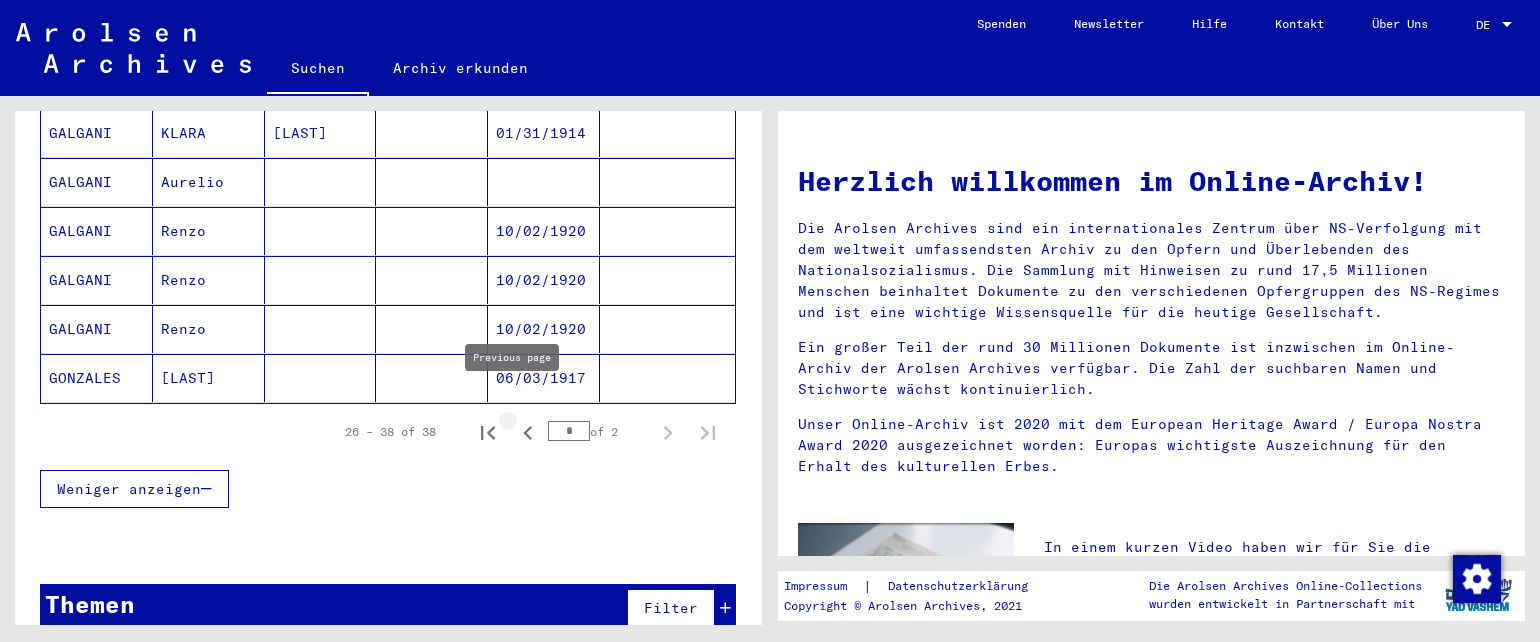 click 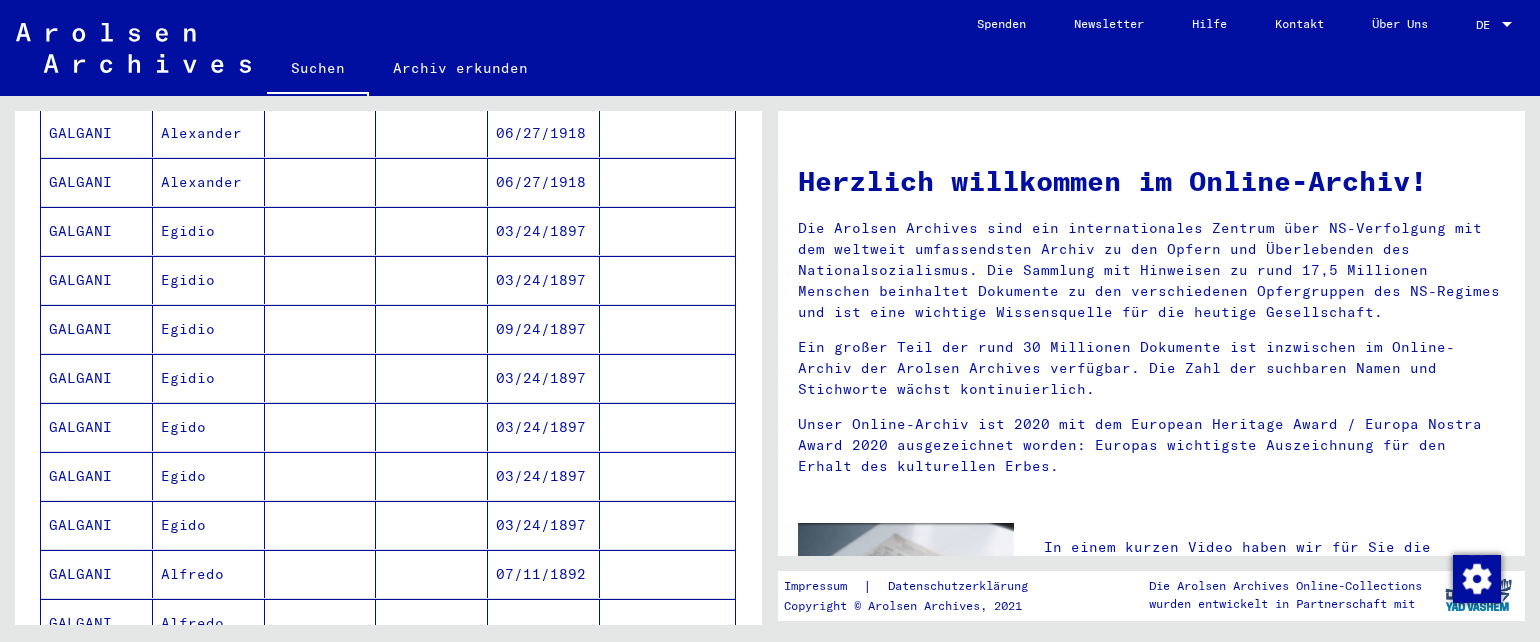 click on "[LAST] [FIRST]      [DATE]      [LAST] [FIRST]         [DATE]      [LAST] [FIRST]         [DATE]      [LAST] [FIRST]         [DATE]      [LAST] [FIRST]         [DATE]      [LAST] [FIRST]         [DATE]      [LAST] [FIRST]         [DATE]      [LAST] [FIRST]         [DATE]      [LAST] [FIRST]         [DATE]      [LAST] [FIRST]         [DATE]      [LAST] [FIRST]         [DATE]      [LAST] [FIRST]         [DATE]      [LAST] [FIRST]         [DATE]      [LAST] [FIRST]         [DATE]      [LAST] [FIRST]         [DATE]      [LAST] [FIRST]         [DATE]      [LAST] [FIRST]         [DATE]      [LAST] [FIRST]         [DATE]      [LAST] [FIRST]         [DATE]      [LAST] [FIRST]         [DATE]      [LAST] [FIRST]         [DATE]      [LAST] [FIRST]         [DATE]" 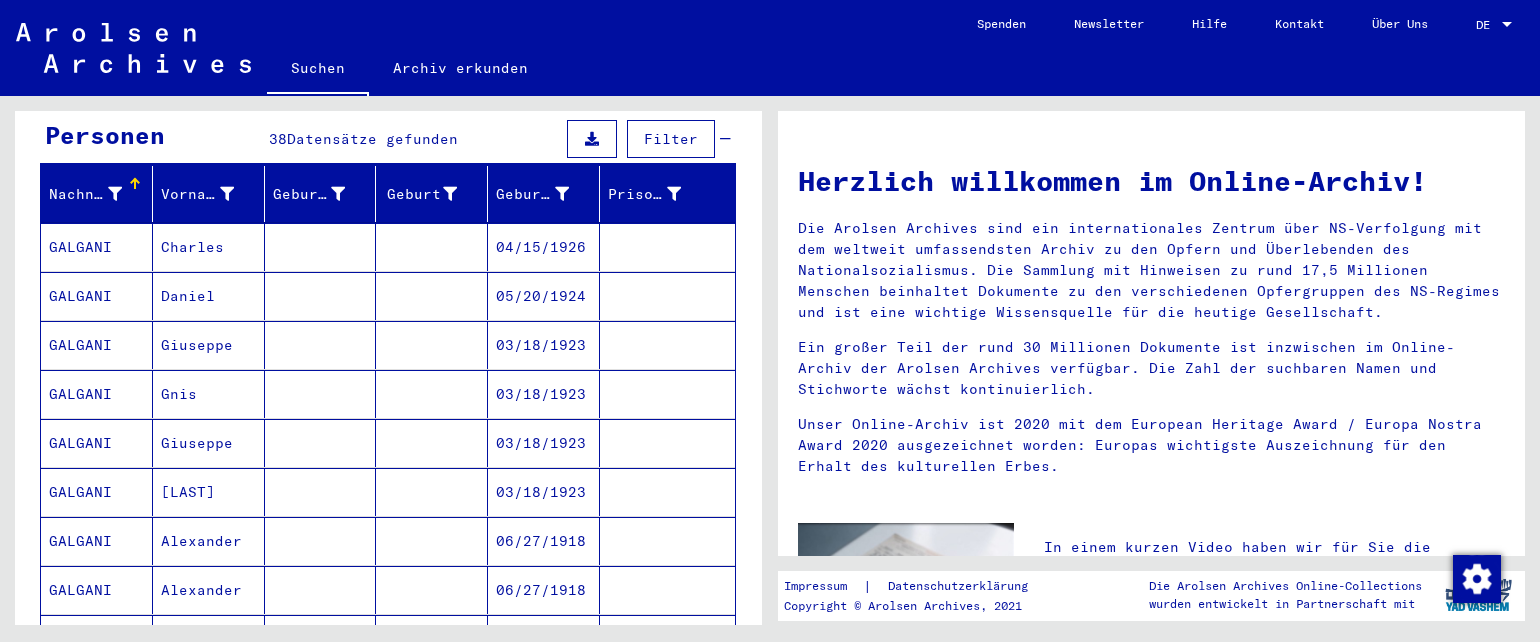 scroll, scrollTop: 180, scrollLeft: 0, axis: vertical 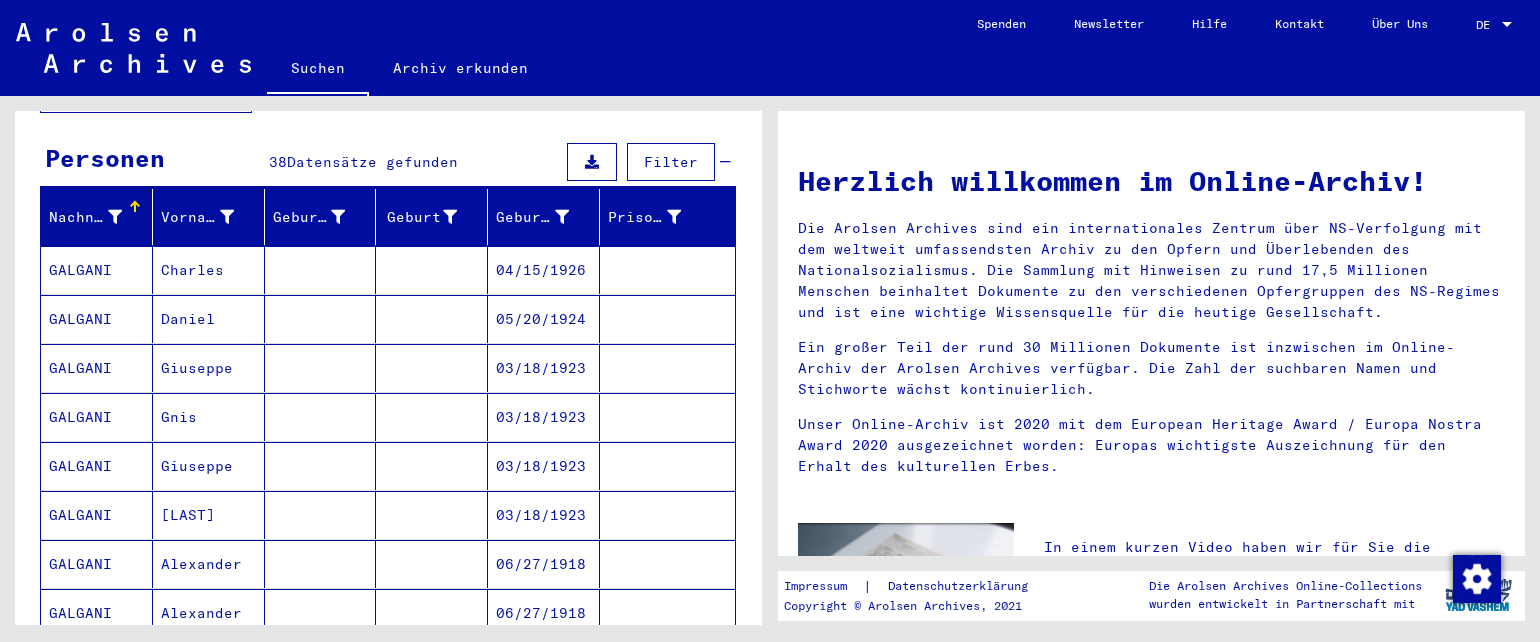 click on "[LAST] [FIRST]      [DATE]      [LAST] [FIRST]         [DATE]      [LAST] [FIRST]         [DATE]      [LAST] [FIRST]         [DATE]      [LAST] [FIRST]         [DATE]      [LAST] [FIRST]         [DATE]      [LAST] [FIRST]         [DATE]      [LAST] [FIRST]         [DATE]      [LAST] [FIRST]         [DATE]      [LAST] [FIRST]         [DATE]      [LAST] [FIRST]         [DATE]      [LAST] [FIRST]         [DATE]      [LAST] [FIRST]         [DATE]      [LAST] [FIRST]         [DATE]      [LAST] [FIRST]         [DATE]      [LAST] [FIRST]         [DATE]      [LAST] [FIRST]         [DATE]      [LAST] [FIRST]         [DATE]      [LAST] [FIRST]         [DATE]      [LAST] [FIRST]         [DATE]      [LAST] [FIRST]         [DATE]      [LAST] [FIRST]         [DATE]" 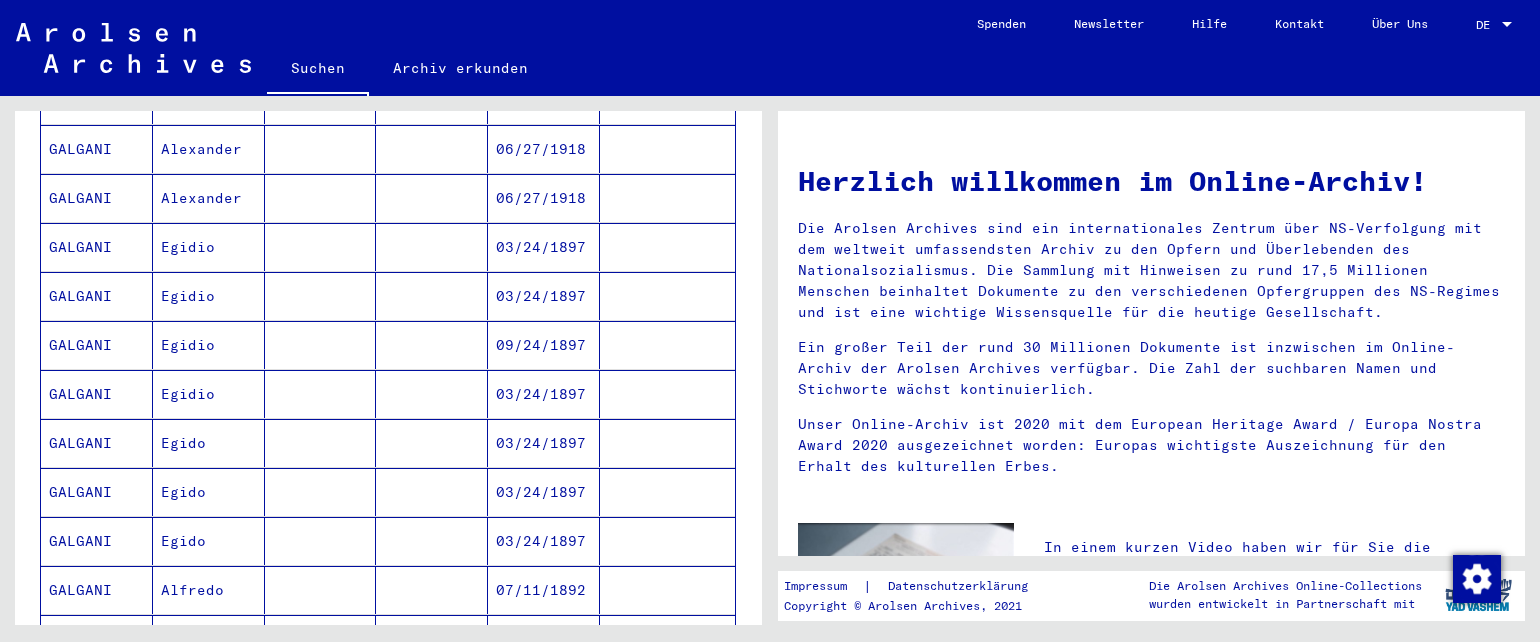 scroll, scrollTop: 1107, scrollLeft: 0, axis: vertical 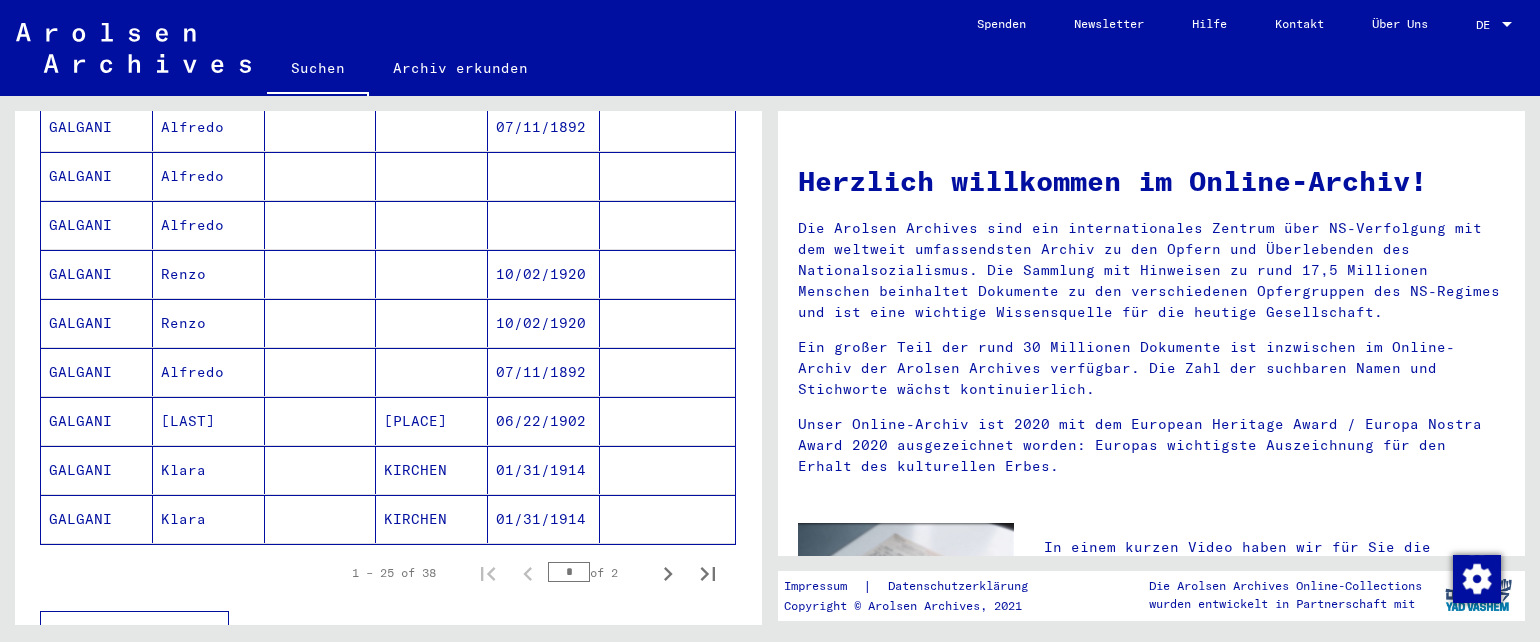 drag, startPoint x: 258, startPoint y: 596, endPoint x: 588, endPoint y: 562, distance: 331.7469 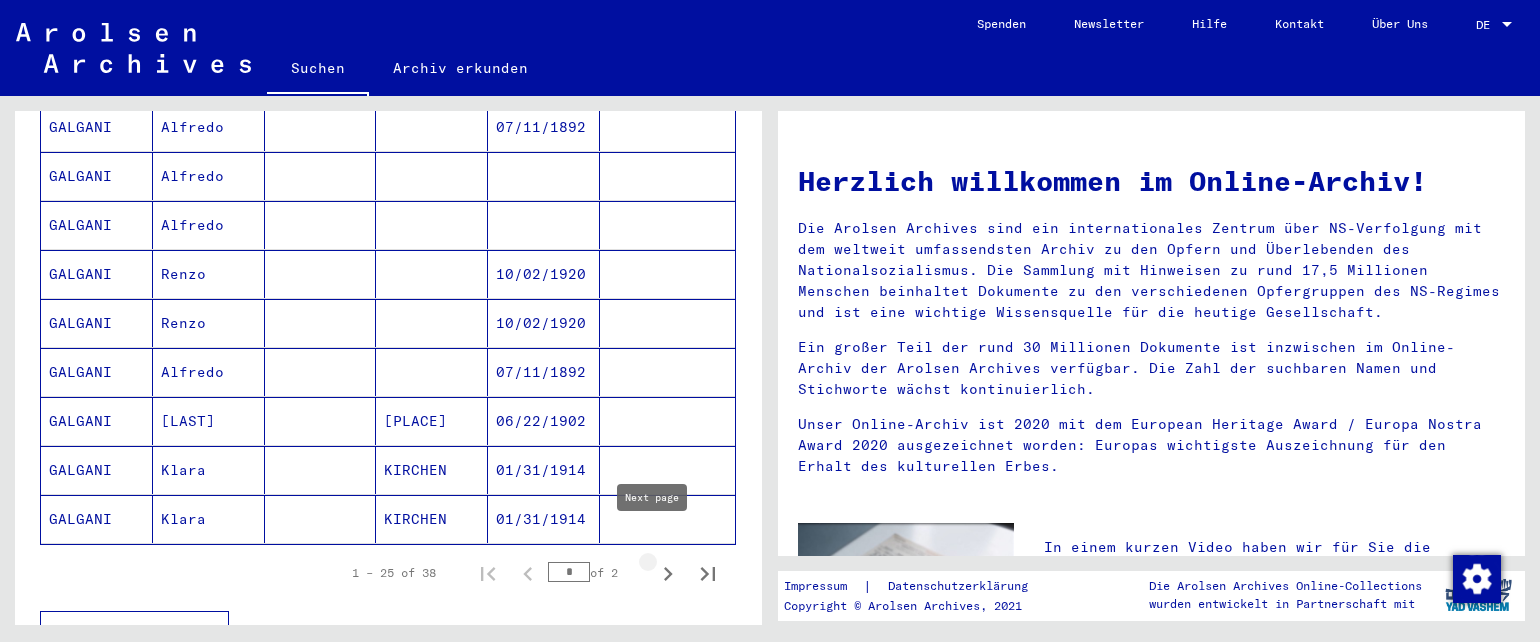 click 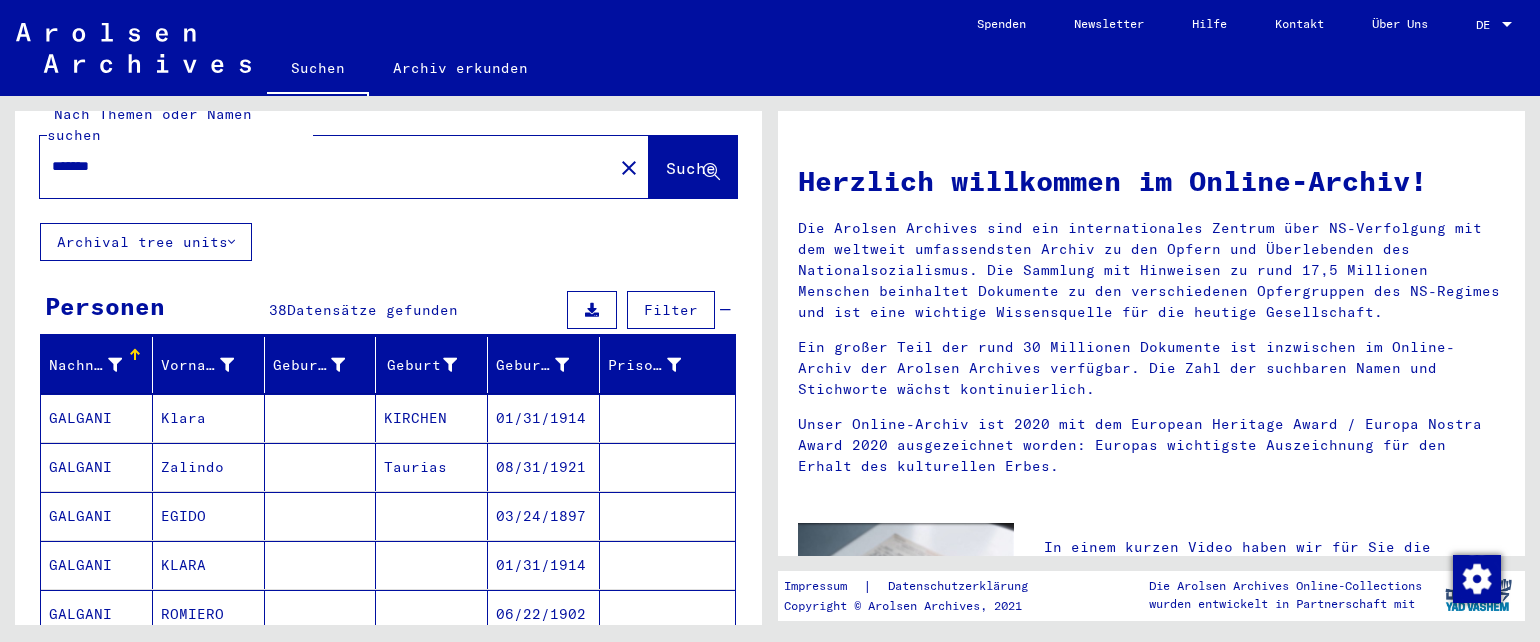 scroll, scrollTop: 0, scrollLeft: 0, axis: both 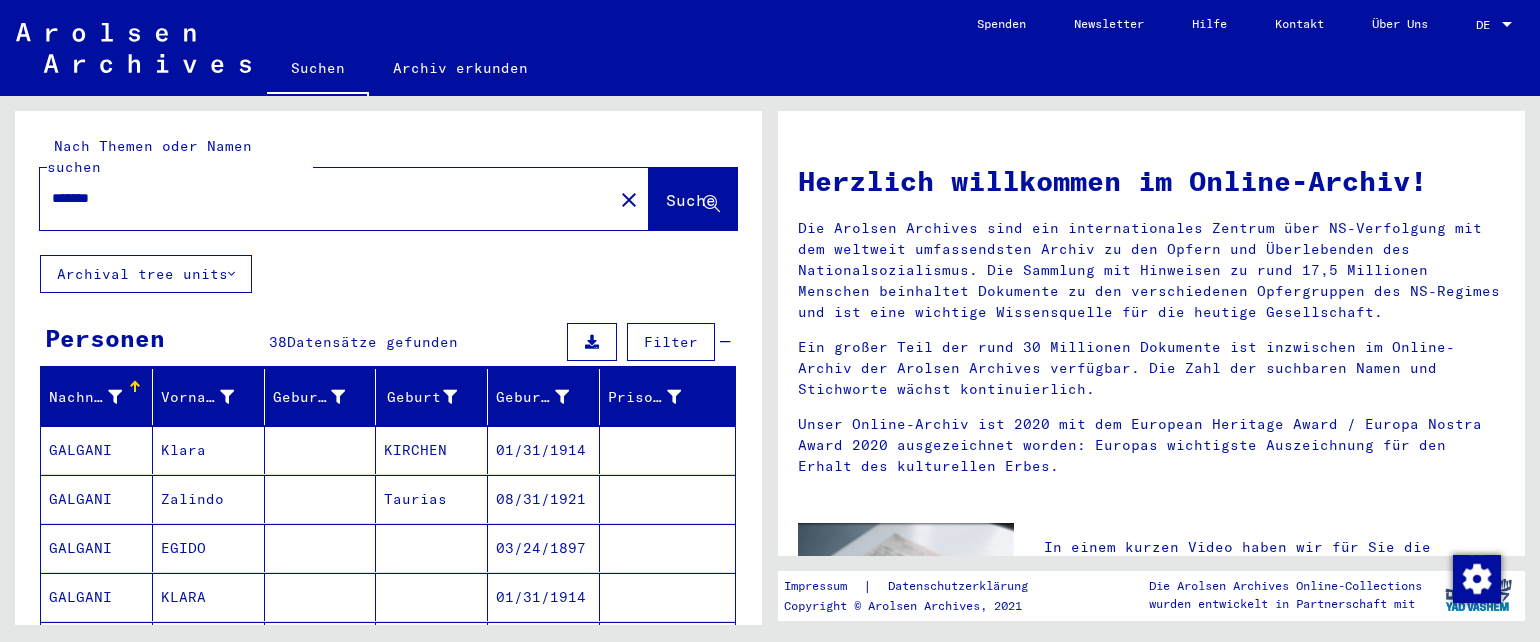click on "*******" at bounding box center (320, 198) 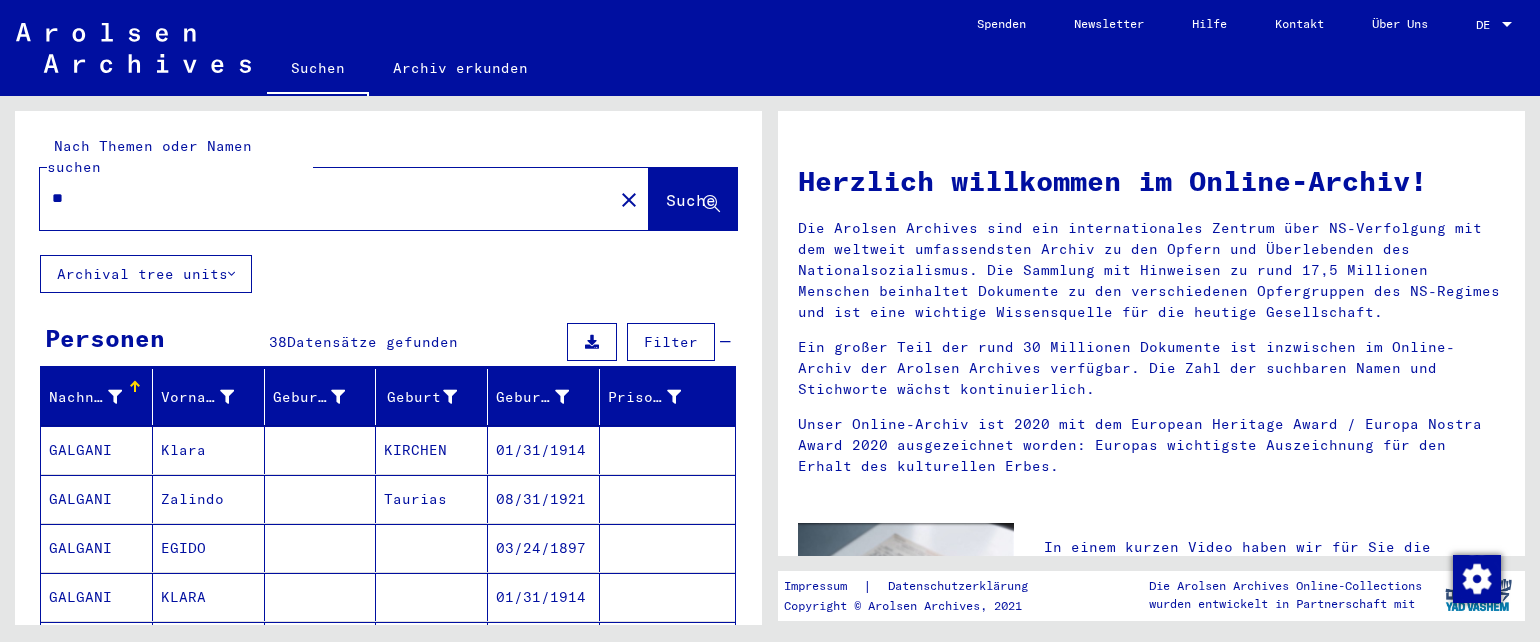 type on "*" 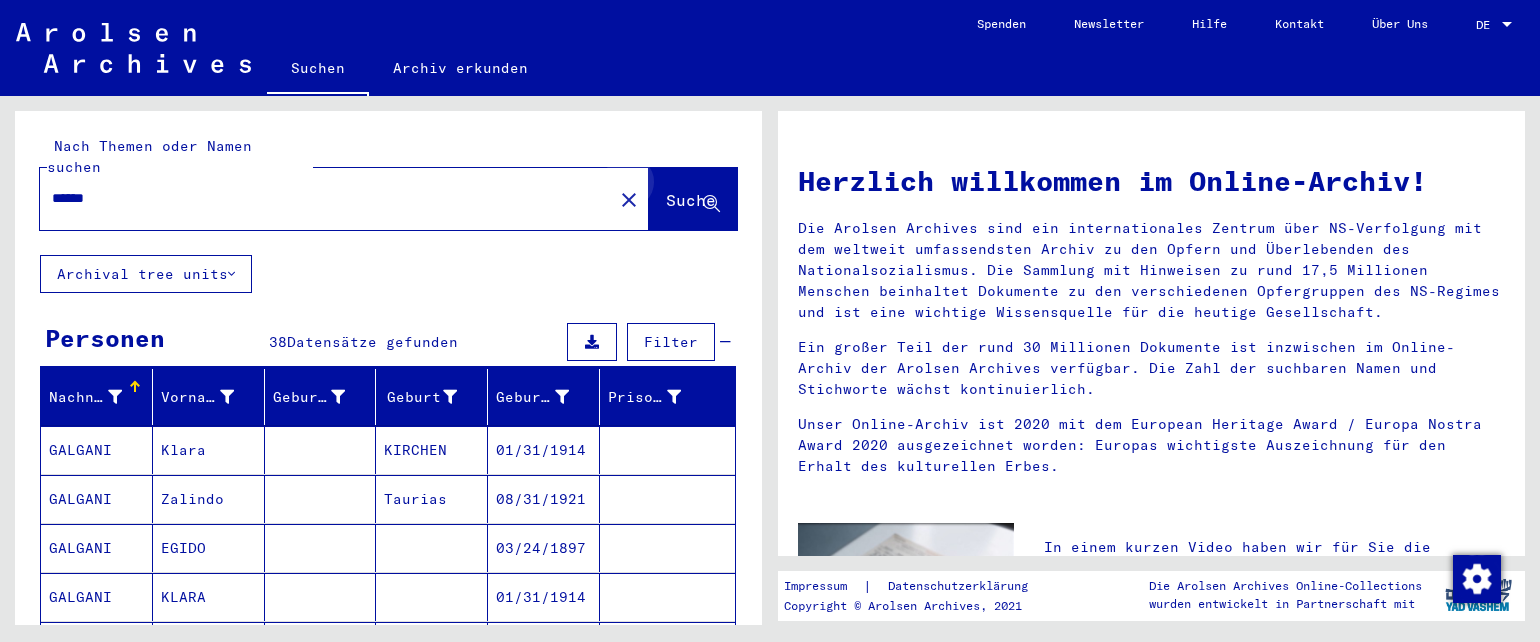 click on "Suche" 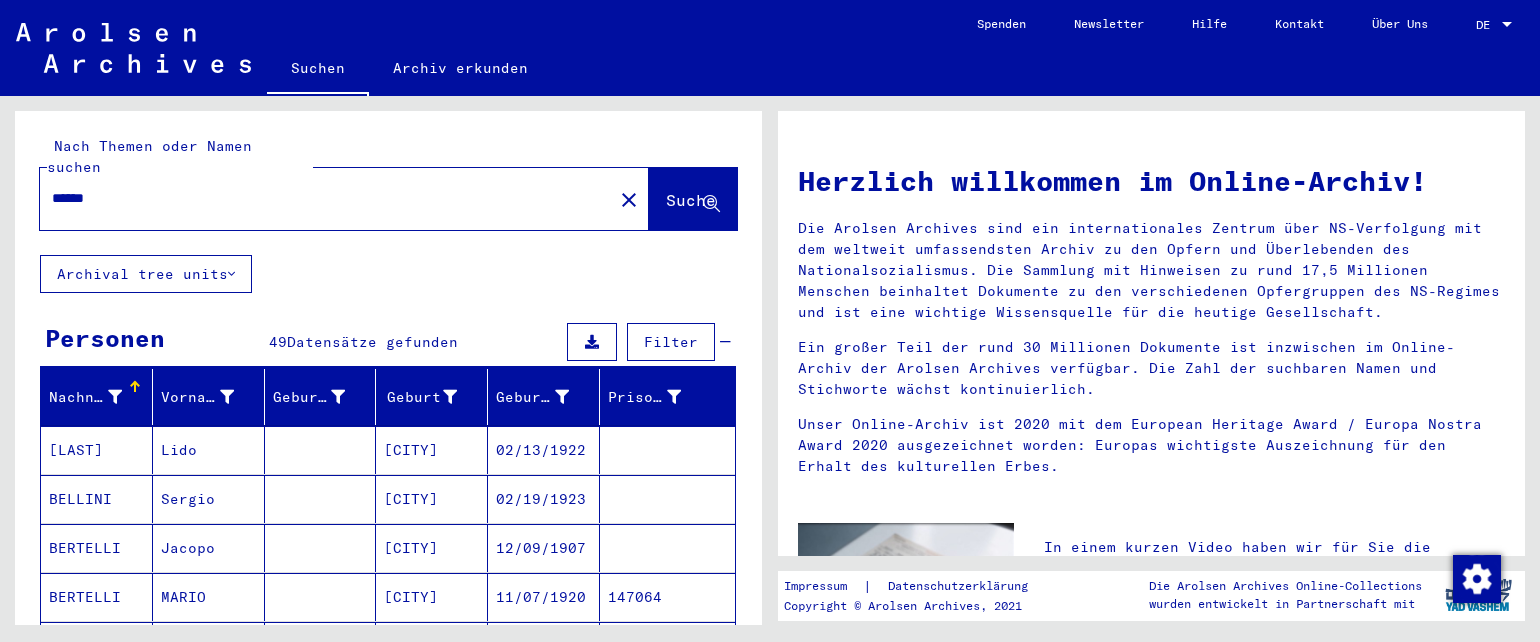 scroll, scrollTop: 40, scrollLeft: 0, axis: vertical 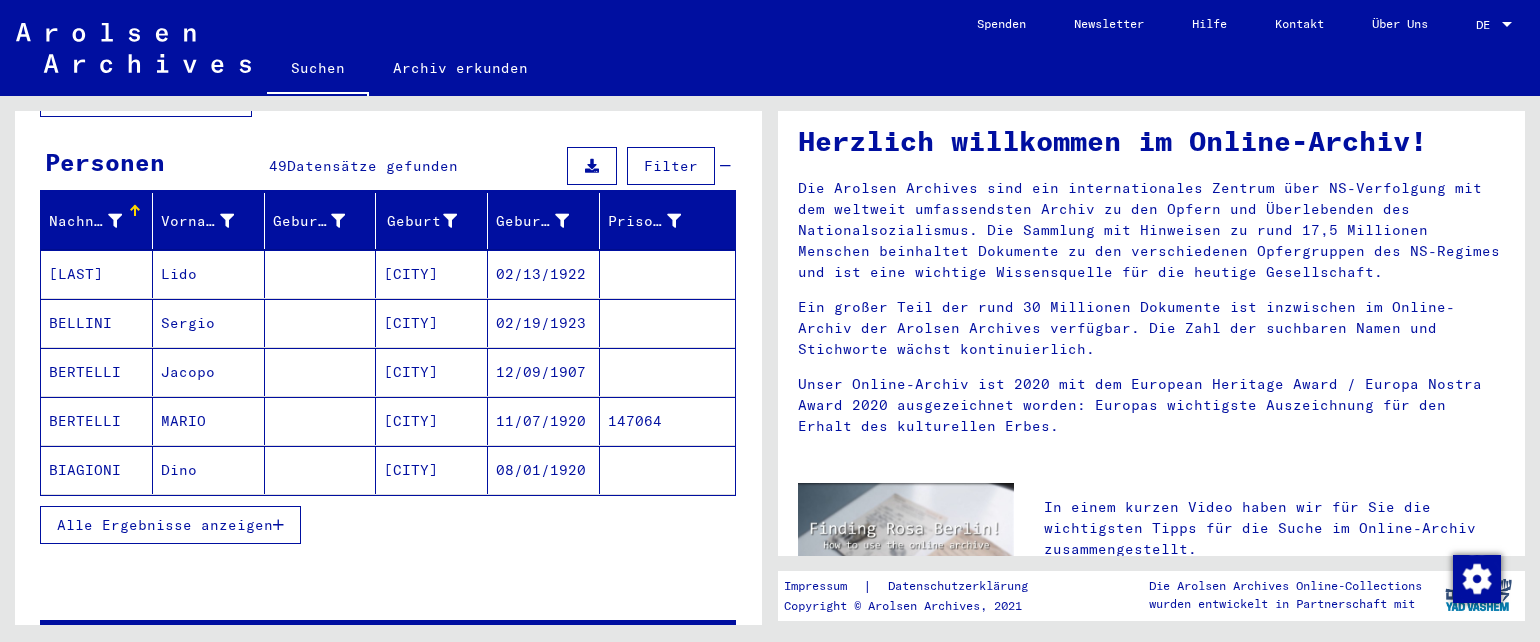click on "Alle Ergebnisse anzeigen" at bounding box center [165, 525] 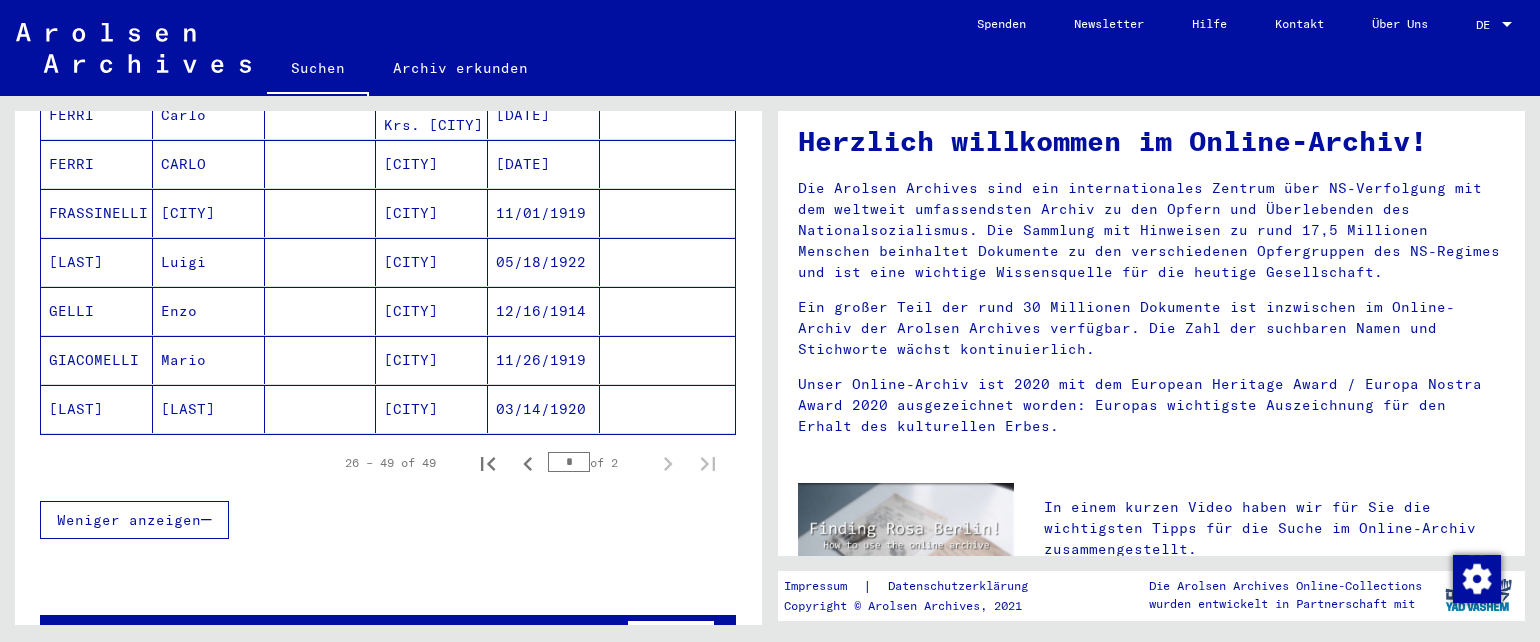 scroll, scrollTop: 1248, scrollLeft: 0, axis: vertical 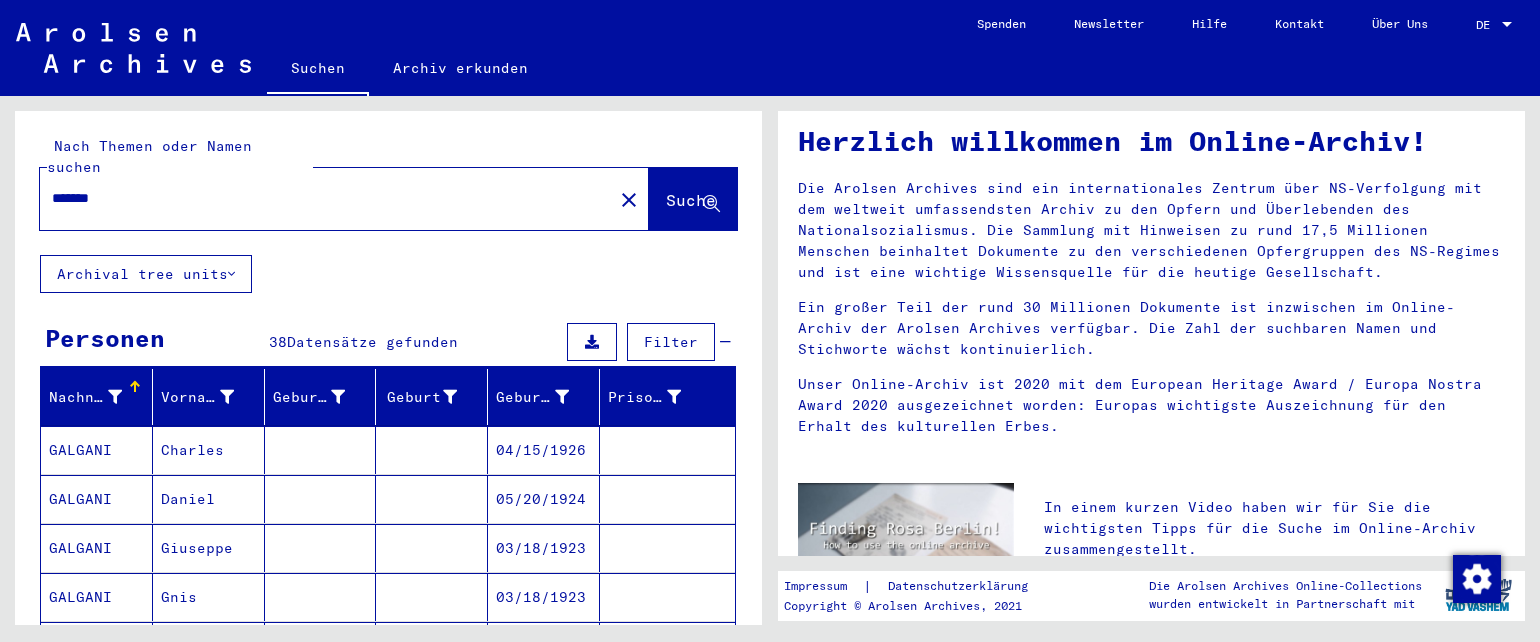 click on "*******" at bounding box center (320, 198) 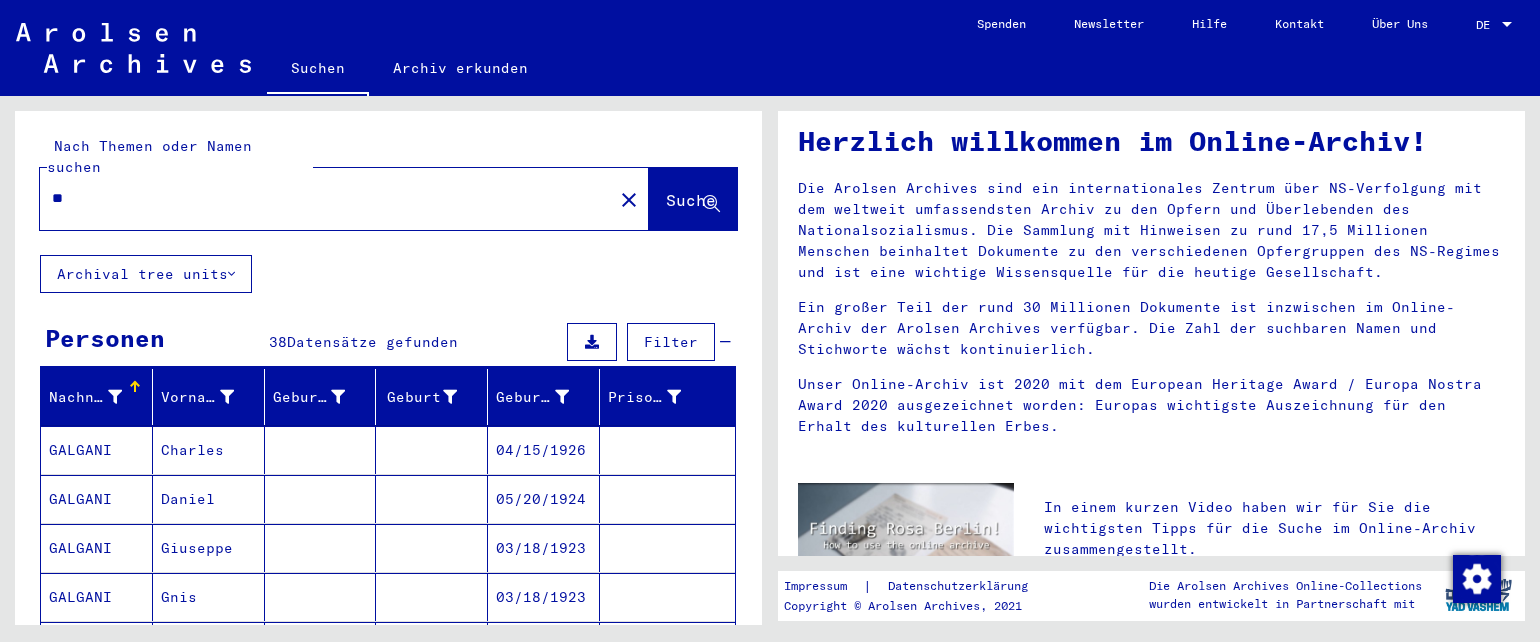 type on "*" 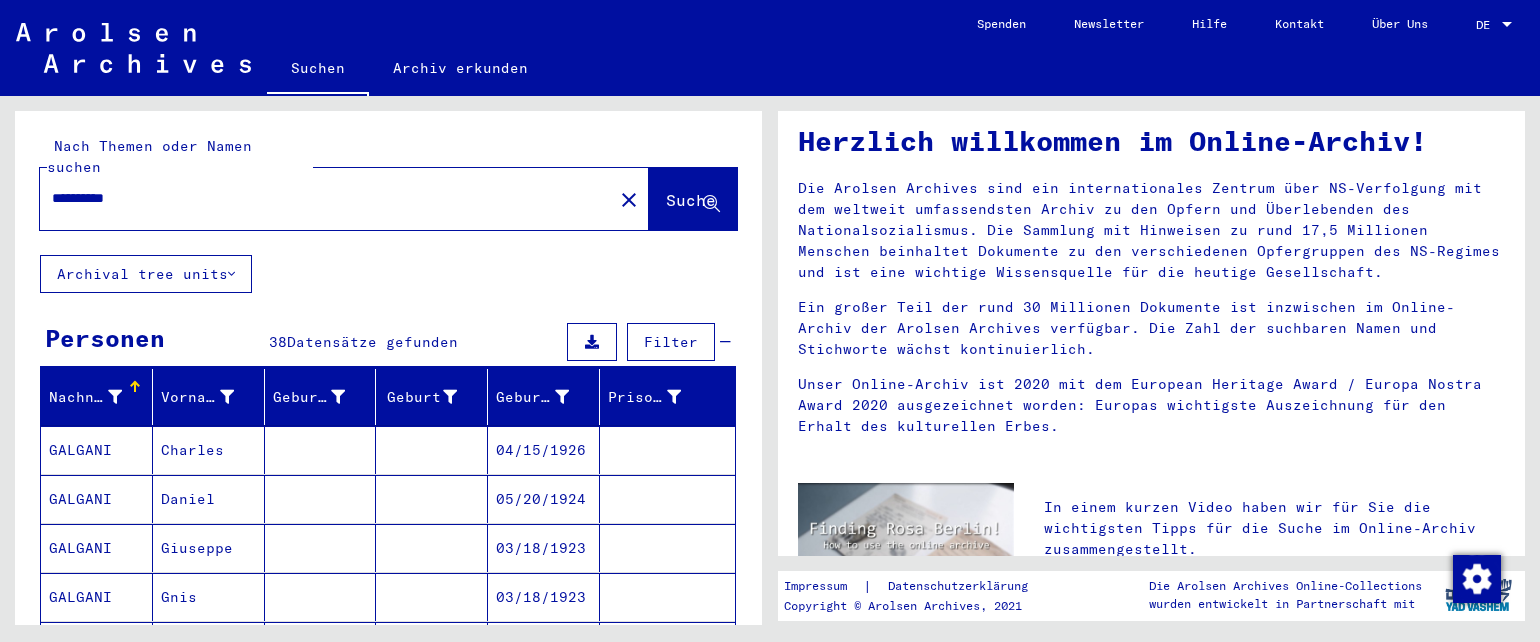 type on "**********" 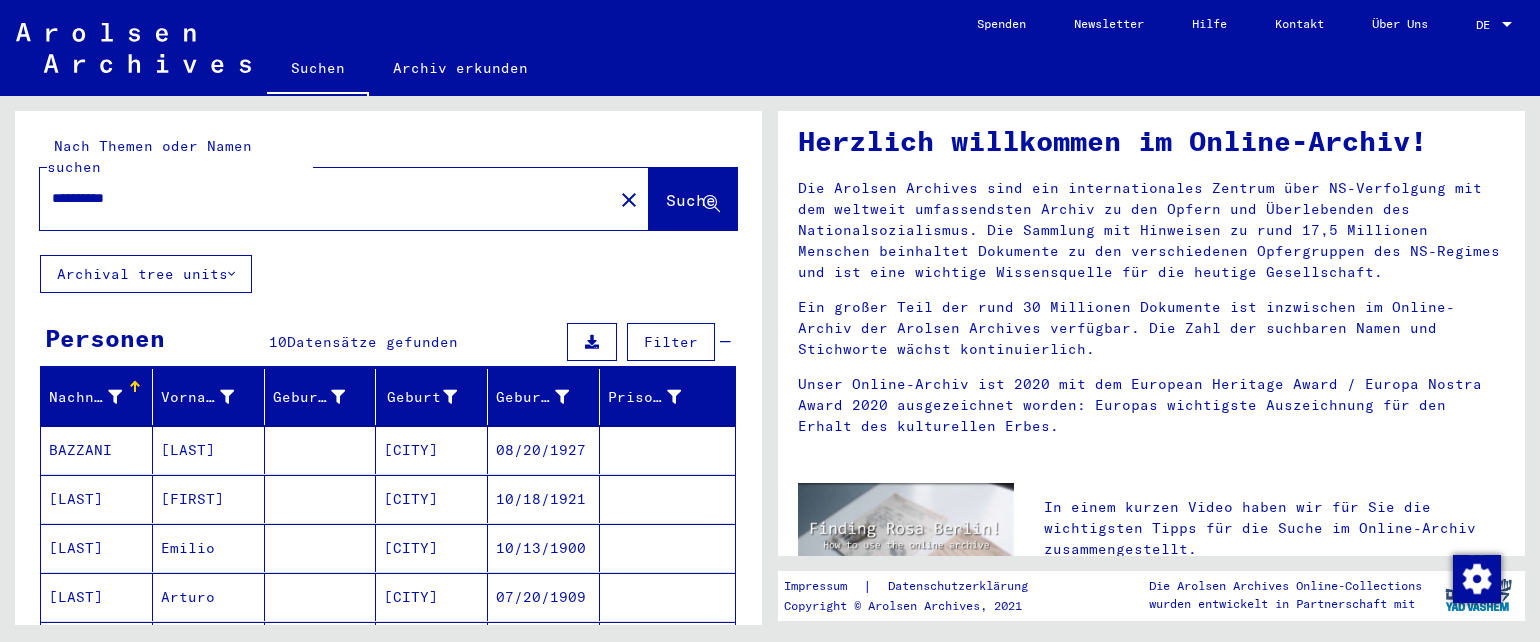 click on "Nachname Vorname Geburtsname Geburt‏ Geburtsdatum Prisoner # Bazzani Libiano [CITY] [DATE] Fornai Amedeo [CITY] [DATE] Furini Emilio [CITY] [DATE] Mangini Arturo [CITY] [DATE] Pelacchi Toto [CITY]/[COUNTRY] [DATE] Alle Ergebnisse anzeigen Signature Nachname Vorname Geburtsname Geburt‏ Geburtsdatum Prisoner # Vater (Adoptivvater) Mutter (Adoptivmutter) Religion Nationalität Beruf Haftstätte Sterbedatum Letzter Wohnort Letzter Wohnort (Land) Haftstätte Letzter Wohnort (Provinz) Letzter Wohnort (Ort) Letzter Wohnort (Stadtteil) Letzter Wohnort (Straße) Letzter Wohnort (Hausnummer) 2.1.2.1 - Nationalität/Herkunft der aufgeführten Personen: Italienisch Bazzani Libiano [CITY] [DATE] 2.1.2.1 - Nationalität/Herkunft der aufgeführten Personen: Italienisch Fornai Amedeo [CITY] [DATE] 2.1.1.2 - Auszüge aus Hausstandsbüchern der Stadt Frankfurt/Main Furini Emilio [CITY]" at bounding box center (388, 557) 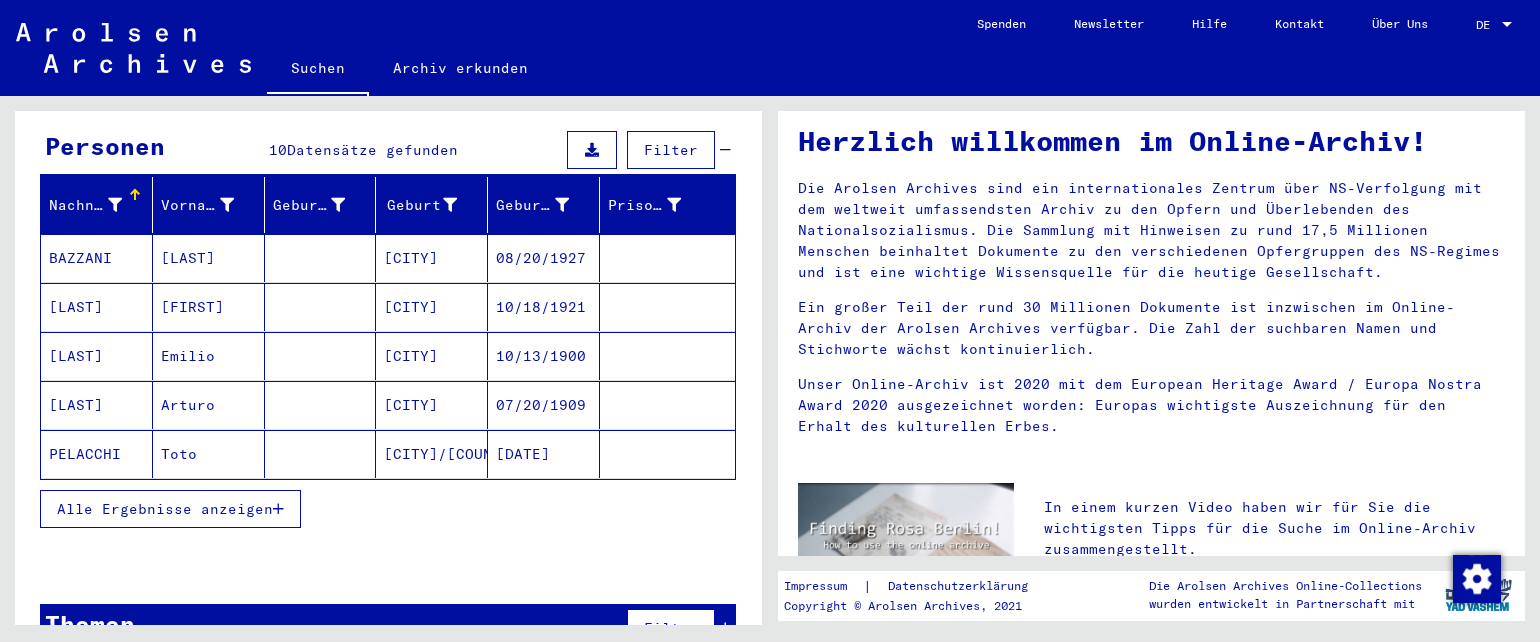 scroll, scrollTop: 216, scrollLeft: 0, axis: vertical 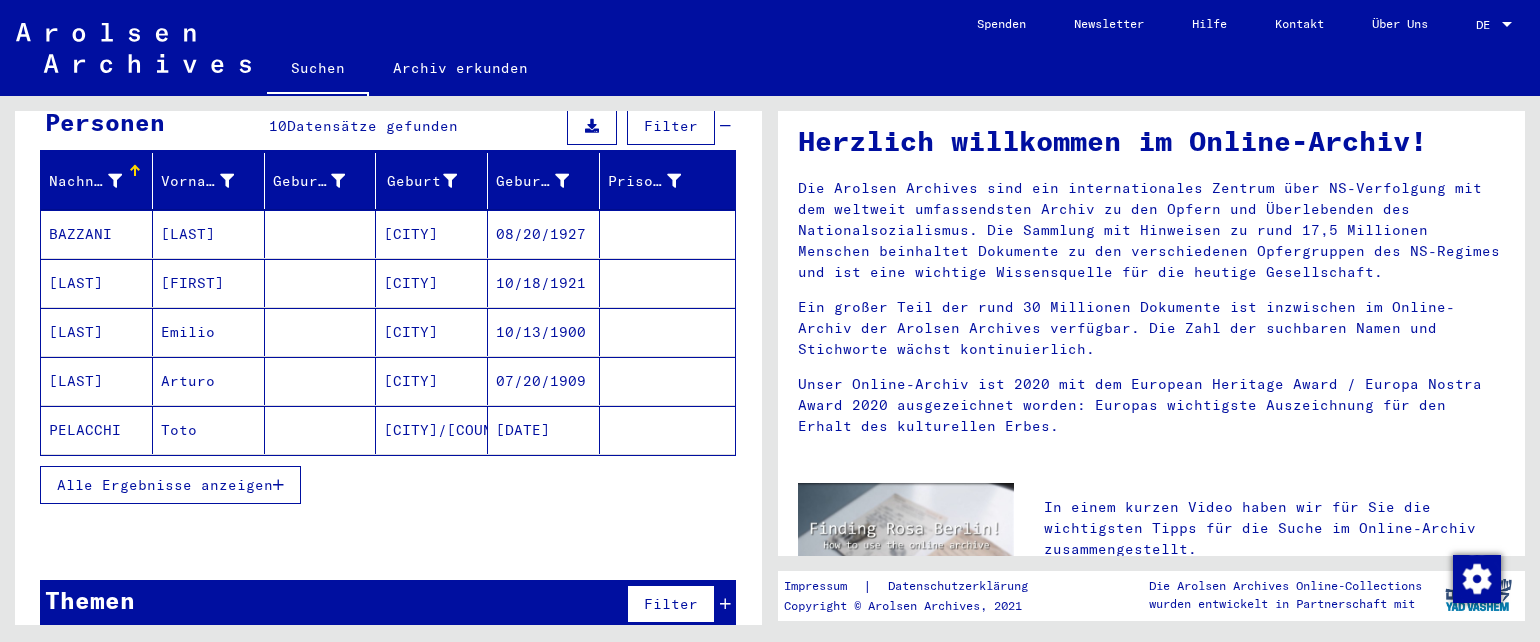 click on "Alle Ergebnisse anzeigen" at bounding box center (165, 485) 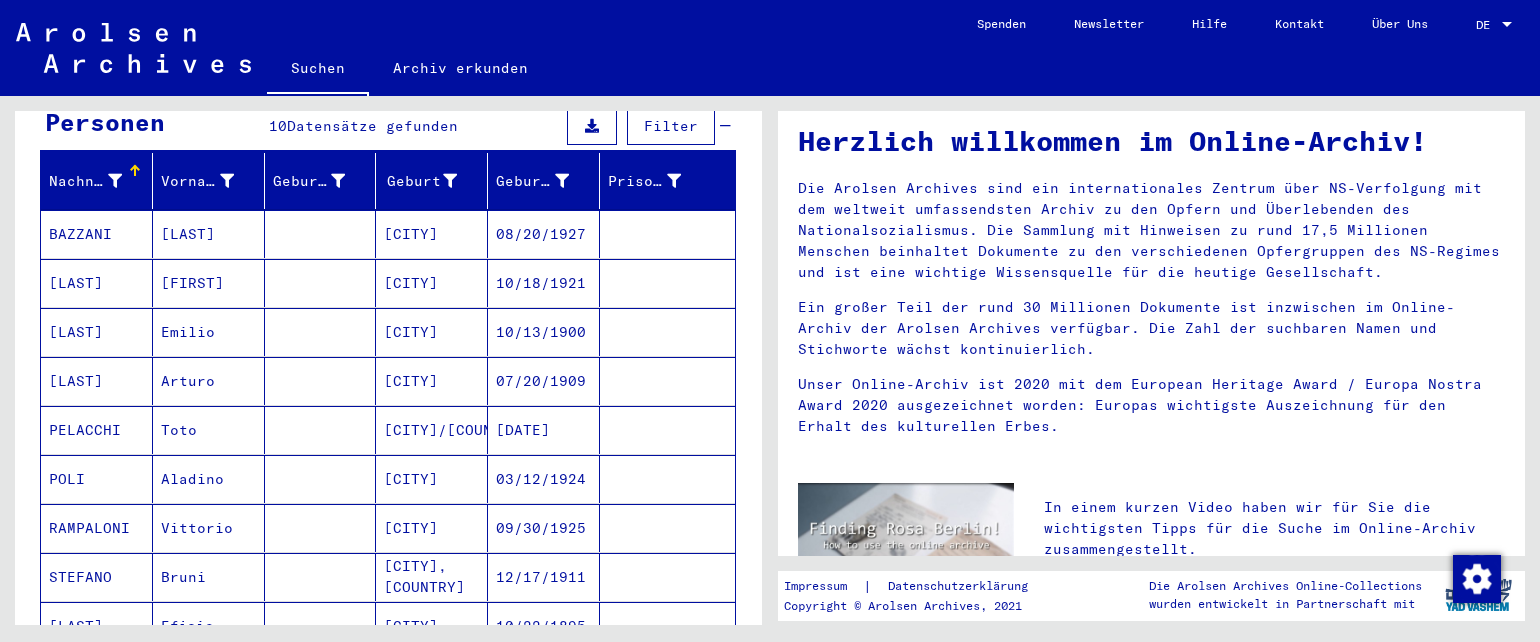 scroll, scrollTop: 516, scrollLeft: 0, axis: vertical 